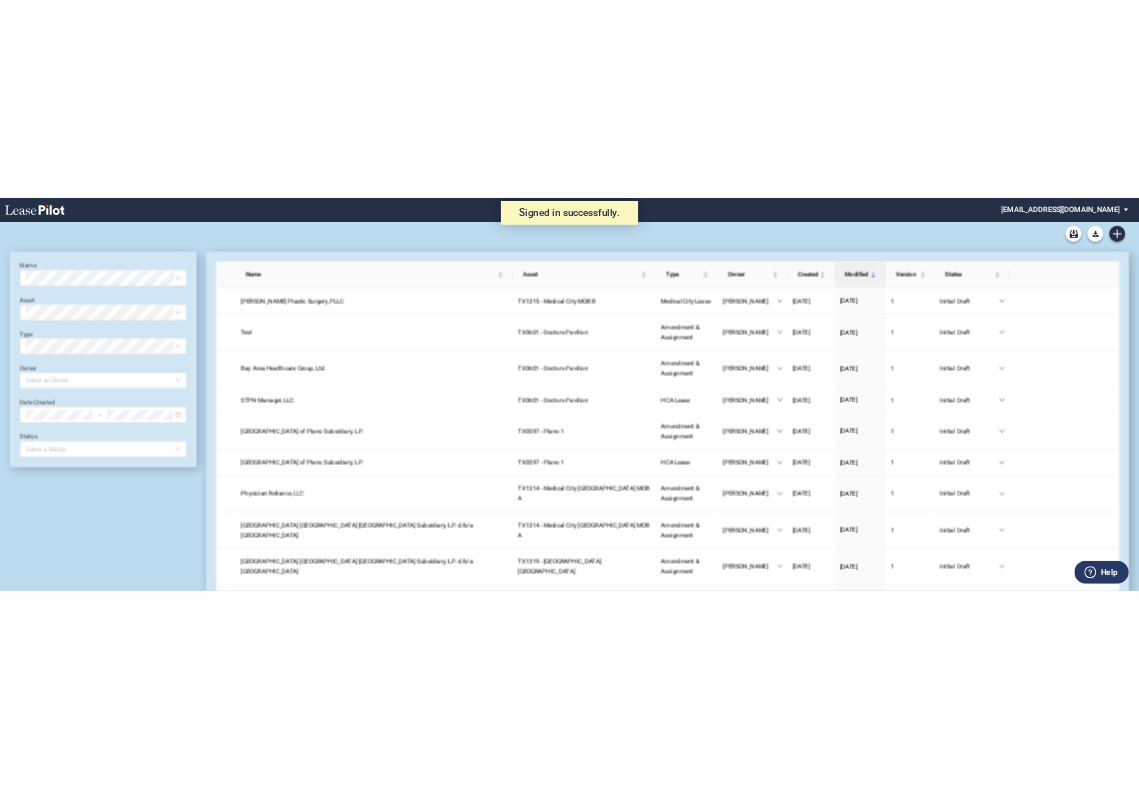 scroll, scrollTop: 0, scrollLeft: 0, axis: both 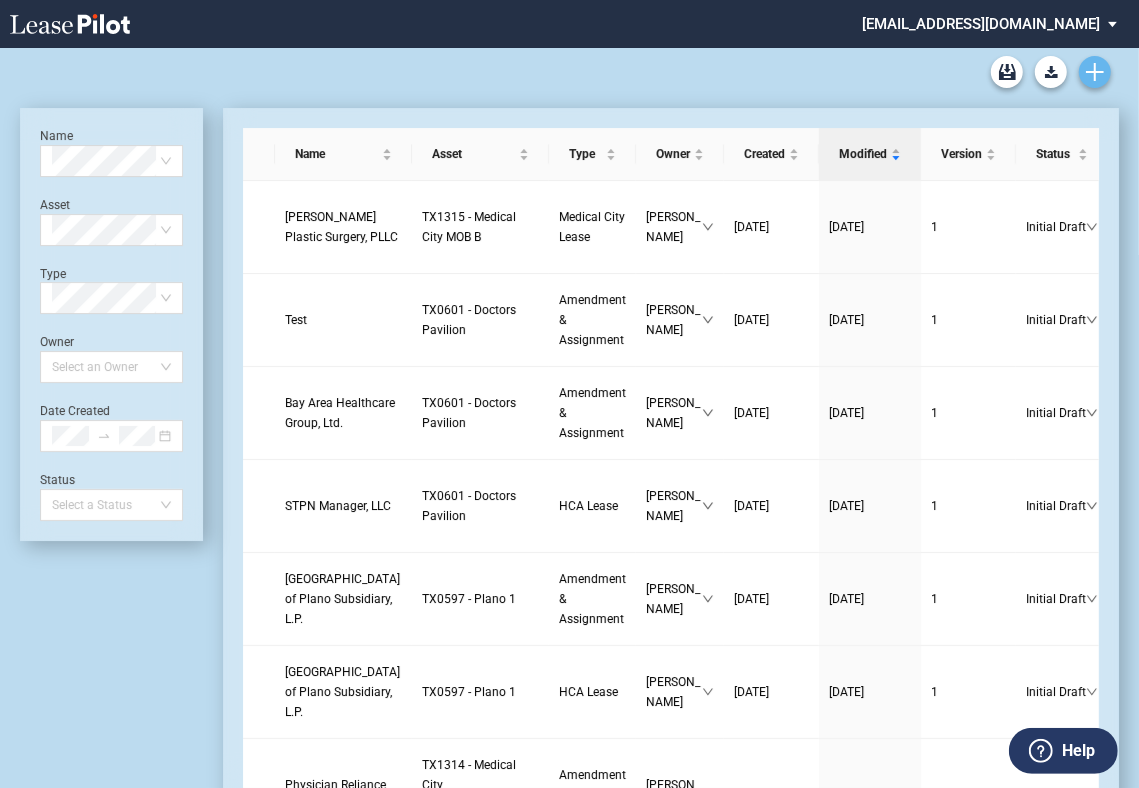 click at bounding box center [1095, 72] 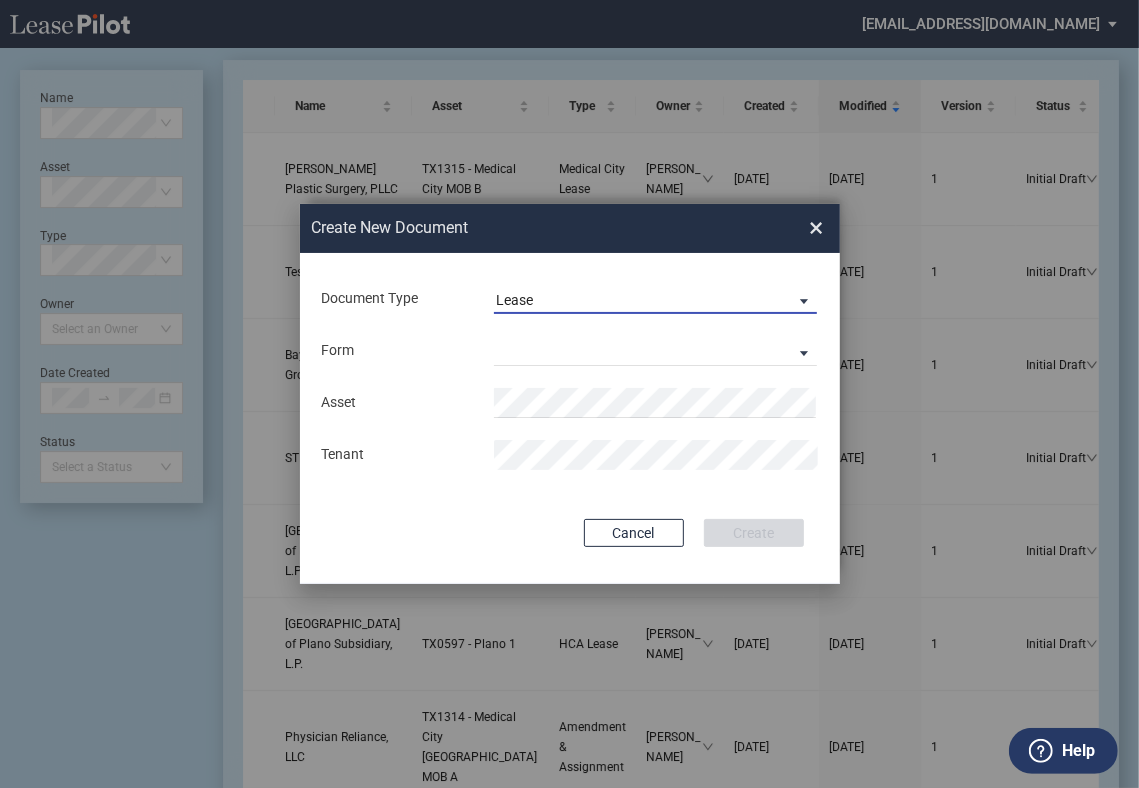 drag, startPoint x: 646, startPoint y: 298, endPoint x: 641, endPoint y: 318, distance: 20.615528 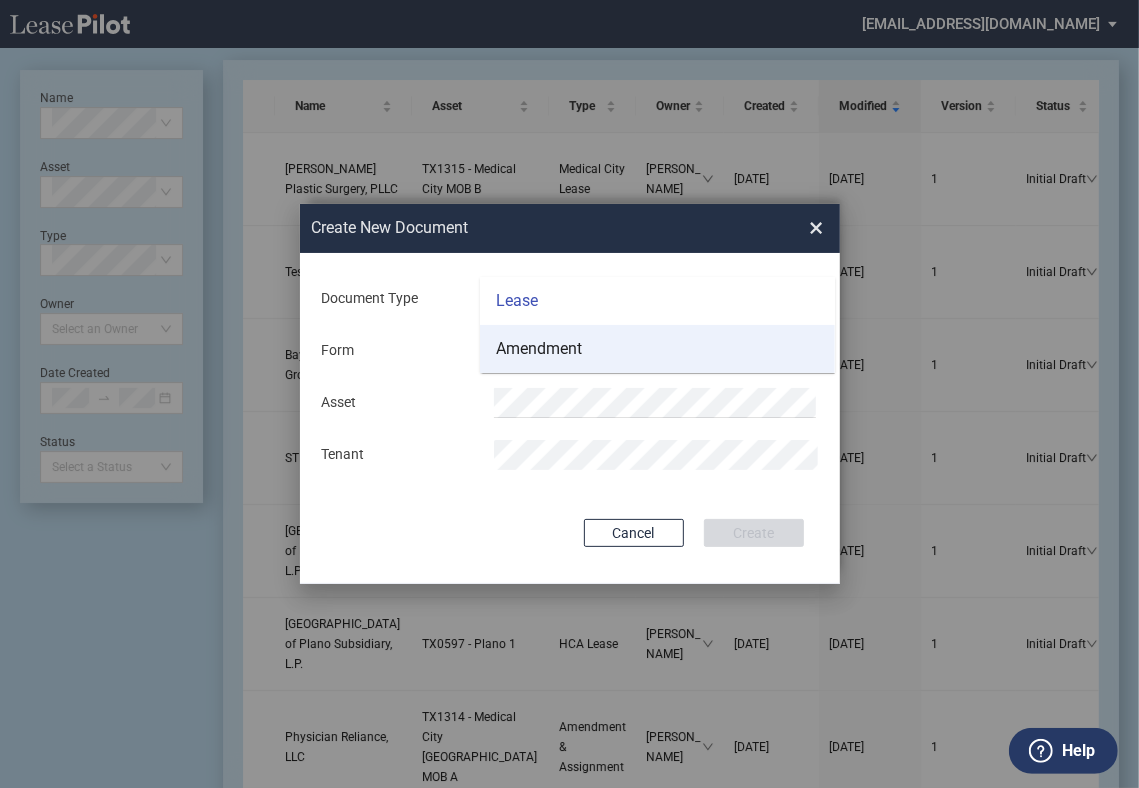 click on "Amendment" at bounding box center (657, 349) 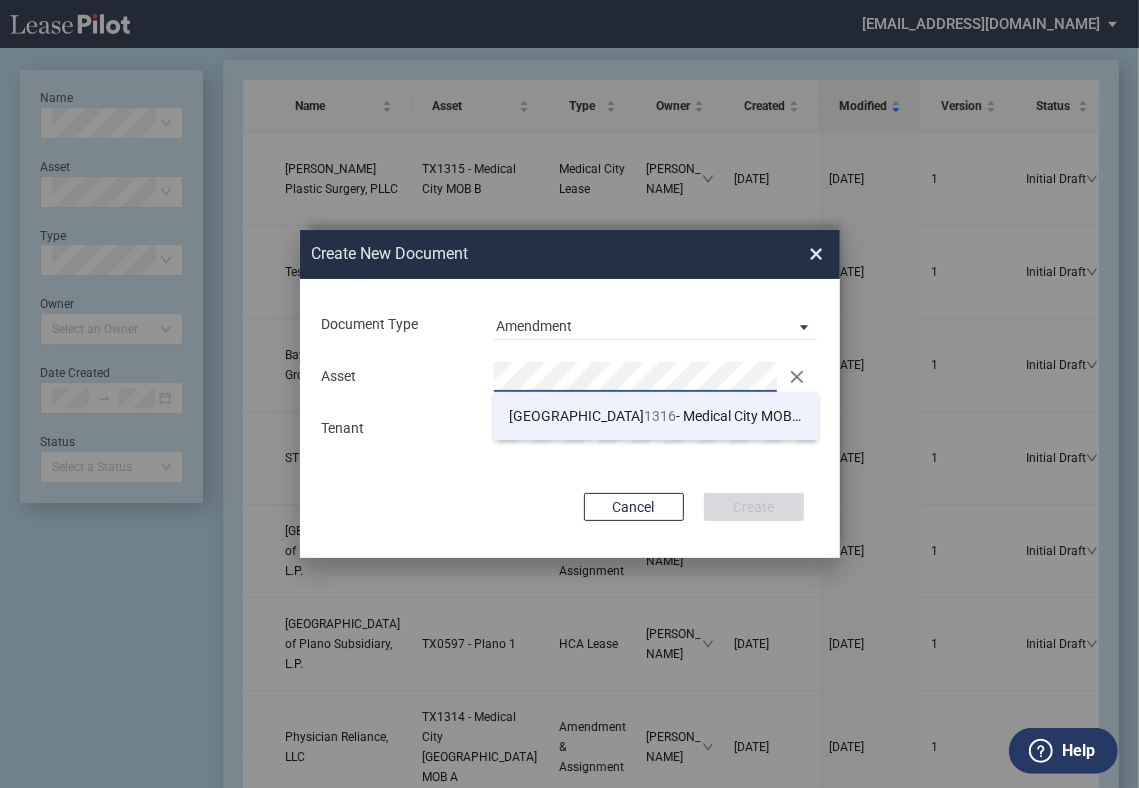 click on "TX 1316  - Medical City MOB C" at bounding box center [655, 416] 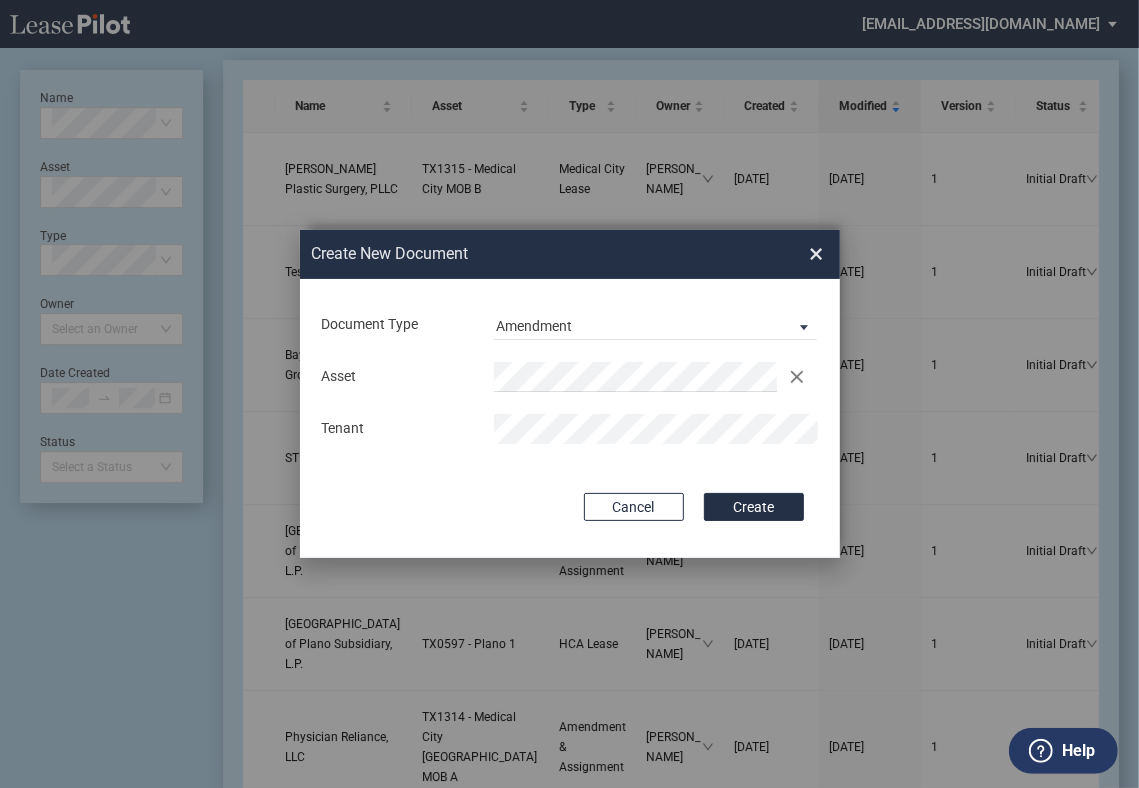 click on "Document Type
Amendment
Deal Type
Office
Deal Type
Office
Form
Amendment & Assignment
Amendment & Assignment
Asset
Clear
Tenant
Use Conformed Deal
The selected building was not in your LeasePilot platform when this conformed deal was created. Please recreate the conformed deal if you want to use it for this building.
Copy Deal Terms from
Cancel
Create
Creating..." at bounding box center [570, 418] 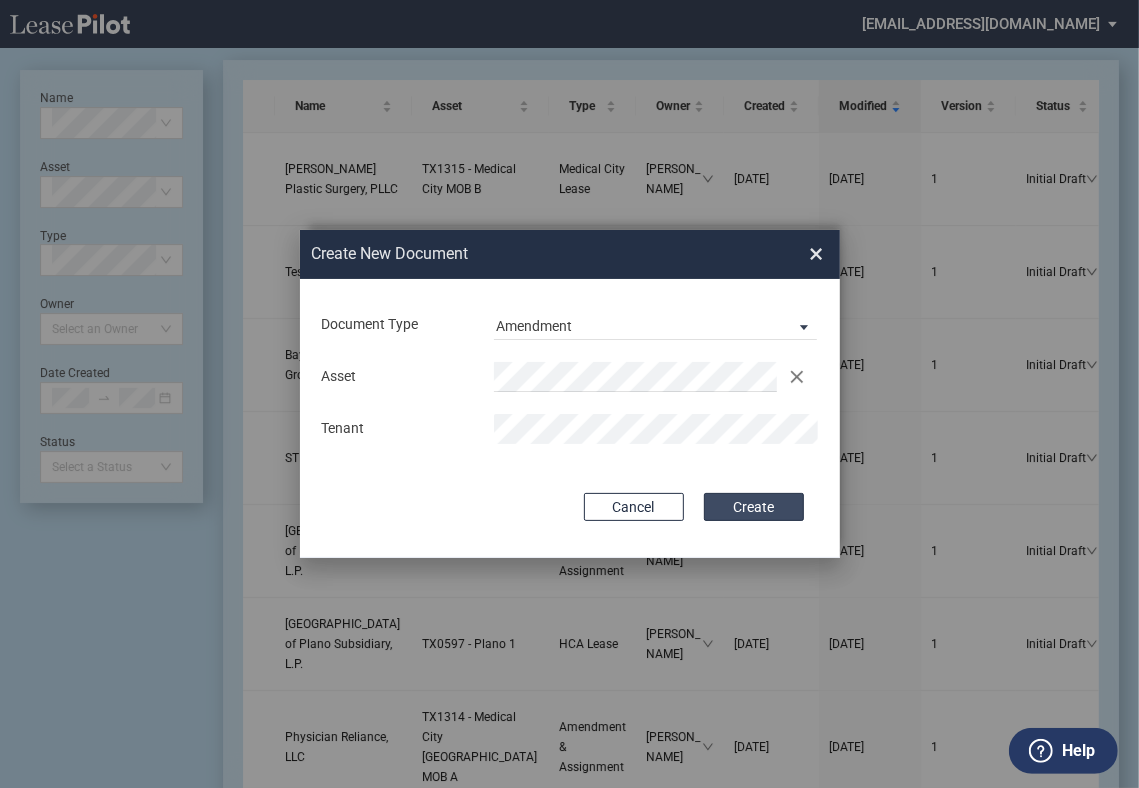 click on "Create" at bounding box center [754, 507] 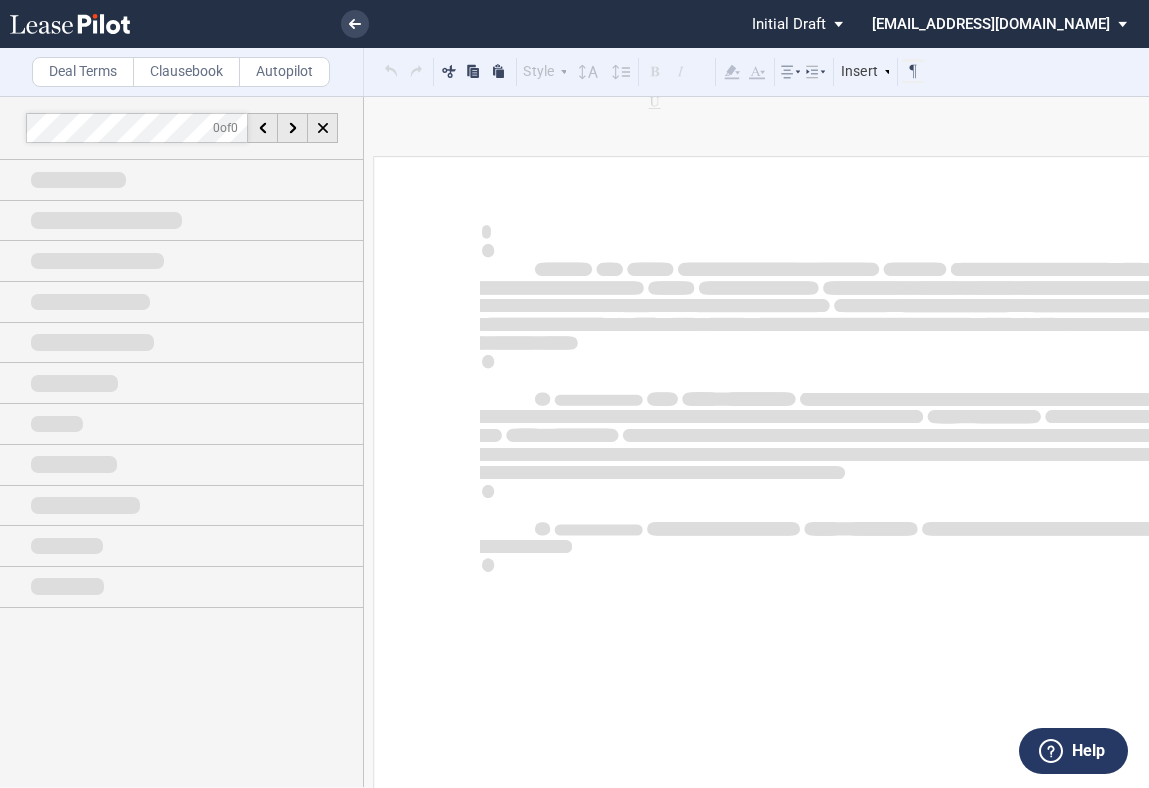 scroll, scrollTop: 0, scrollLeft: 0, axis: both 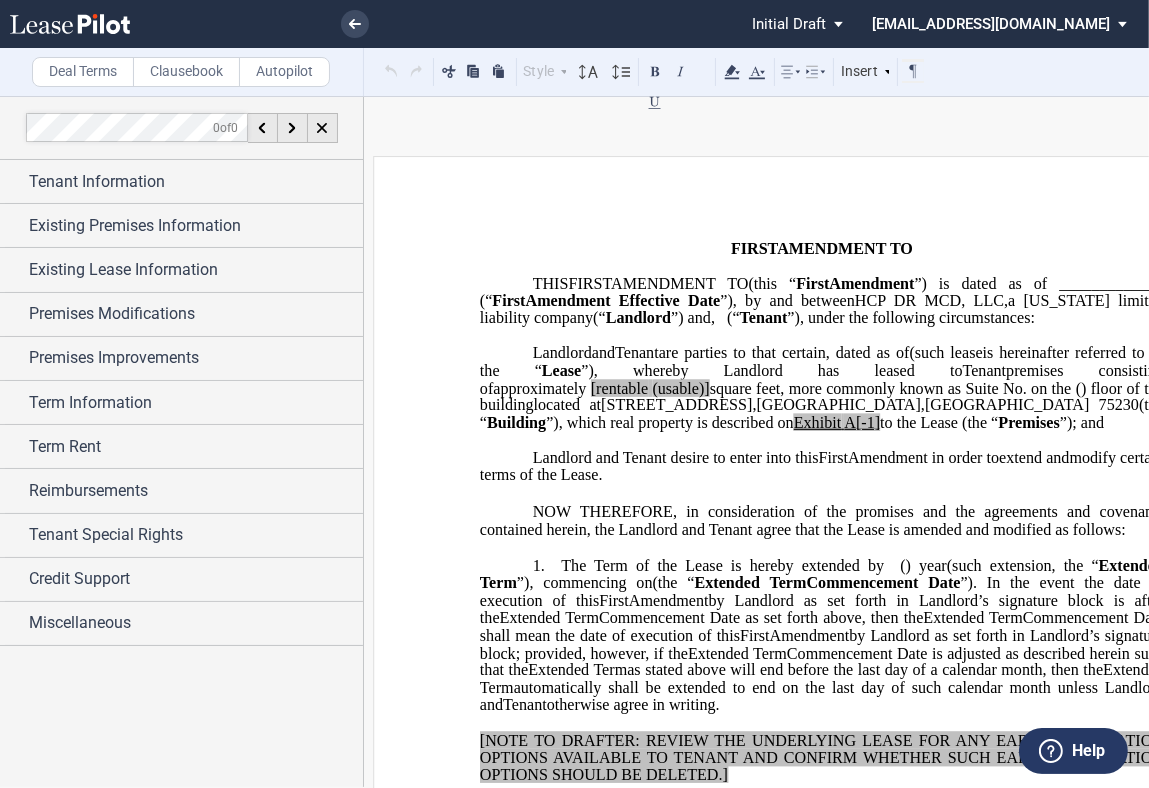 click on "﻿" at bounding box center (822, 231) 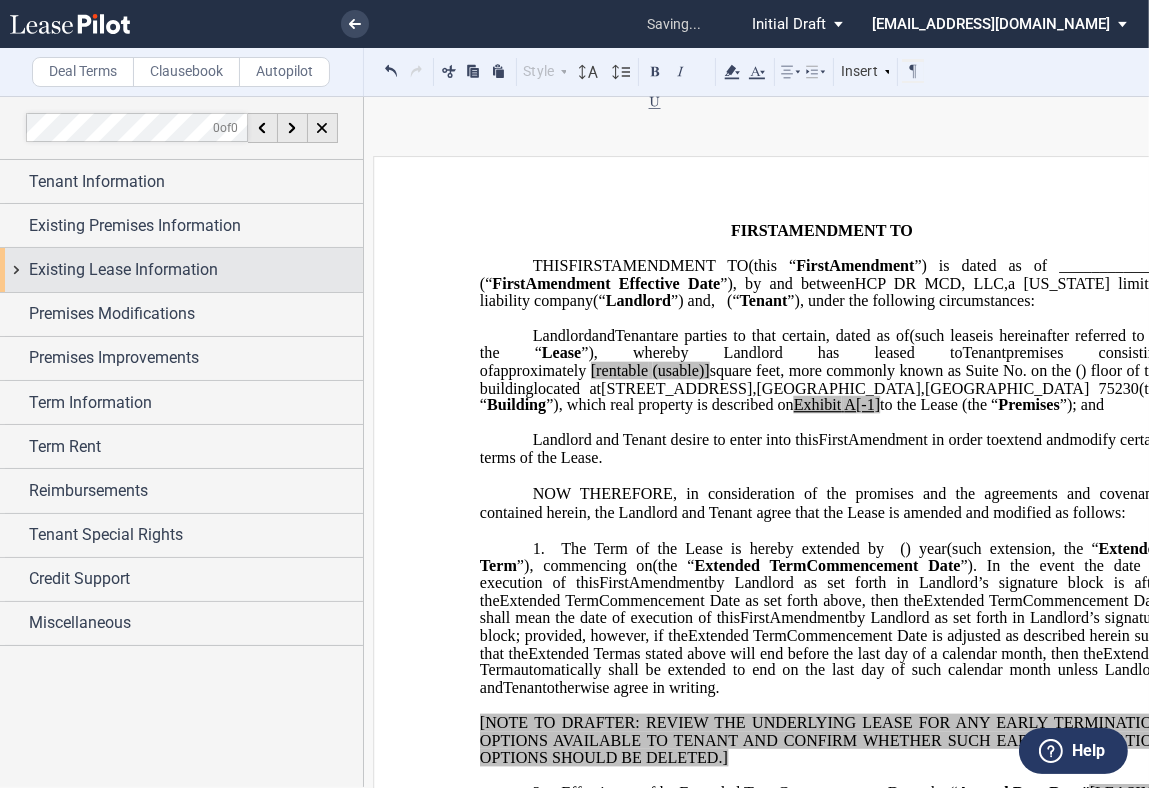 click on "Existing Lease Information" at bounding box center [196, 270] 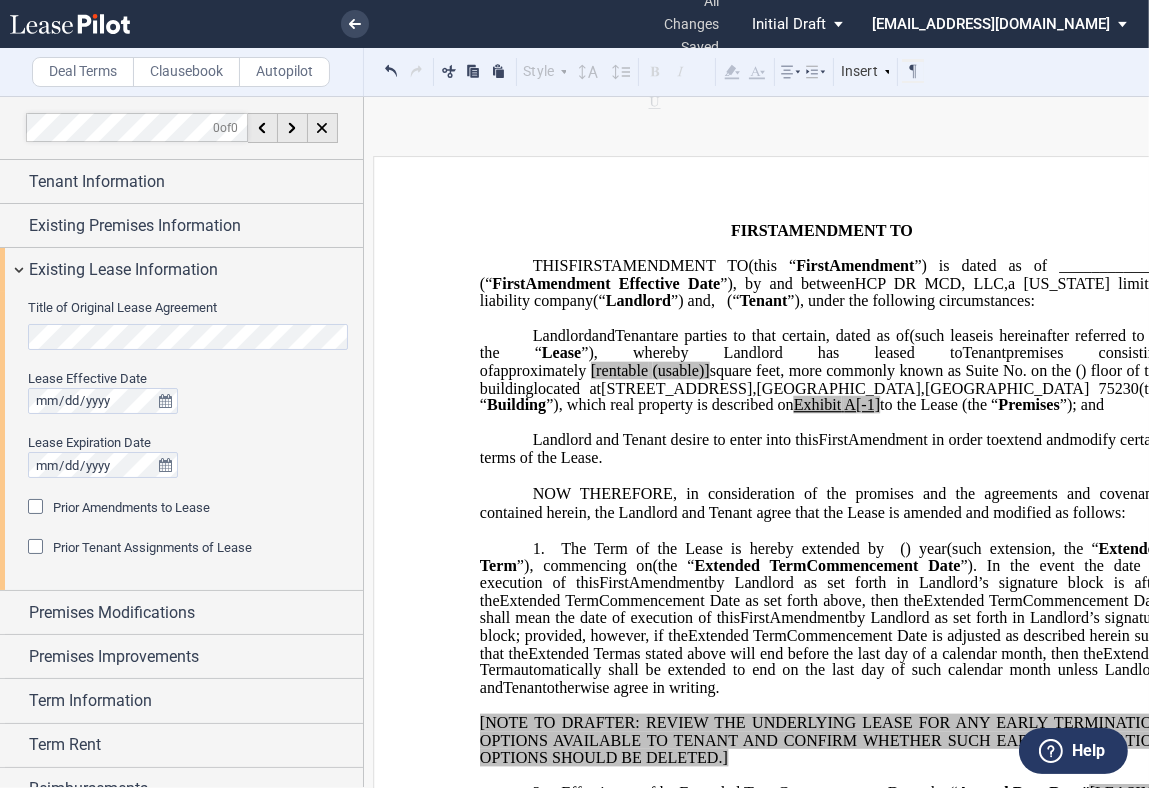 click on ".bocls-1{fill:#26354a;fill-rule:evenodd}
Loading...
×
all changes saved
Pending...
Pending...
Initial Draft
Initial Draft
Initial Draft
In Negotiation
In Negotiation
Final Draft
Final Draft
[EMAIL_ADDRESS][DOMAIN_NAME]
Change Password
2-Factor Authentication
Sign Out
Deal Terms
Clausebook
Autopilot
Style
Normal
8pt
9pt
10pt
10.5pt
11pt
12pt
14pt
16pt
Normal
1
1.15
1.5
2
3" at bounding box center [574, 394] 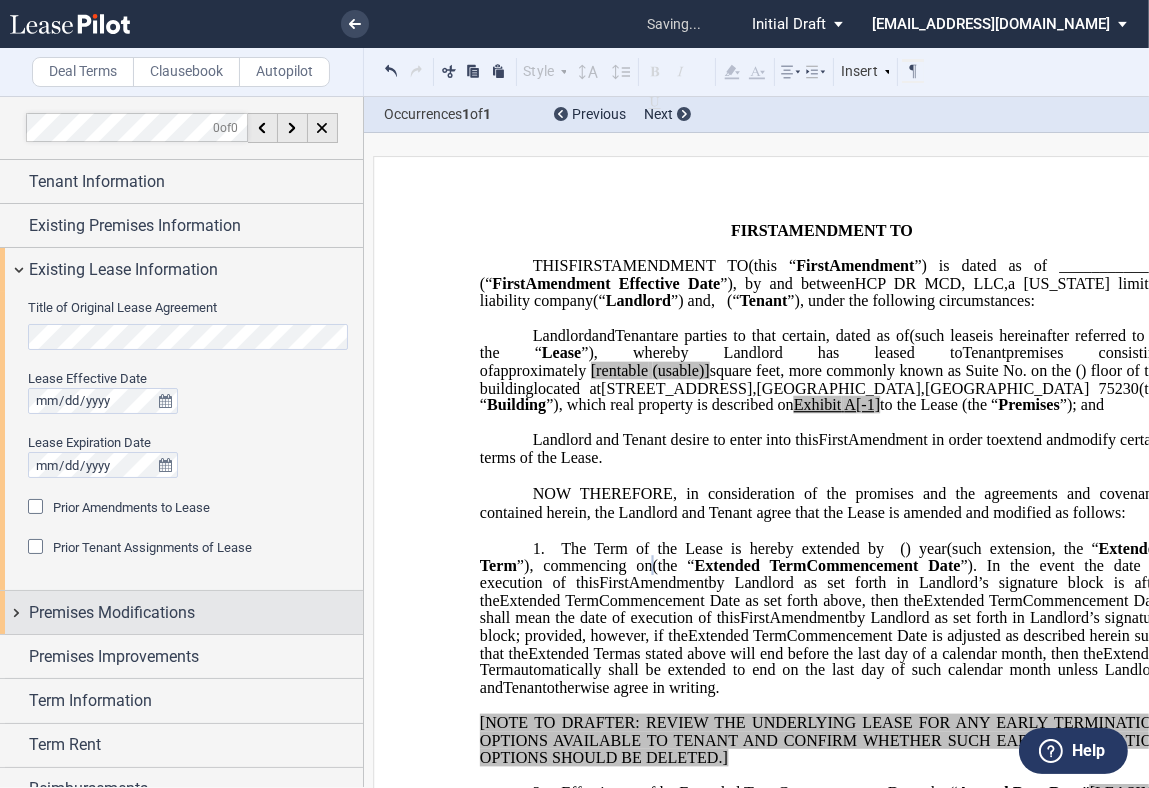 click on "Premises Modifications" at bounding box center [196, 613] 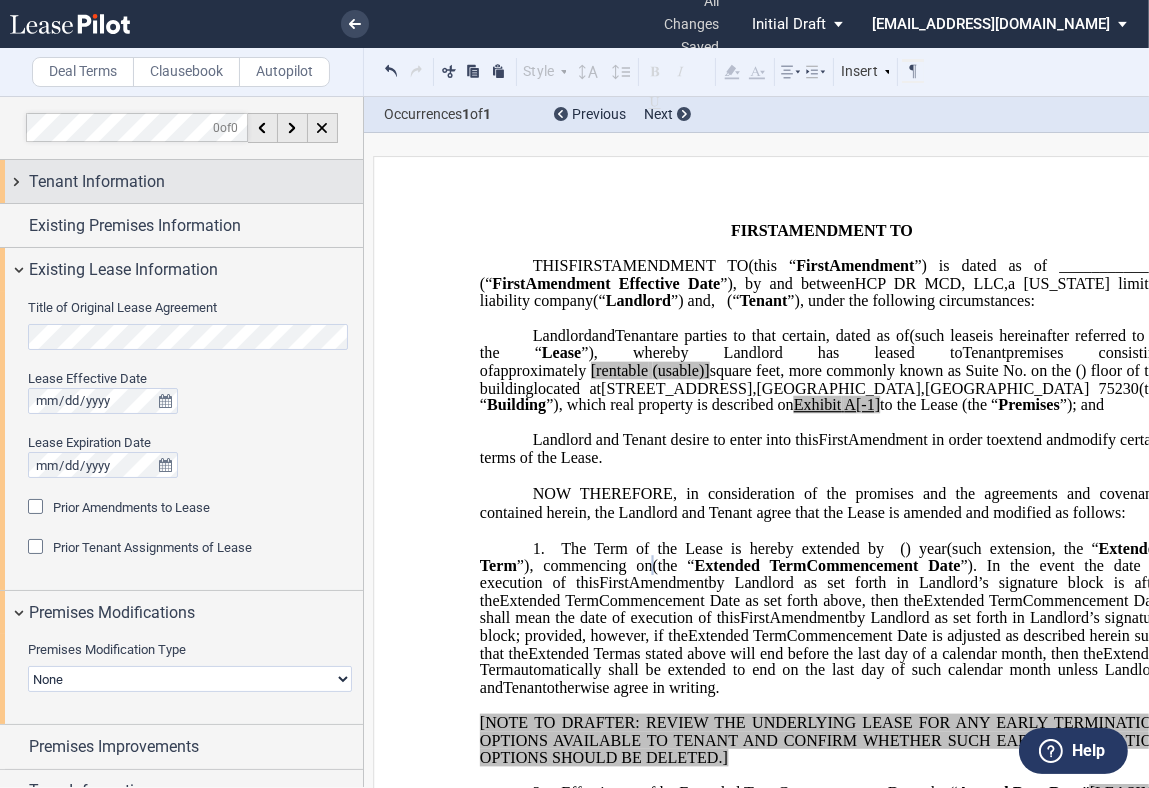 click on "Tenant Information" at bounding box center [97, 182] 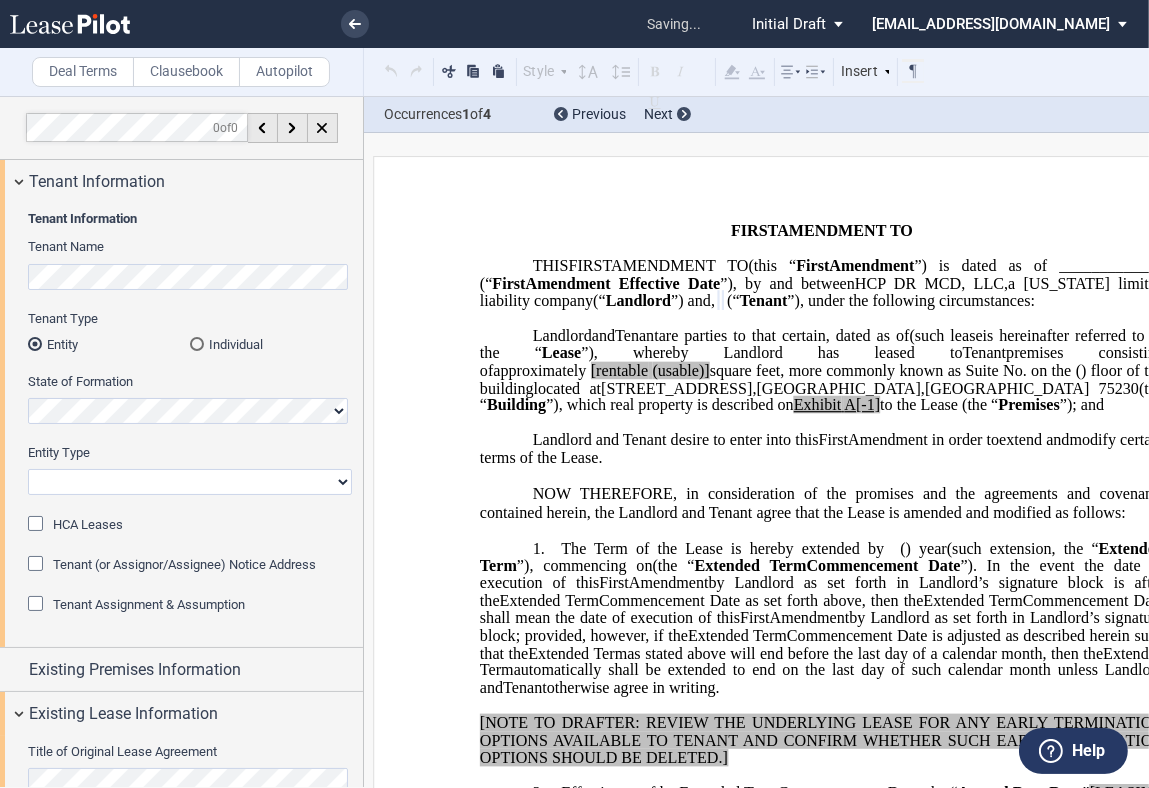 click on "Corporation
Limited Liability Company
General Partnership
Limited Partnership
Other" at bounding box center [190, 482] 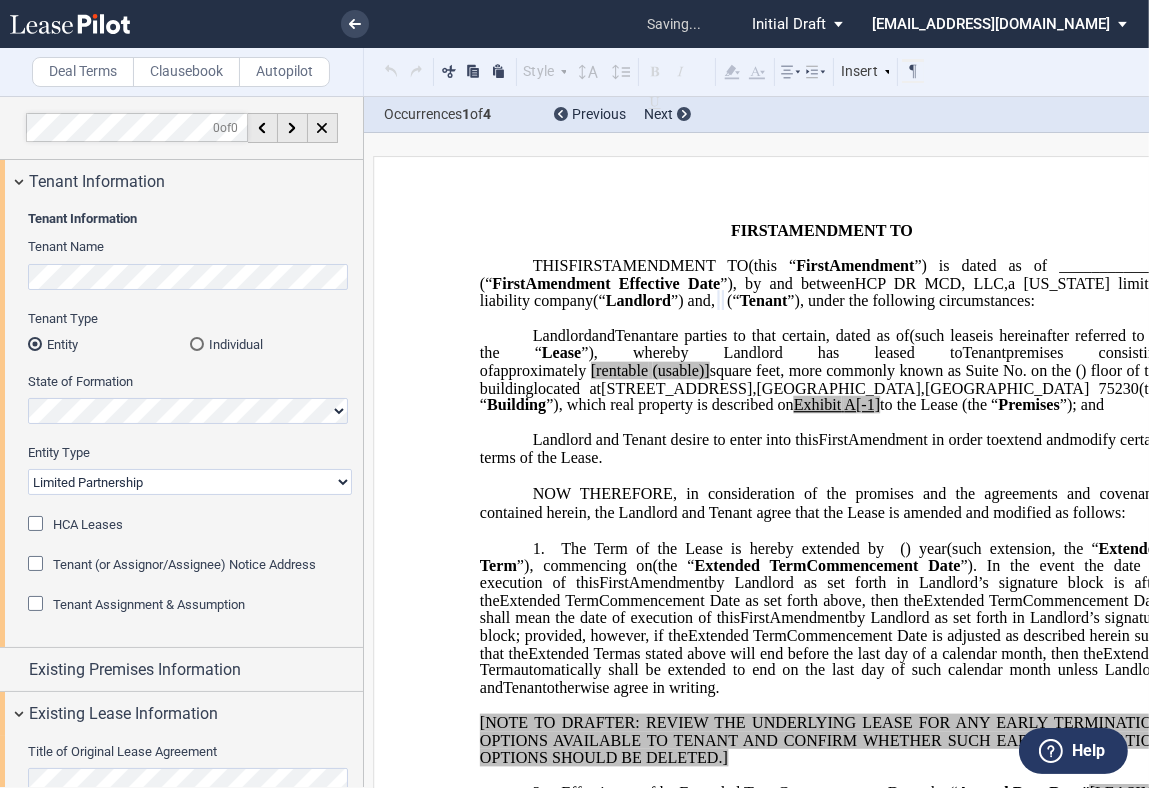 click on "Corporation
Limited Liability Company
General Partnership
Limited Partnership
Other" at bounding box center (190, 482) 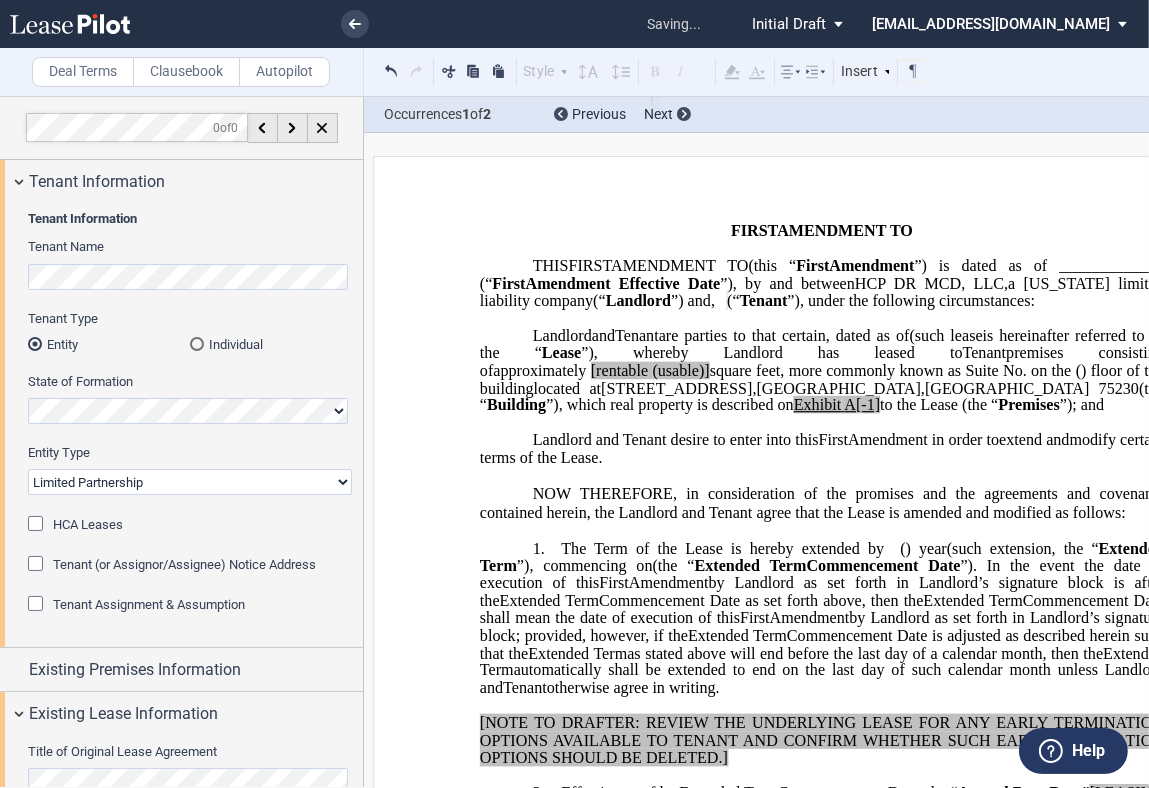 click 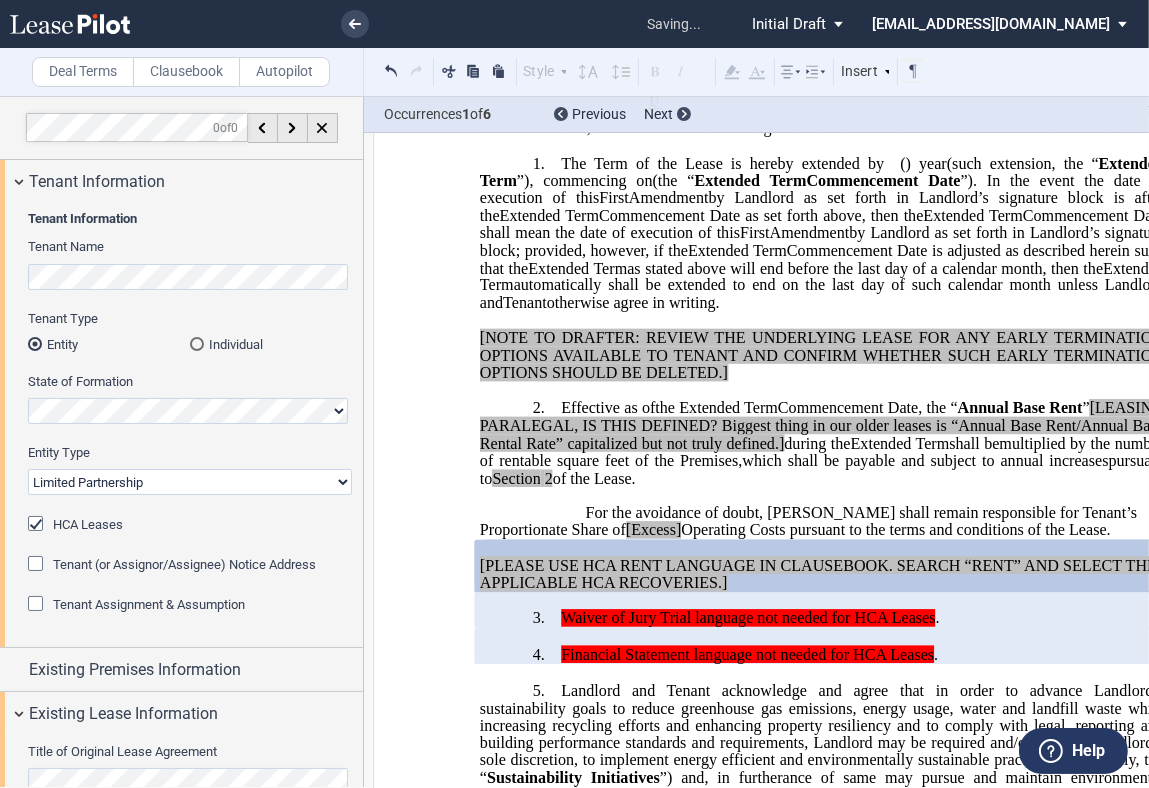 scroll, scrollTop: 269, scrollLeft: 0, axis: vertical 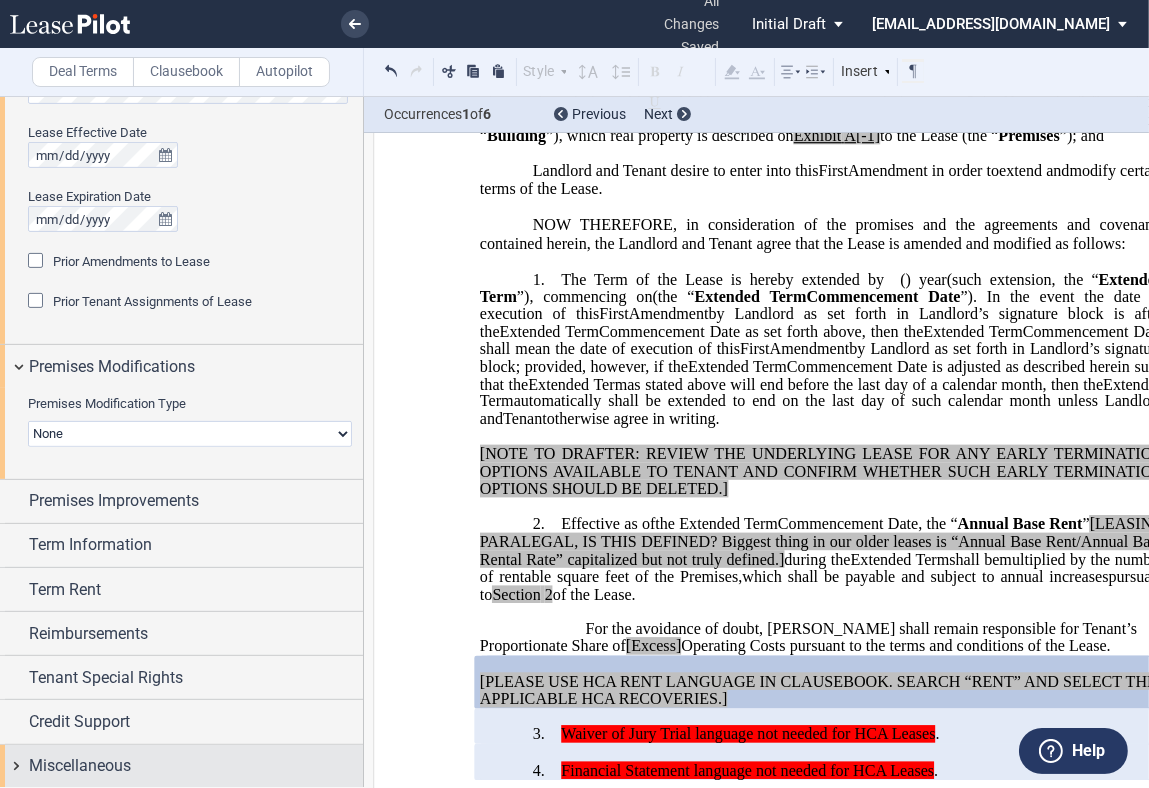 click on "Miscellaneous" at bounding box center [196, 766] 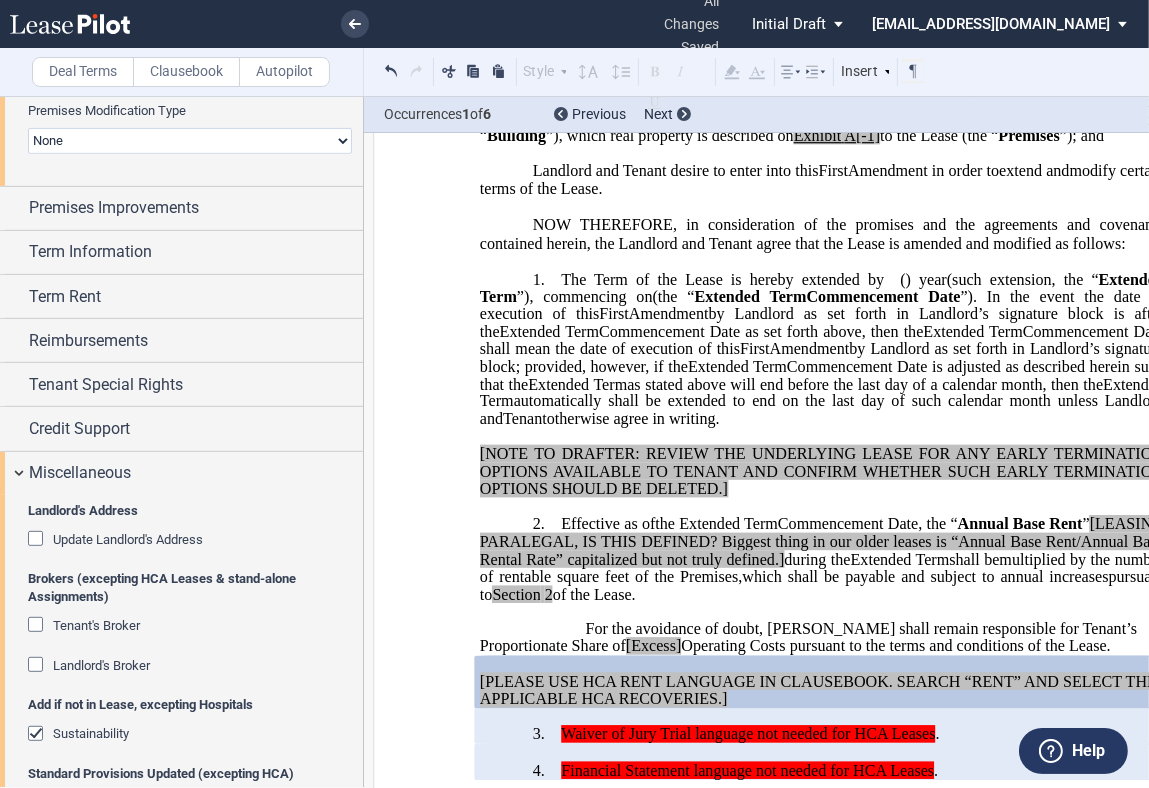 scroll, scrollTop: 1251, scrollLeft: 0, axis: vertical 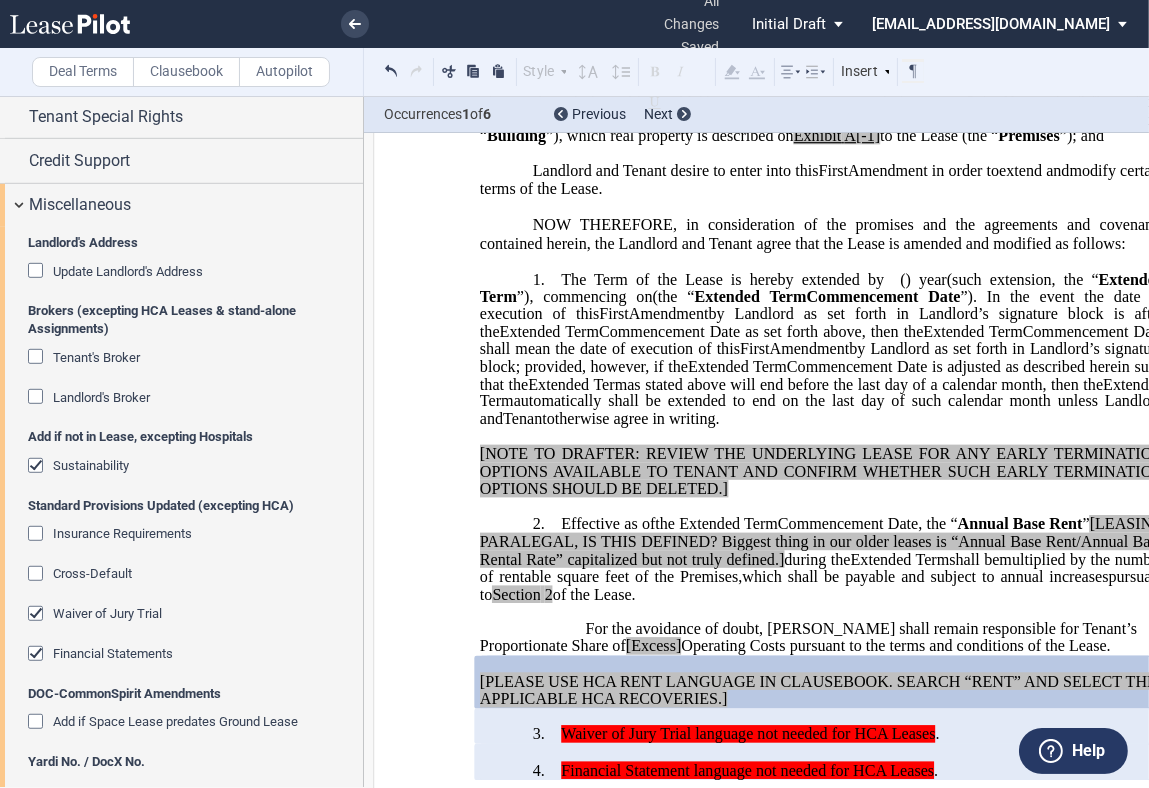 drag, startPoint x: 37, startPoint y: 612, endPoint x: 41, endPoint y: 656, distance: 44.181442 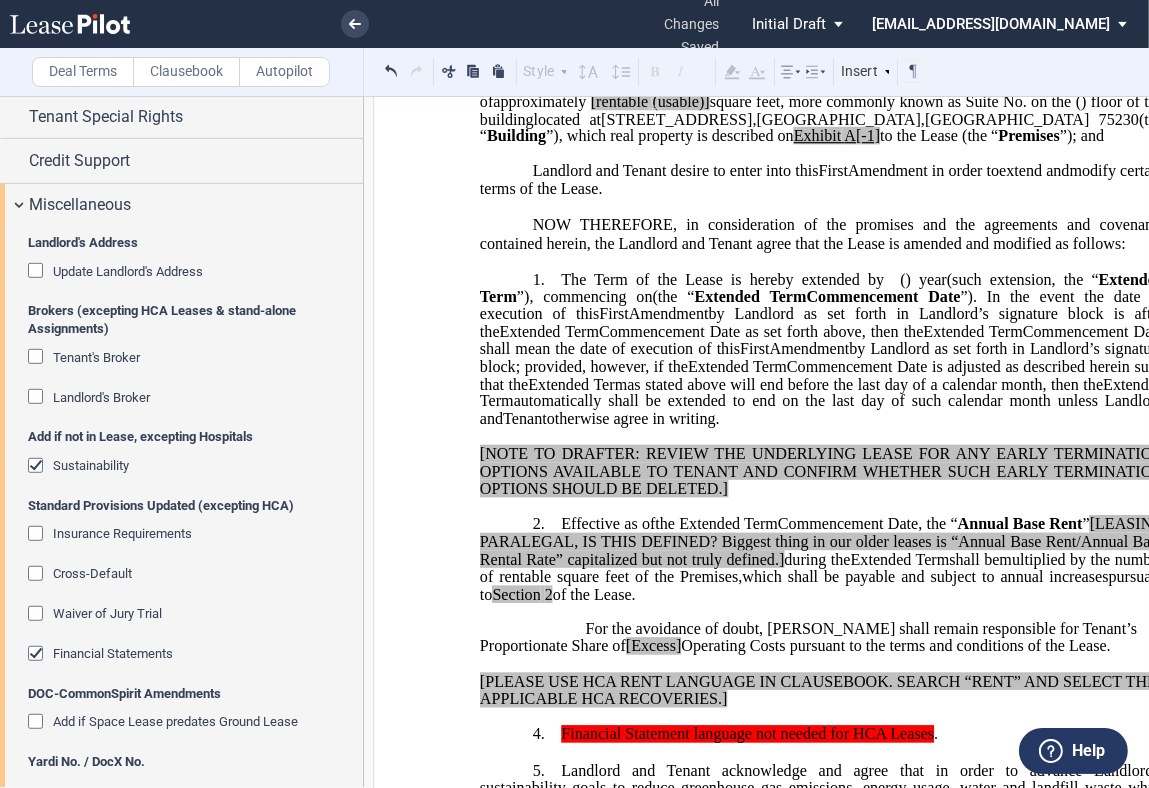click 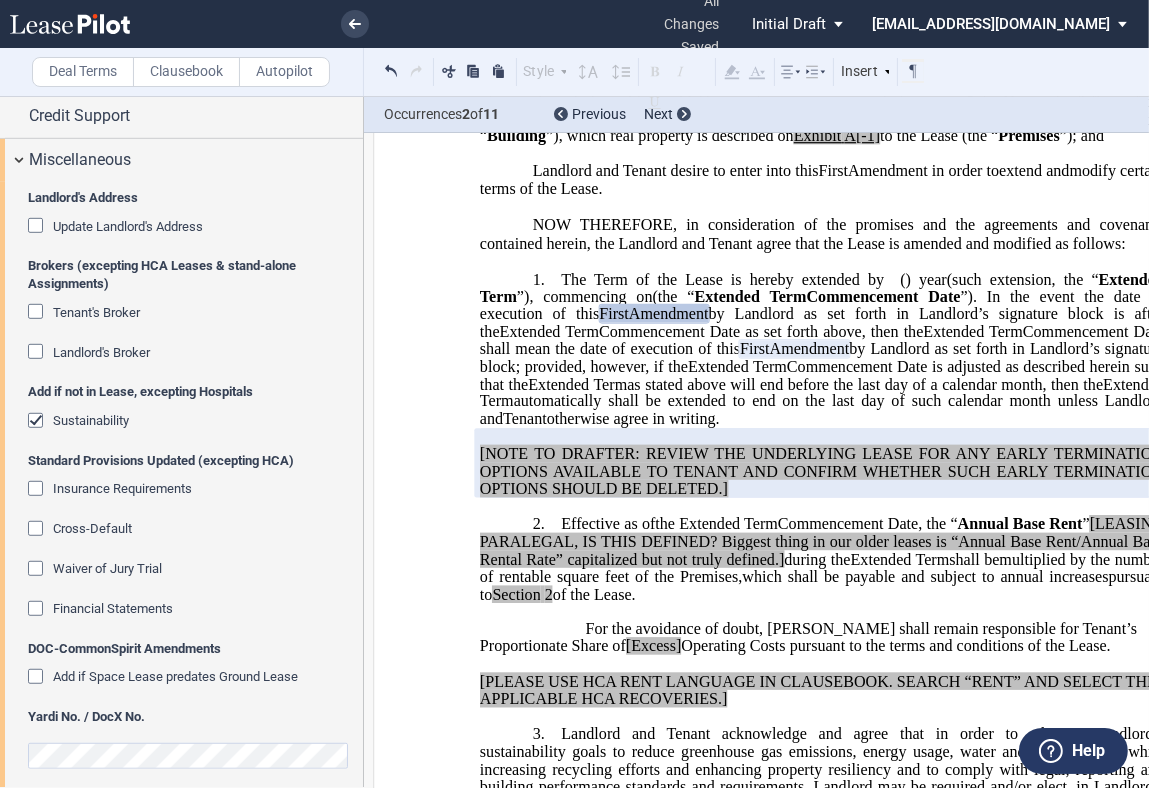 scroll, scrollTop: 1309, scrollLeft: 0, axis: vertical 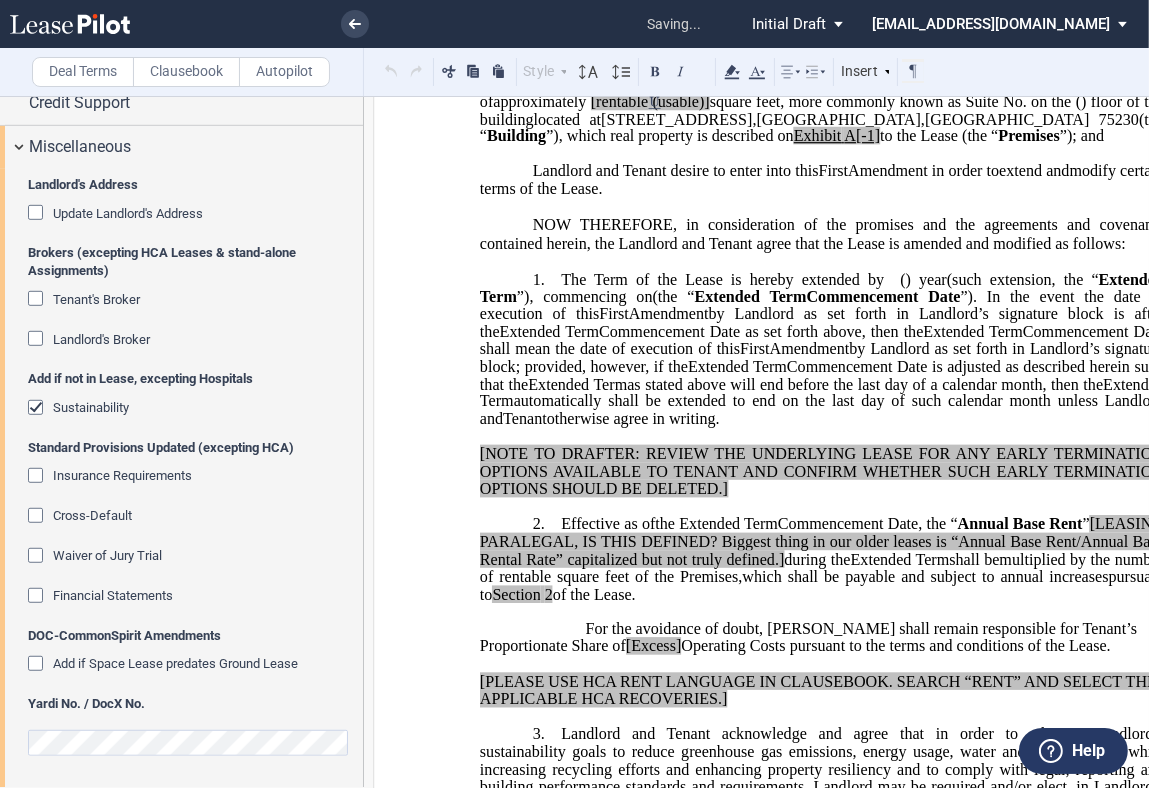 click 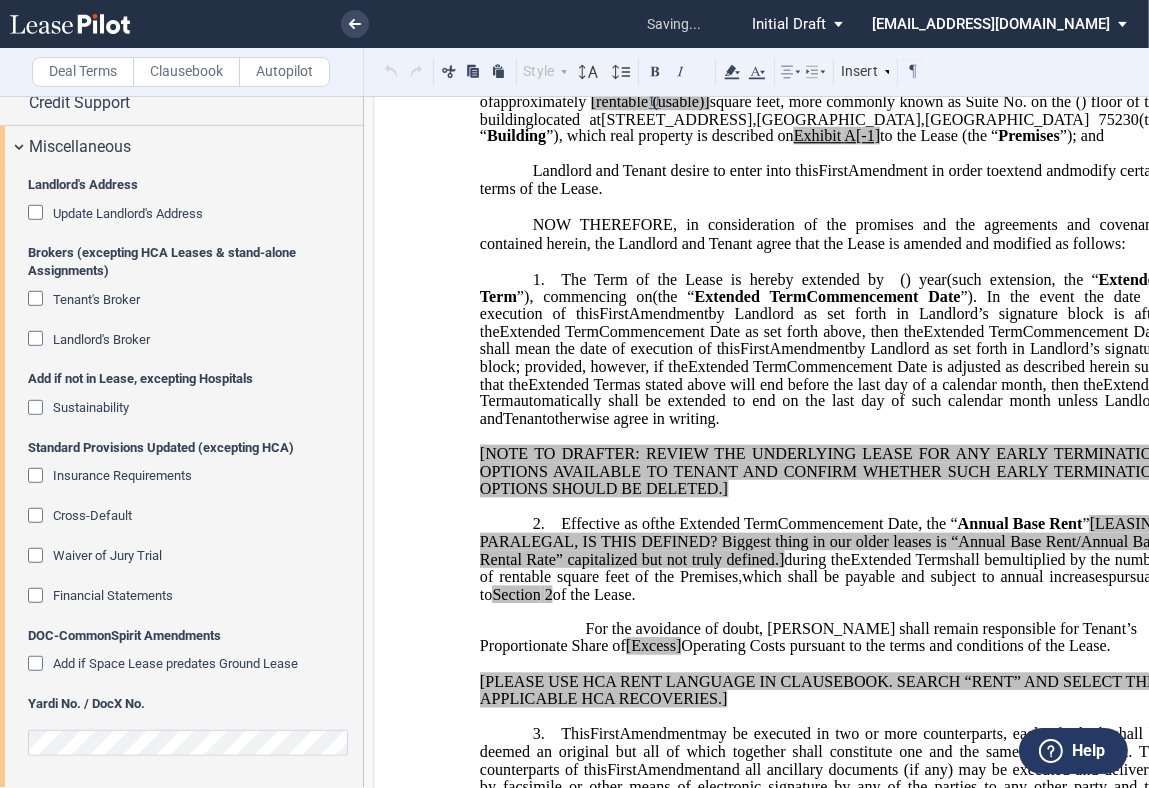 scroll, scrollTop: 602, scrollLeft: 0, axis: vertical 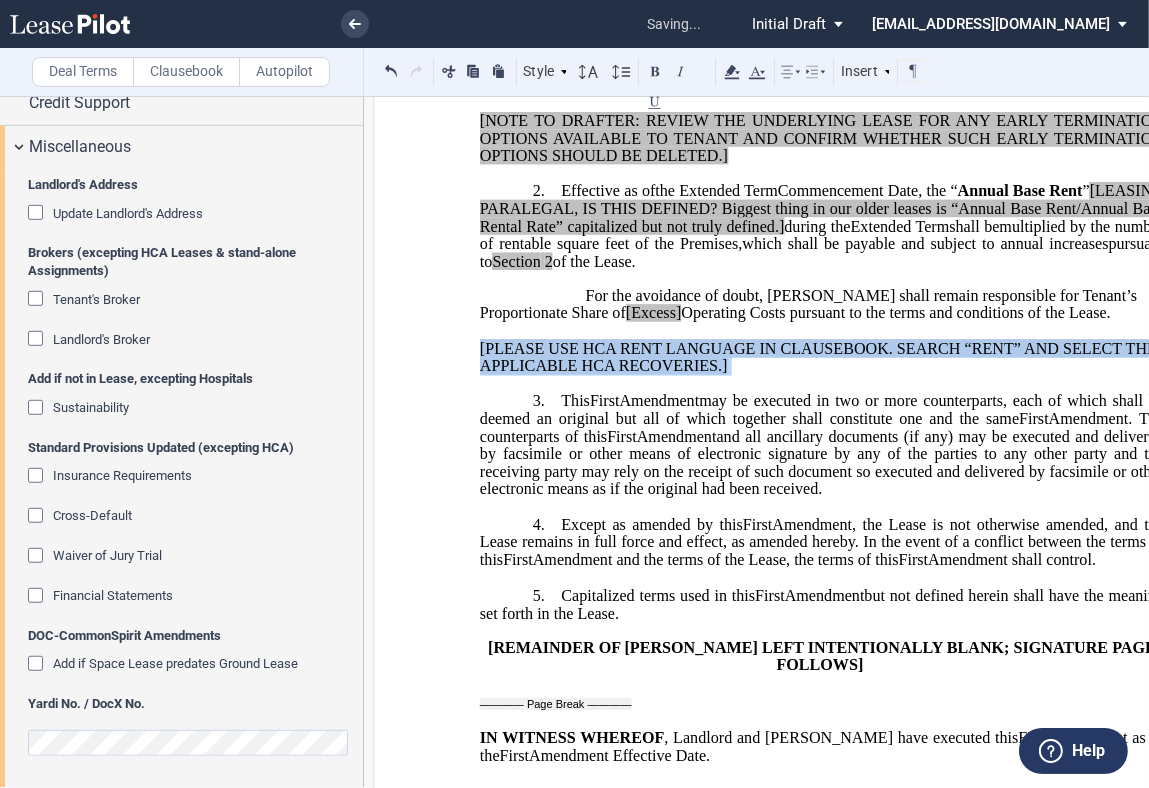 drag, startPoint x: 723, startPoint y: 410, endPoint x: 464, endPoint y: 389, distance: 259.84995 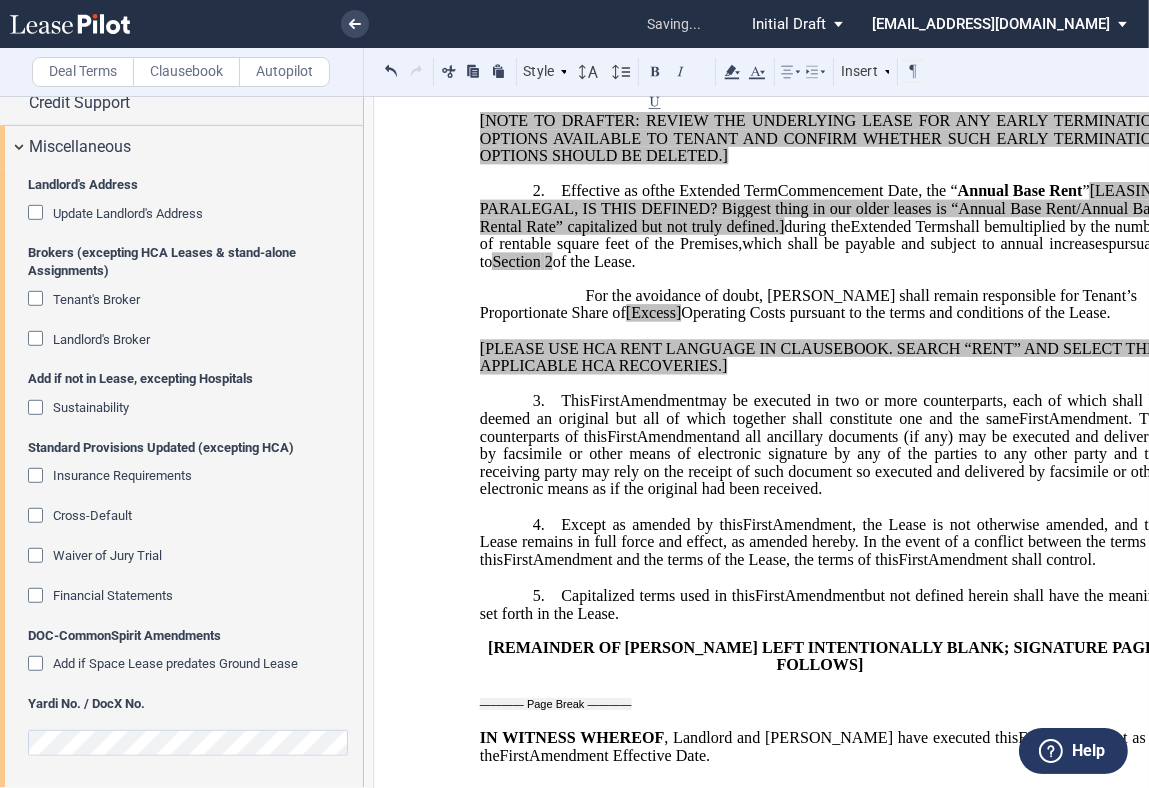 click on "[PLEASE USE HCA RENT LANGUAGE IN CLAUSEBOOK. SEARCH “RENT” AND SELECT THE APPLICABLE HCA RECOVERIES.]" at bounding box center (822, 357) 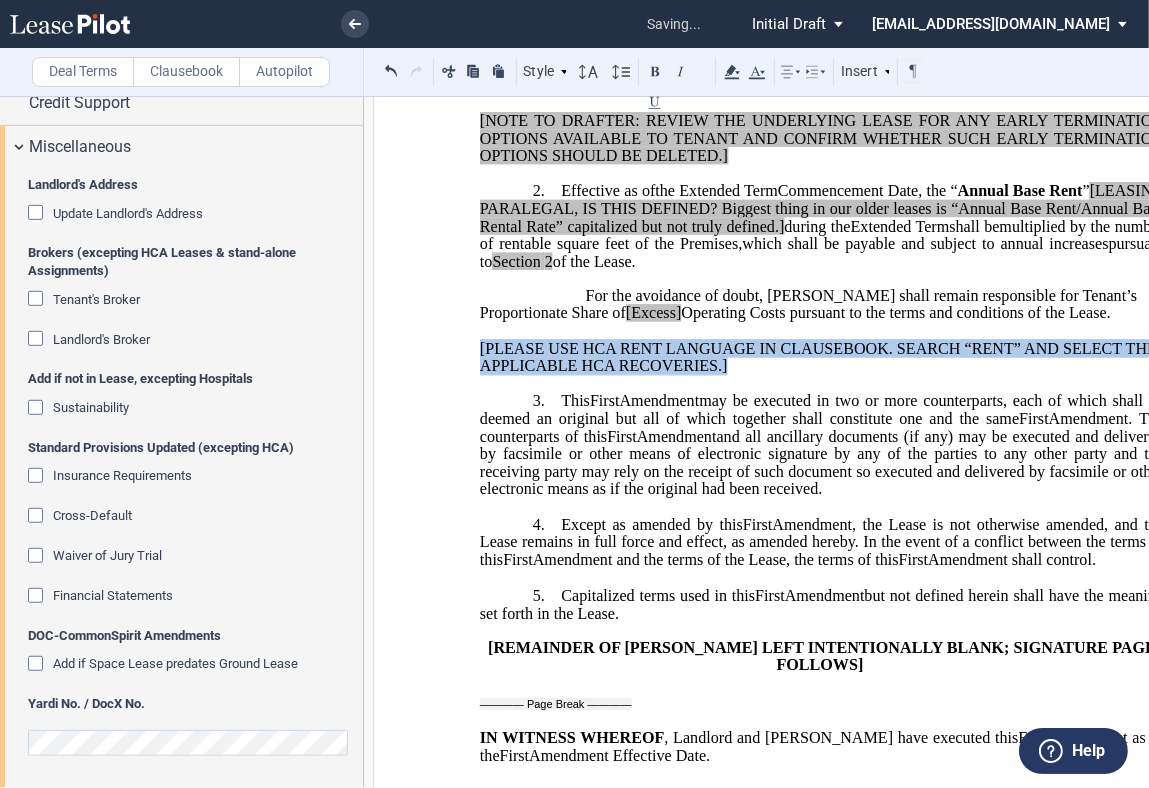 drag, startPoint x: 733, startPoint y: 403, endPoint x: 459, endPoint y: 390, distance: 274.30823 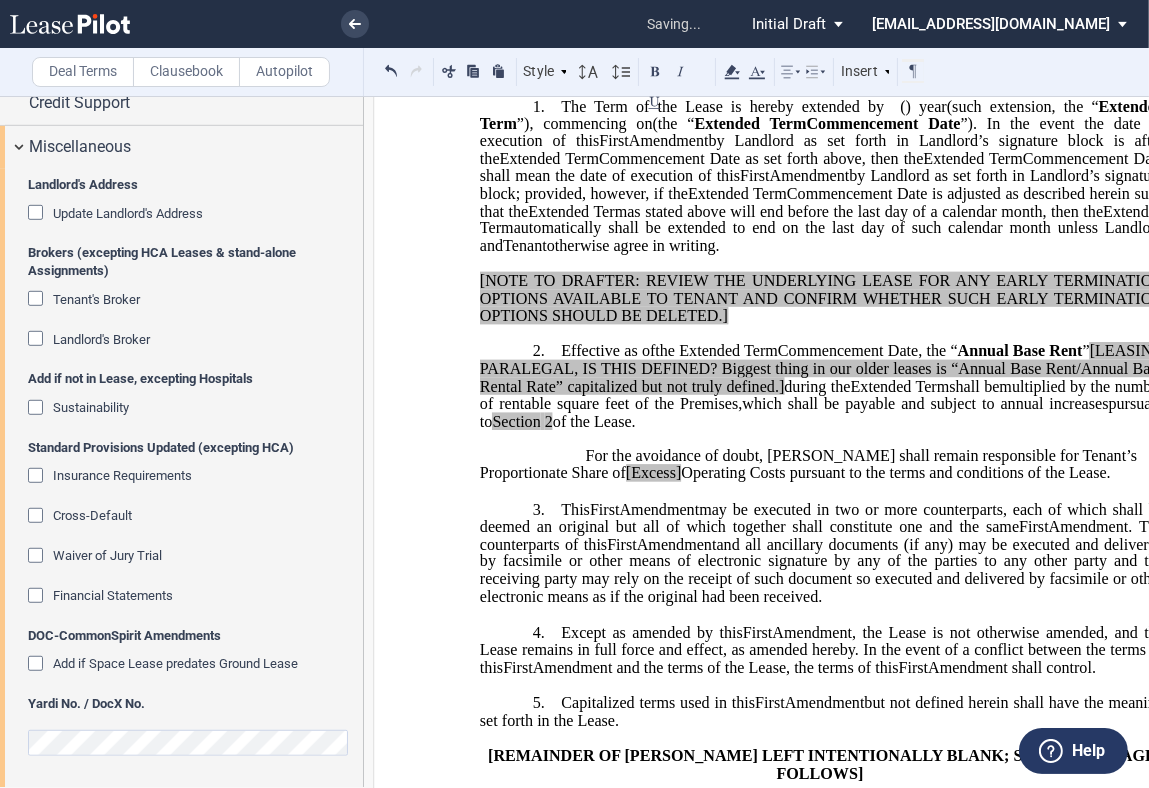 scroll, scrollTop: 380, scrollLeft: 0, axis: vertical 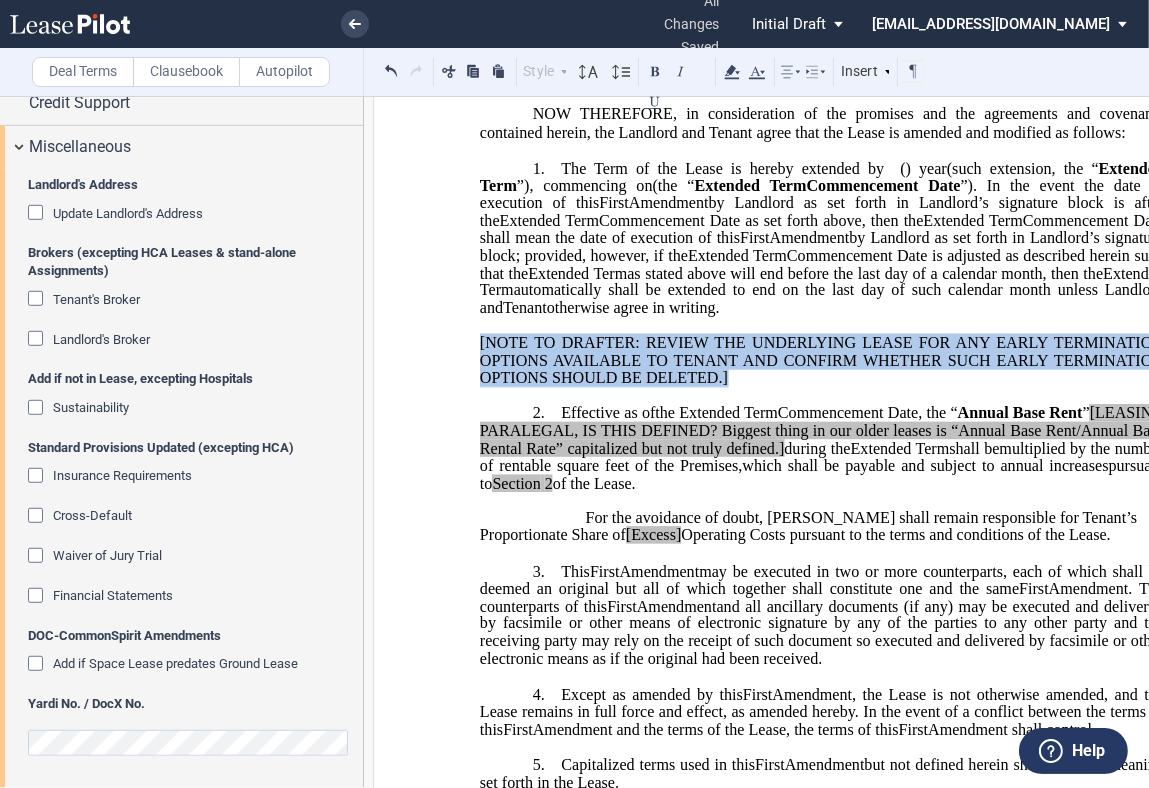 drag, startPoint x: 733, startPoint y: 413, endPoint x: 447, endPoint y: 374, distance: 288.64685 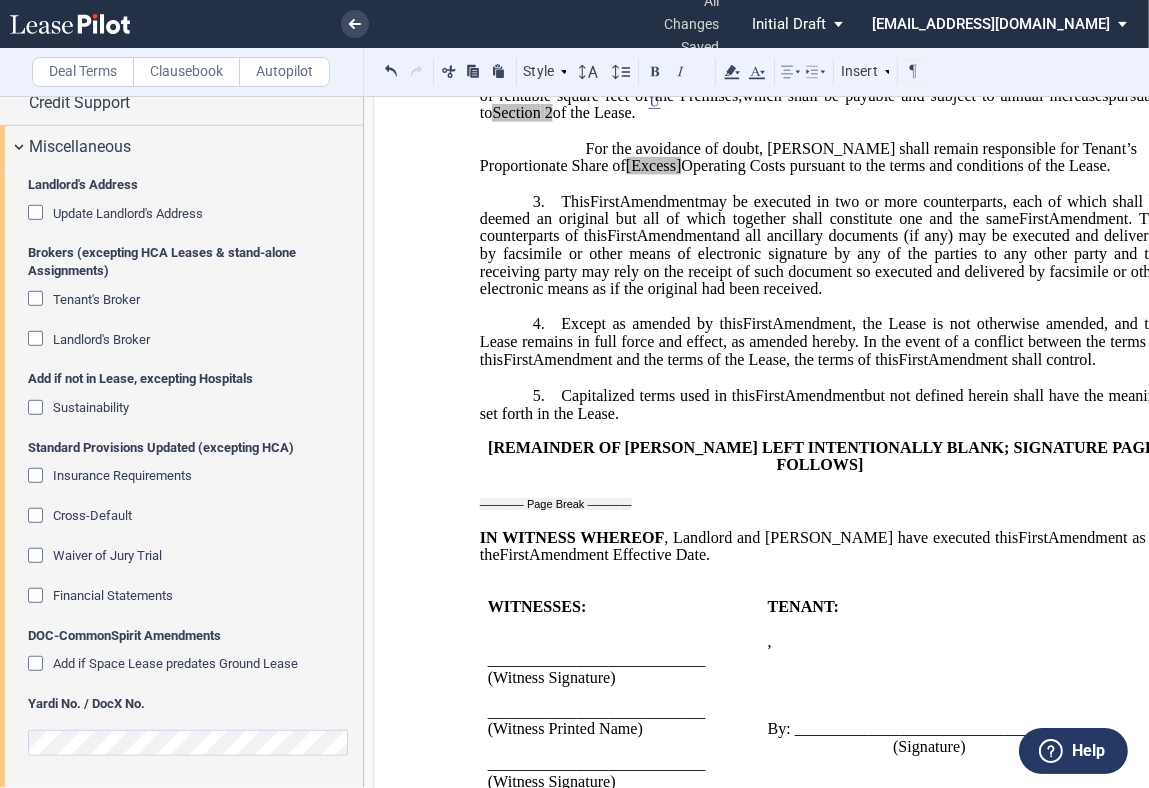 scroll, scrollTop: 936, scrollLeft: 0, axis: vertical 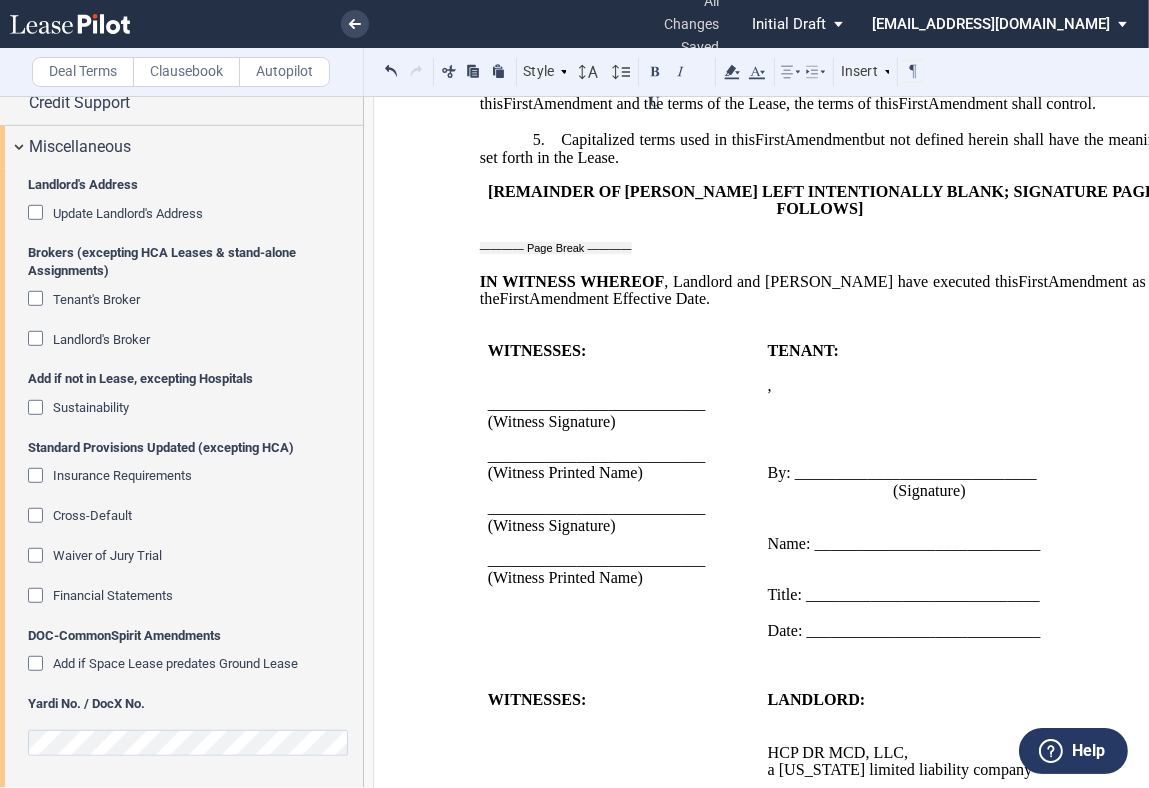 click on "﻿" at bounding box center [822, 264] 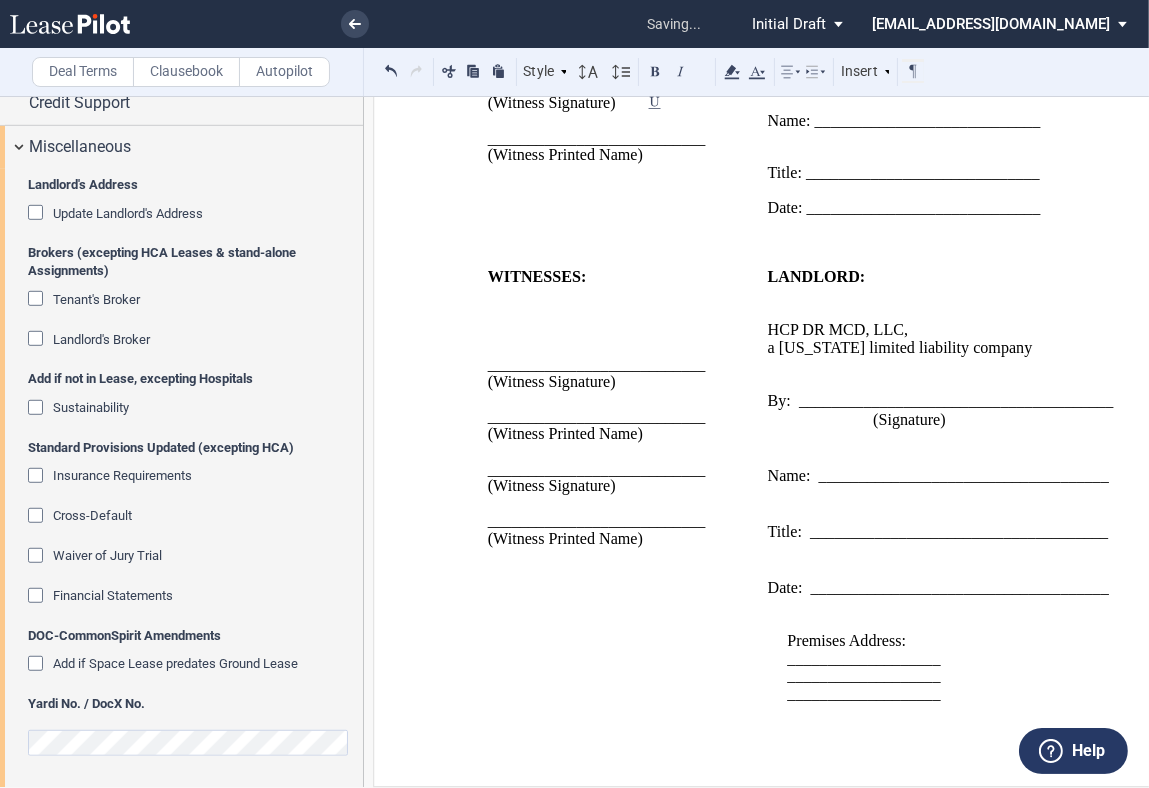 scroll, scrollTop: 1407, scrollLeft: 0, axis: vertical 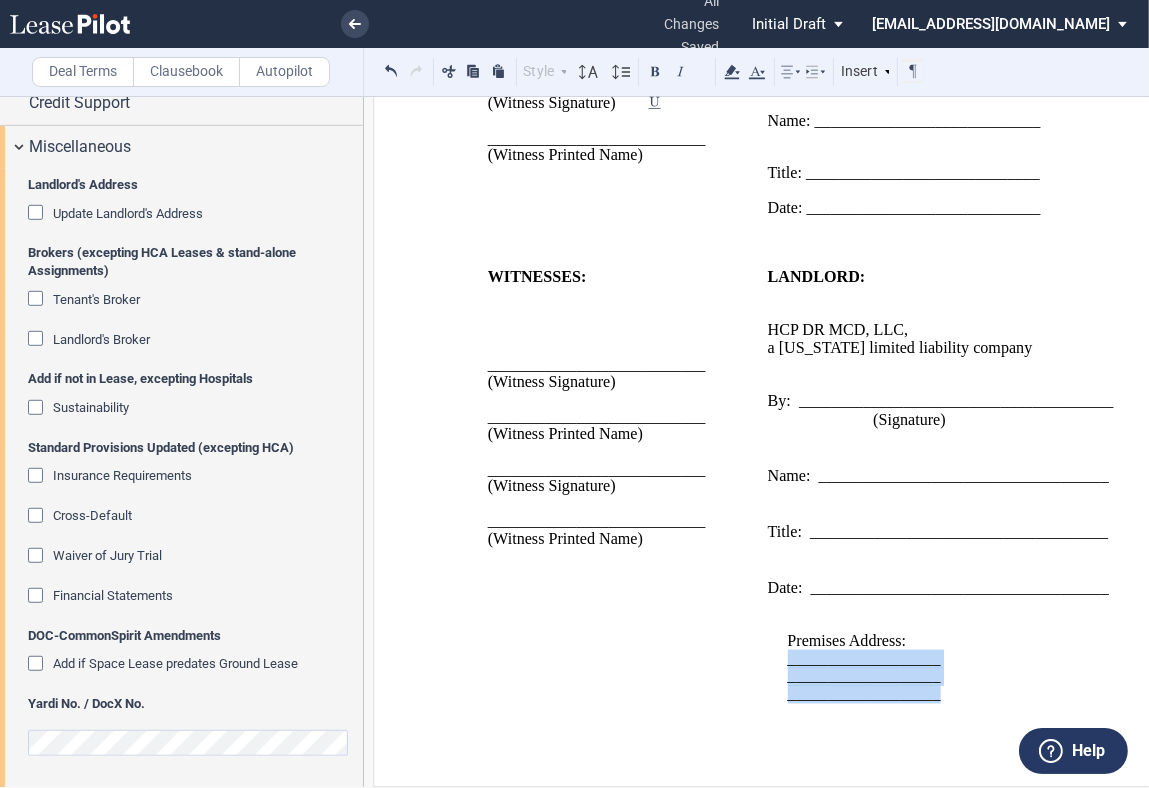 drag, startPoint x: 948, startPoint y: 695, endPoint x: 768, endPoint y: 667, distance: 182.16476 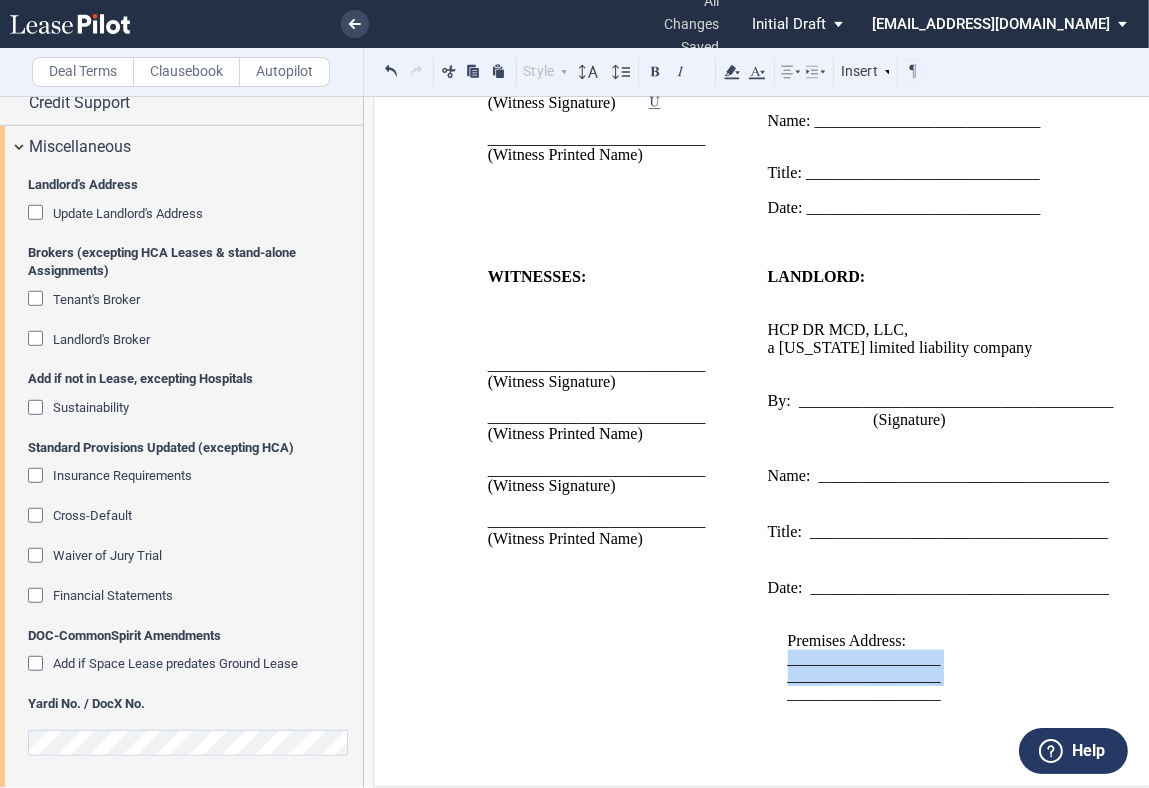 scroll, scrollTop: 1373, scrollLeft: 0, axis: vertical 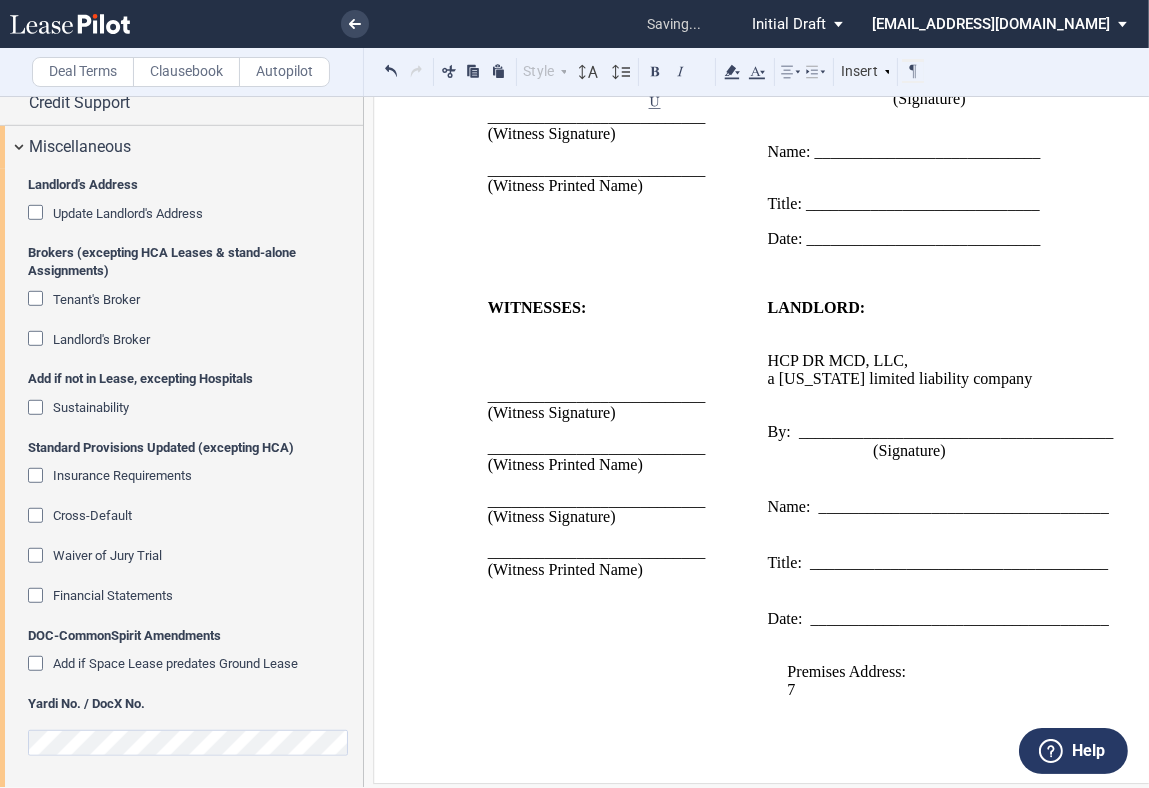 type 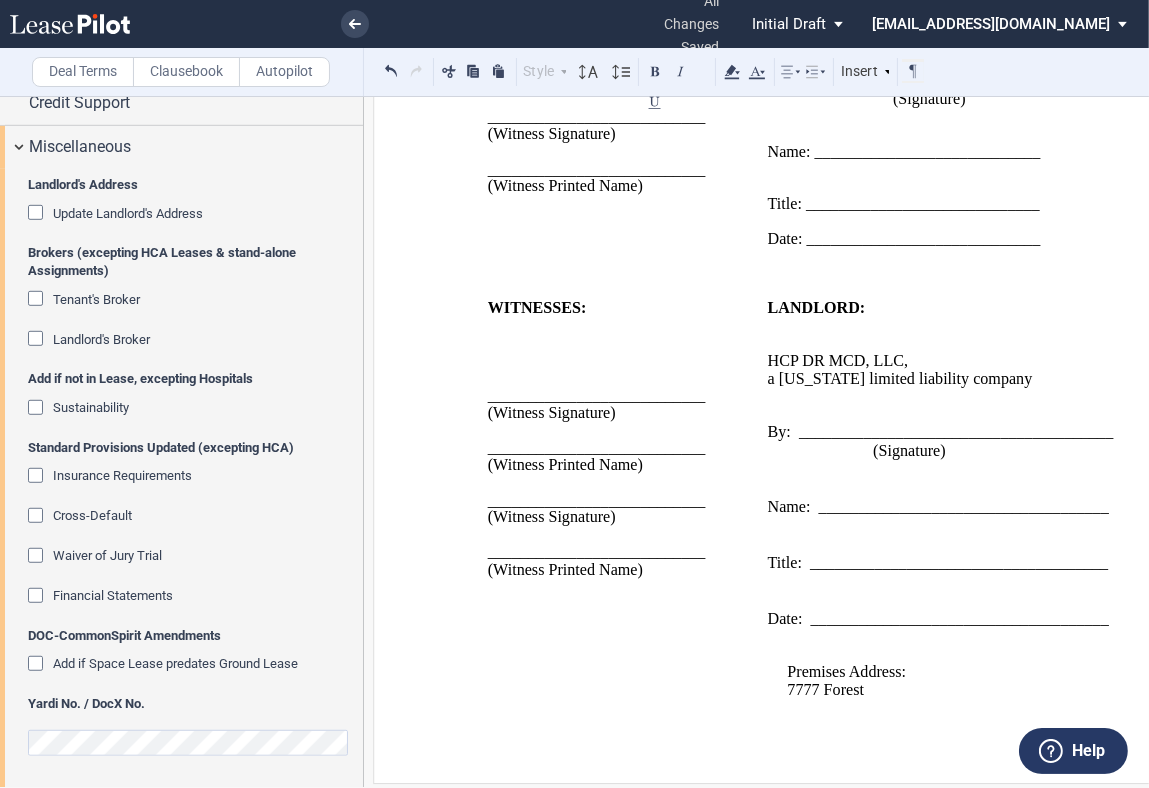 click on "﻿[GEOGRAPHIC_DATA]" at bounding box center (956, 690) 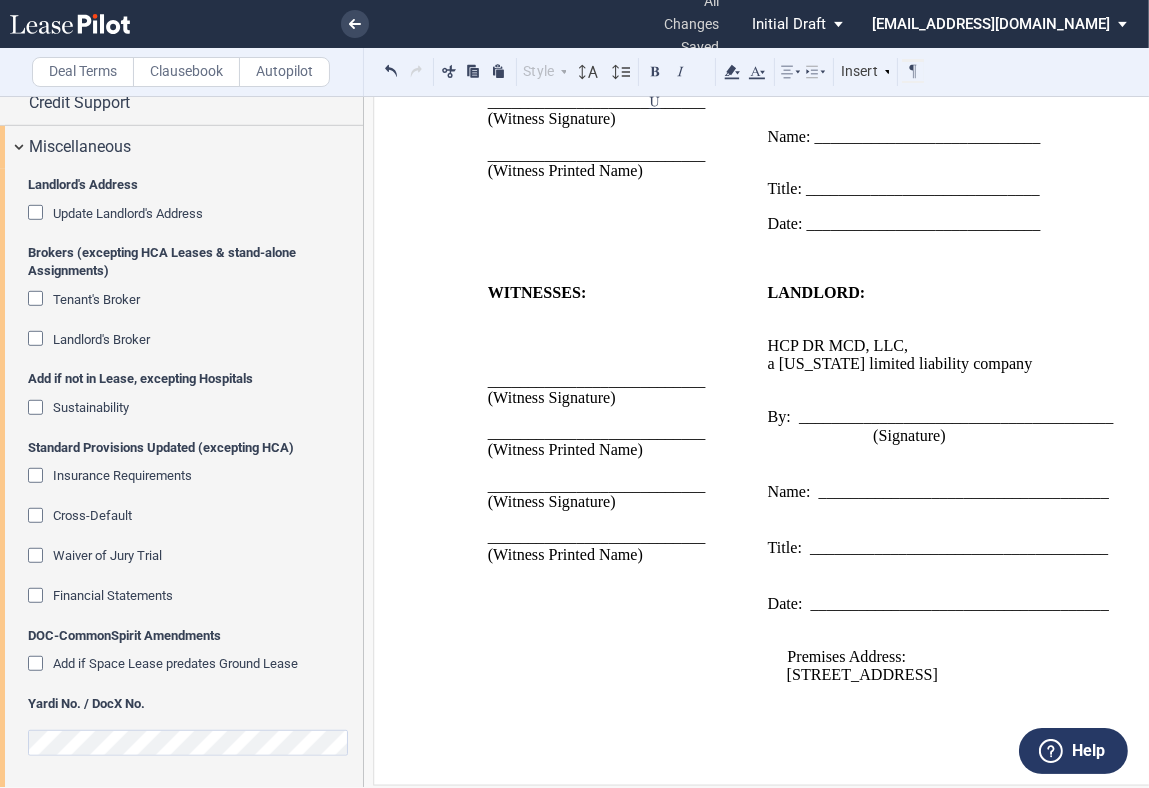 type 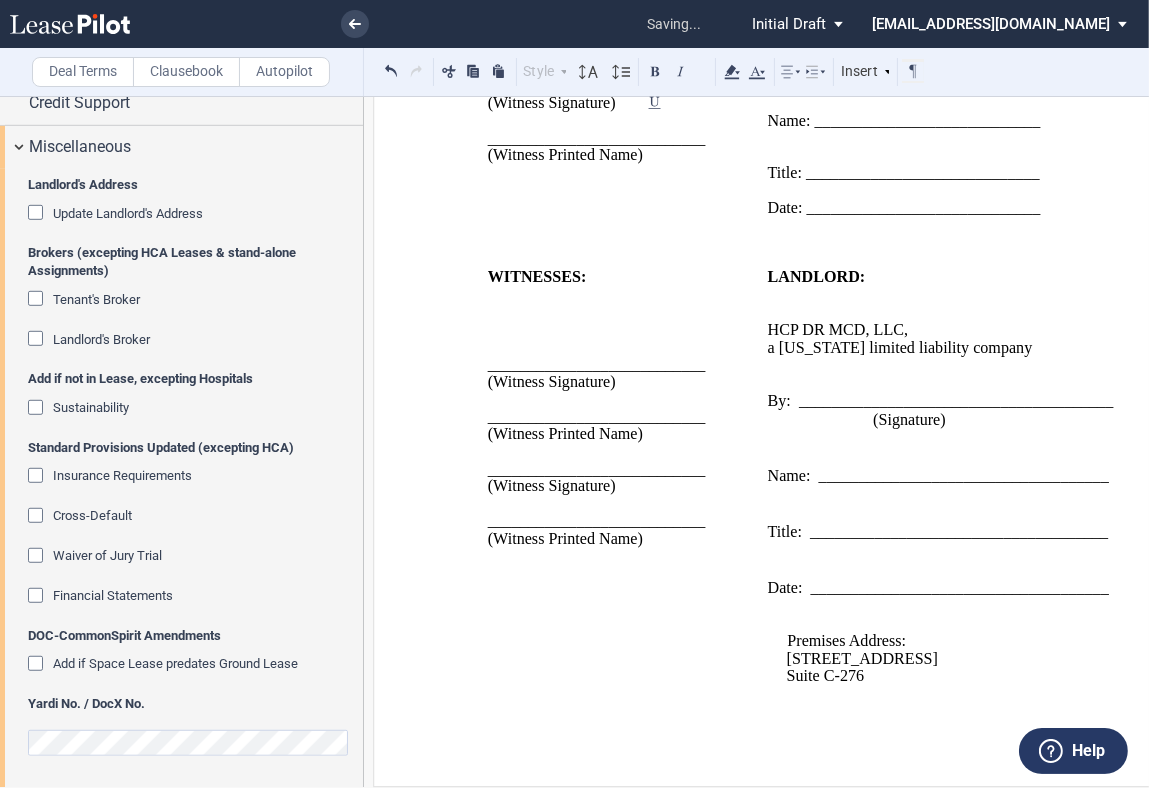 type 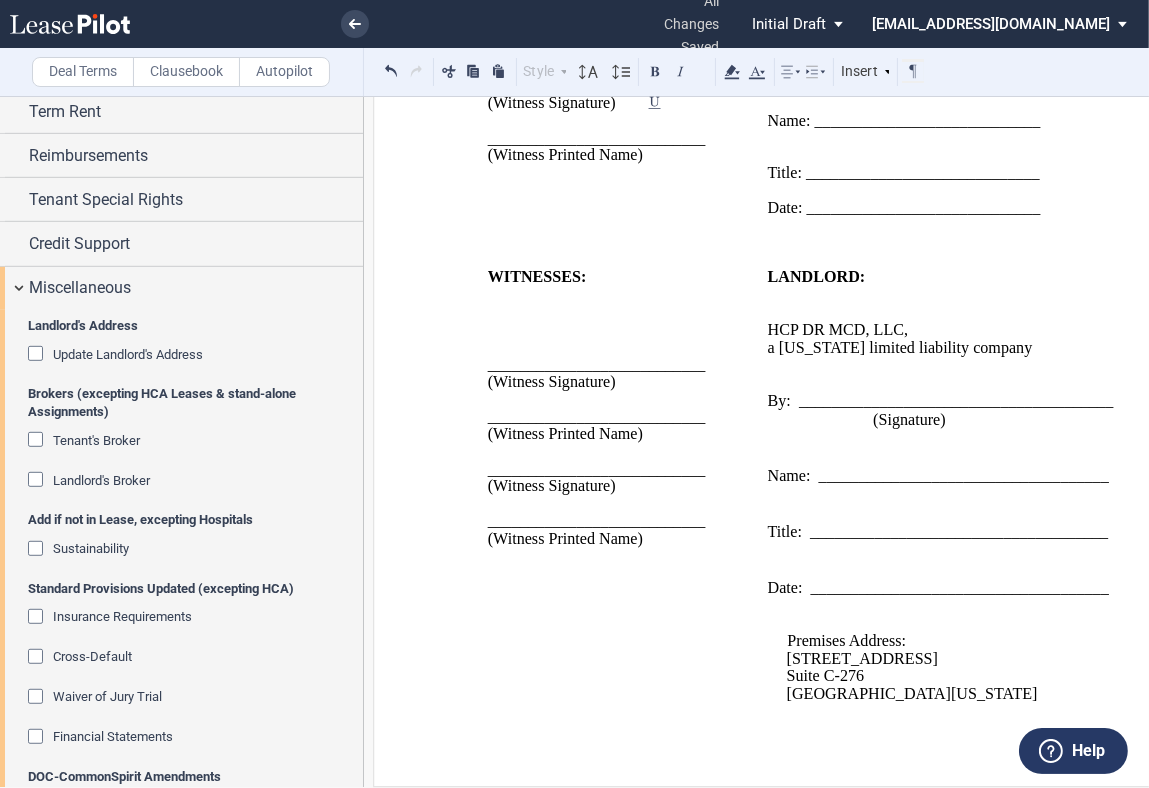 scroll, scrollTop: 754, scrollLeft: 0, axis: vertical 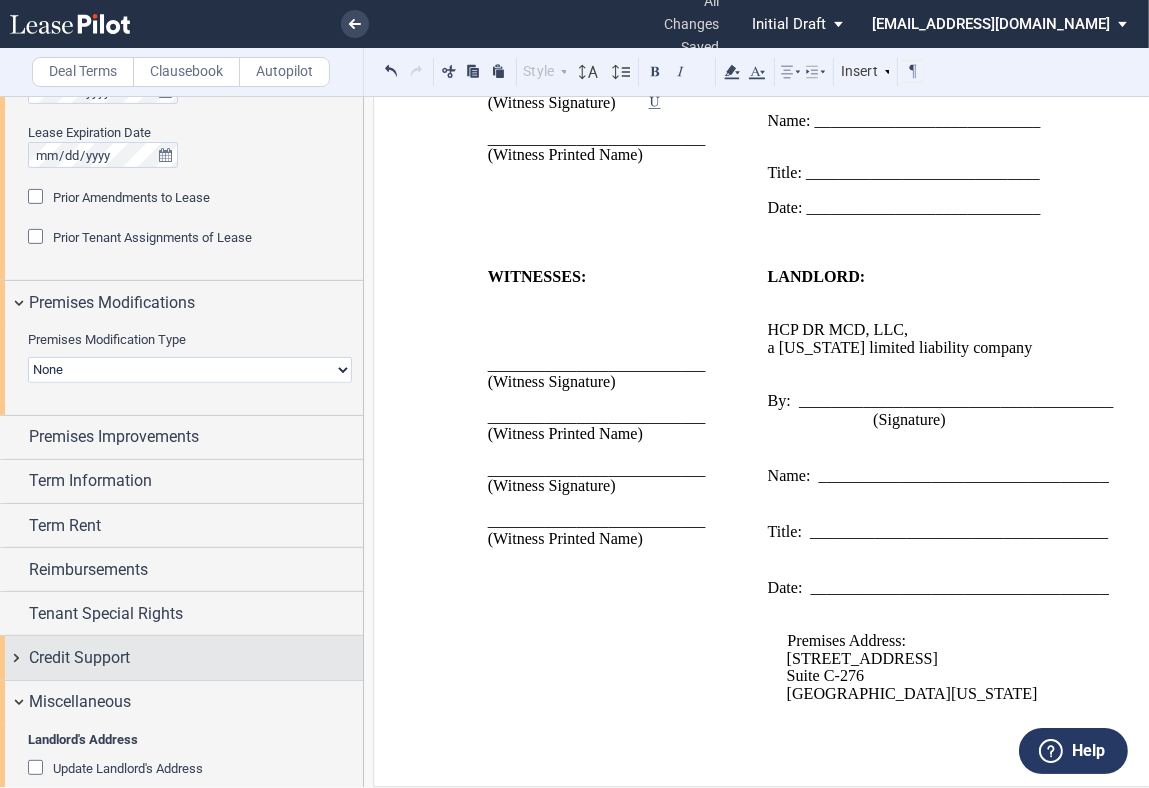 click on "Credit Support" at bounding box center (181, 657) 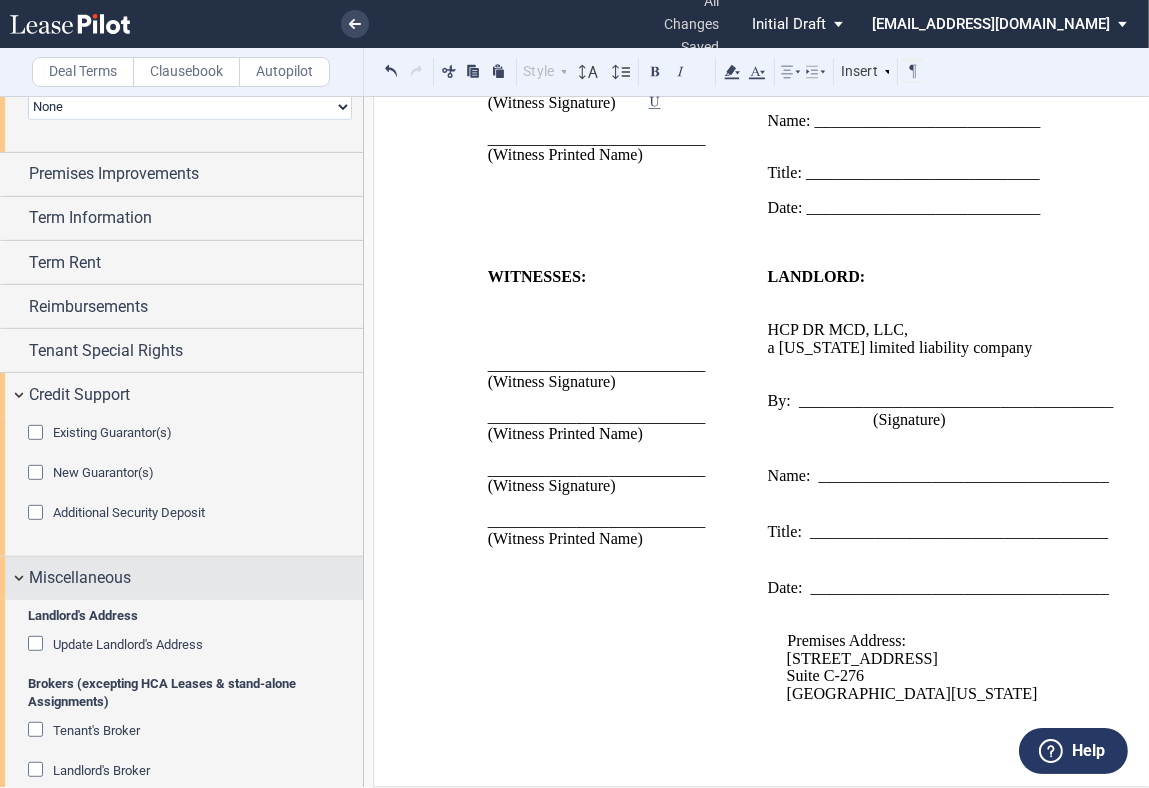 scroll, scrollTop: 1088, scrollLeft: 0, axis: vertical 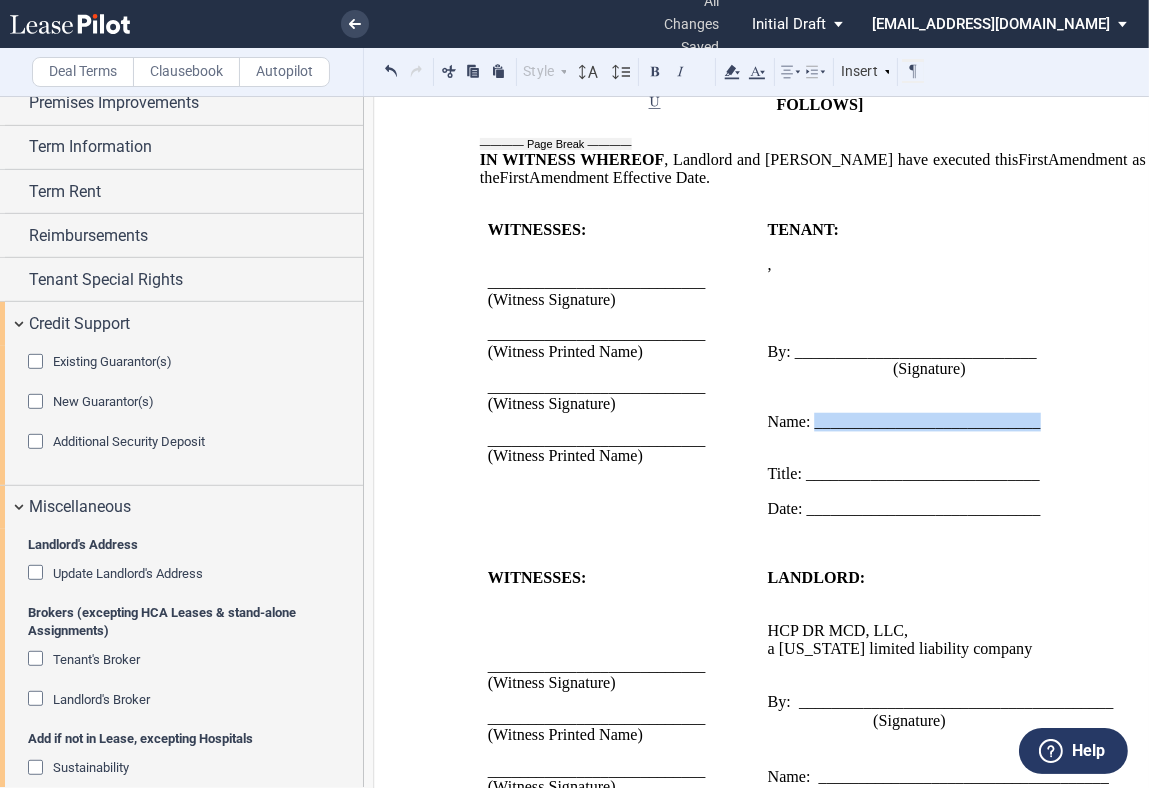 drag, startPoint x: 808, startPoint y: 472, endPoint x: 1044, endPoint y: 474, distance: 236.00847 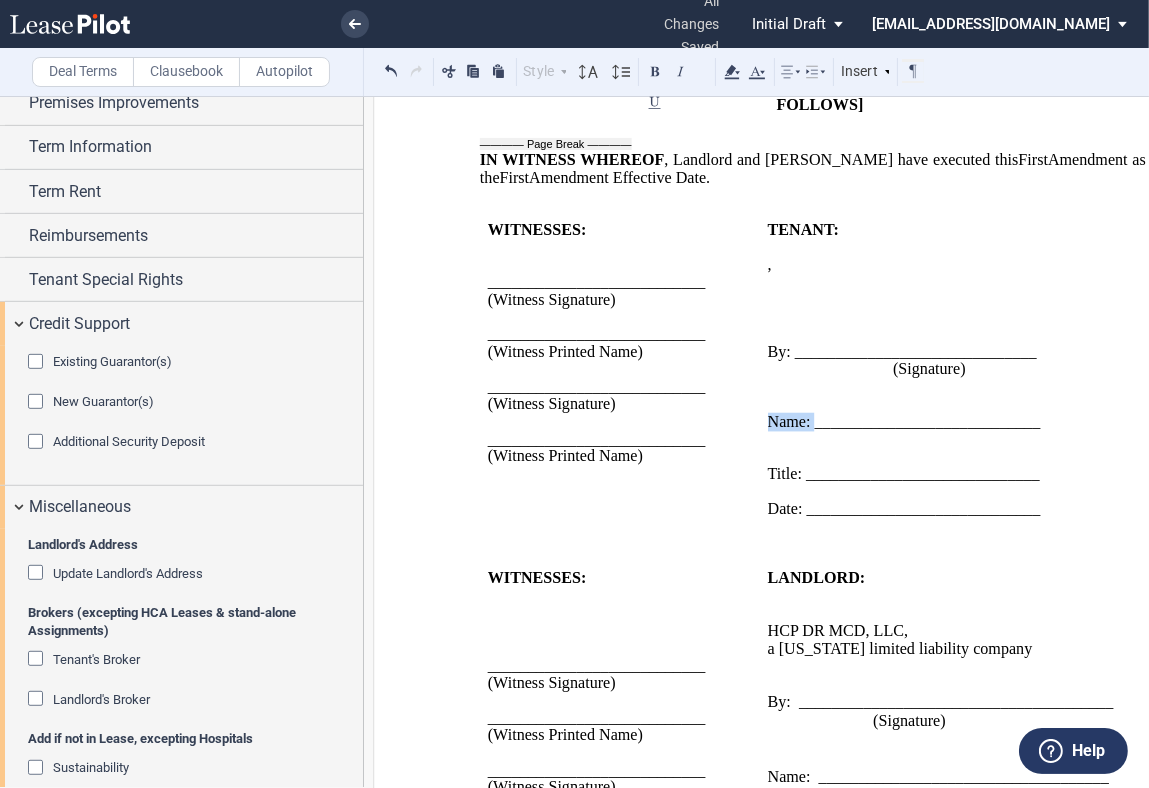 type 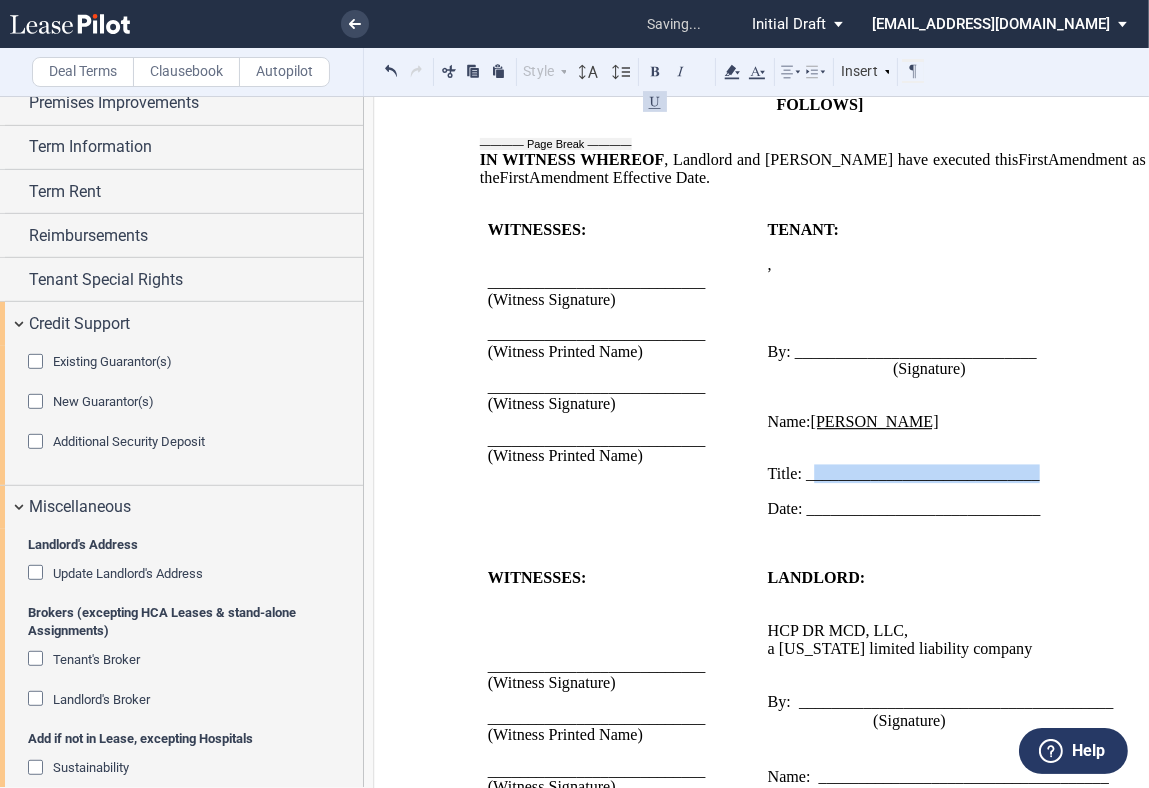 drag, startPoint x: 806, startPoint y: 528, endPoint x: 1031, endPoint y: 533, distance: 225.05554 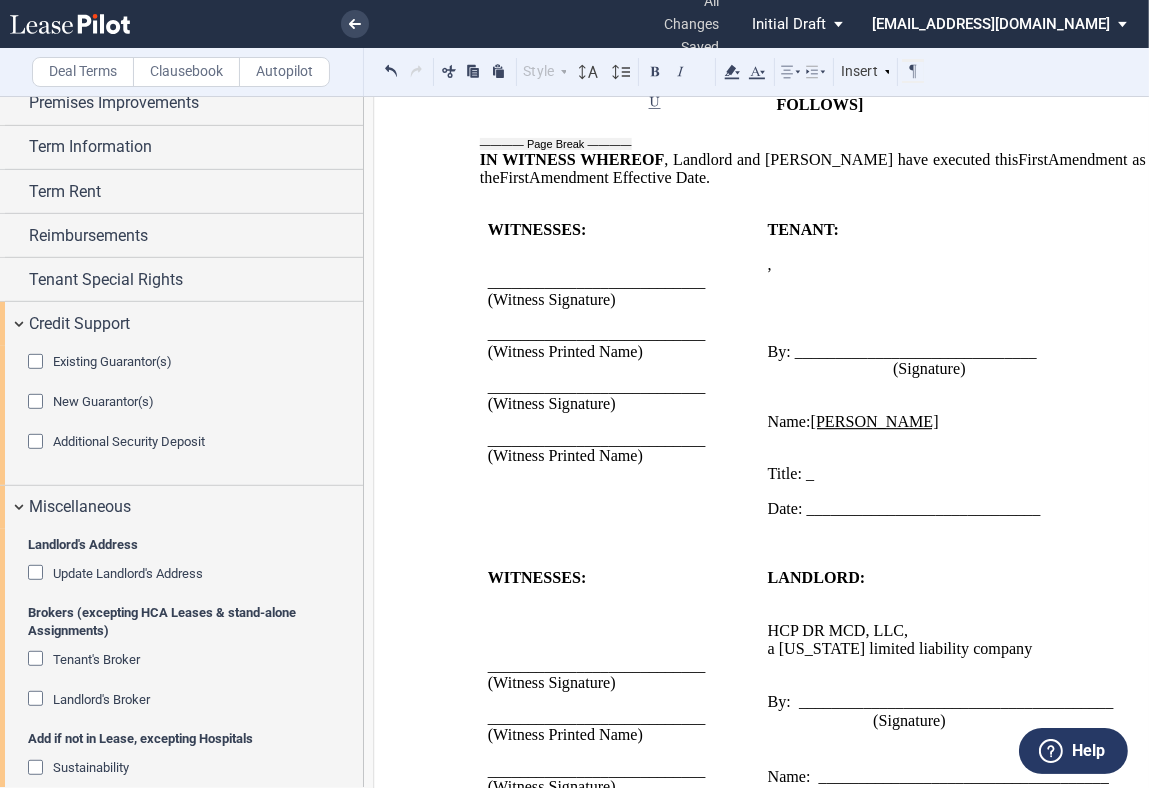 type 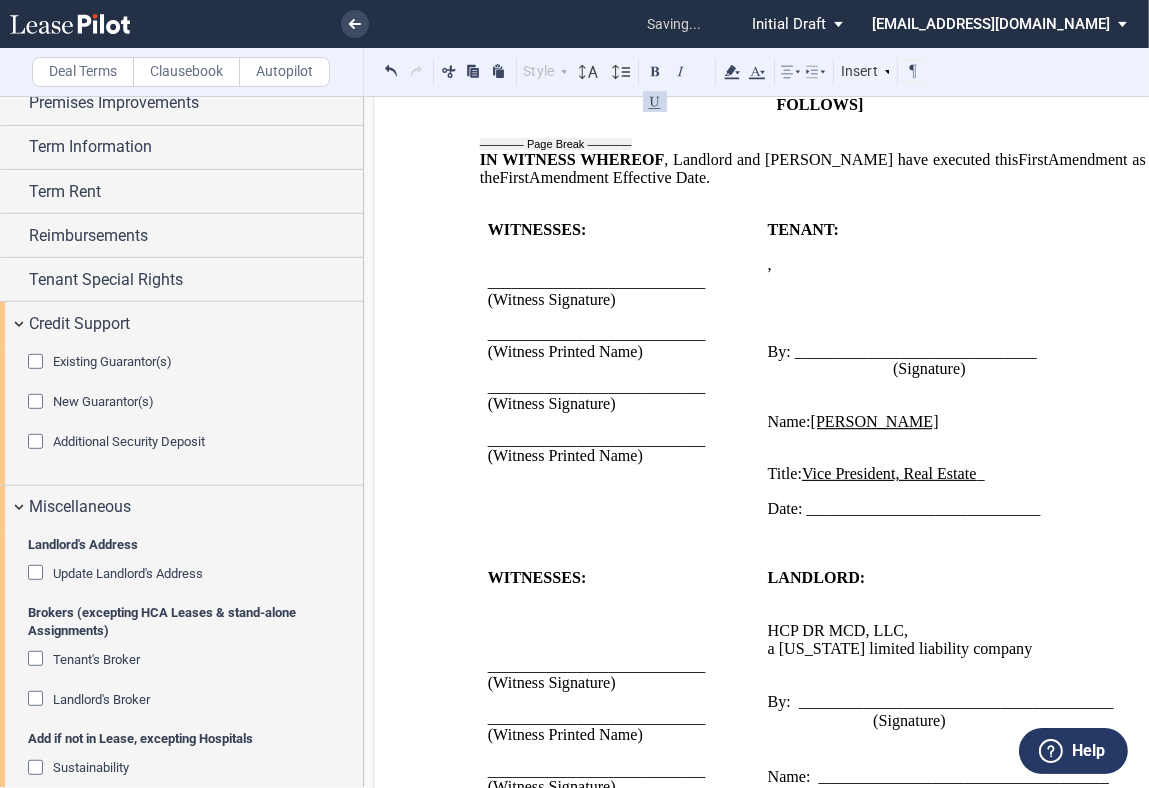 click on "Title:  Vice President, Real Estate _" at bounding box center (947, 474) 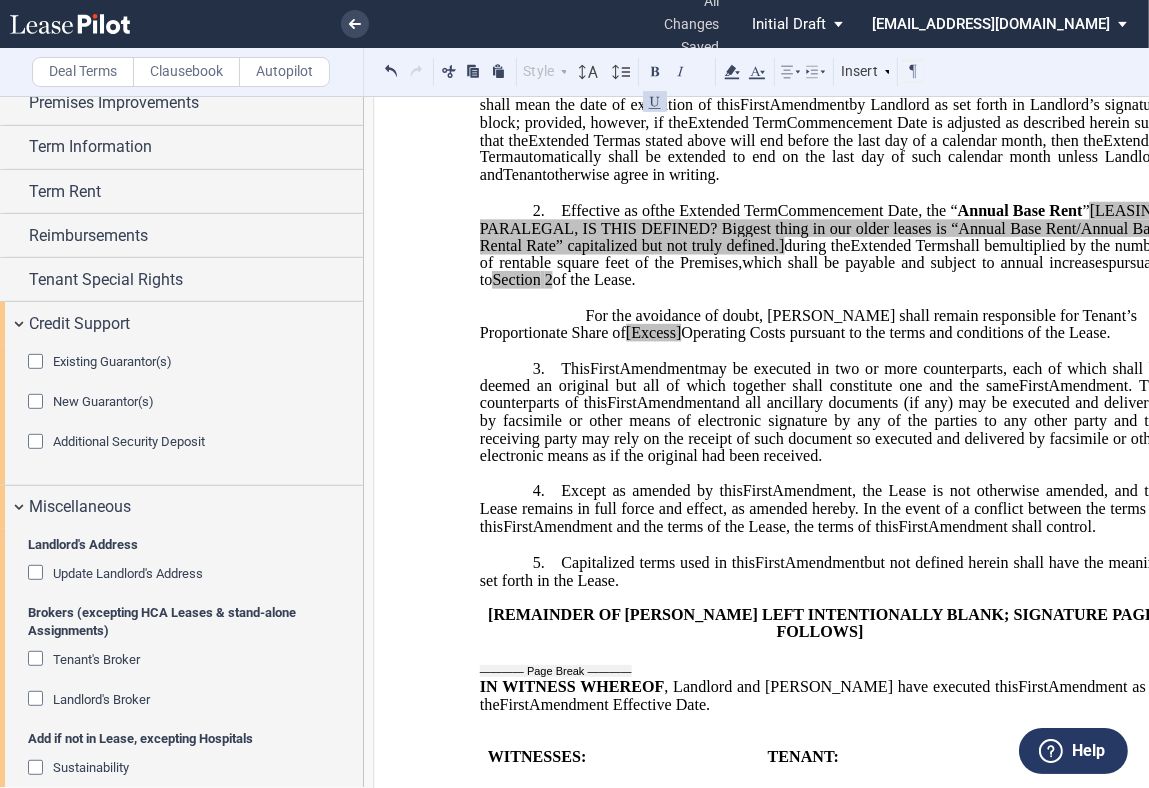 scroll, scrollTop: 185, scrollLeft: 0, axis: vertical 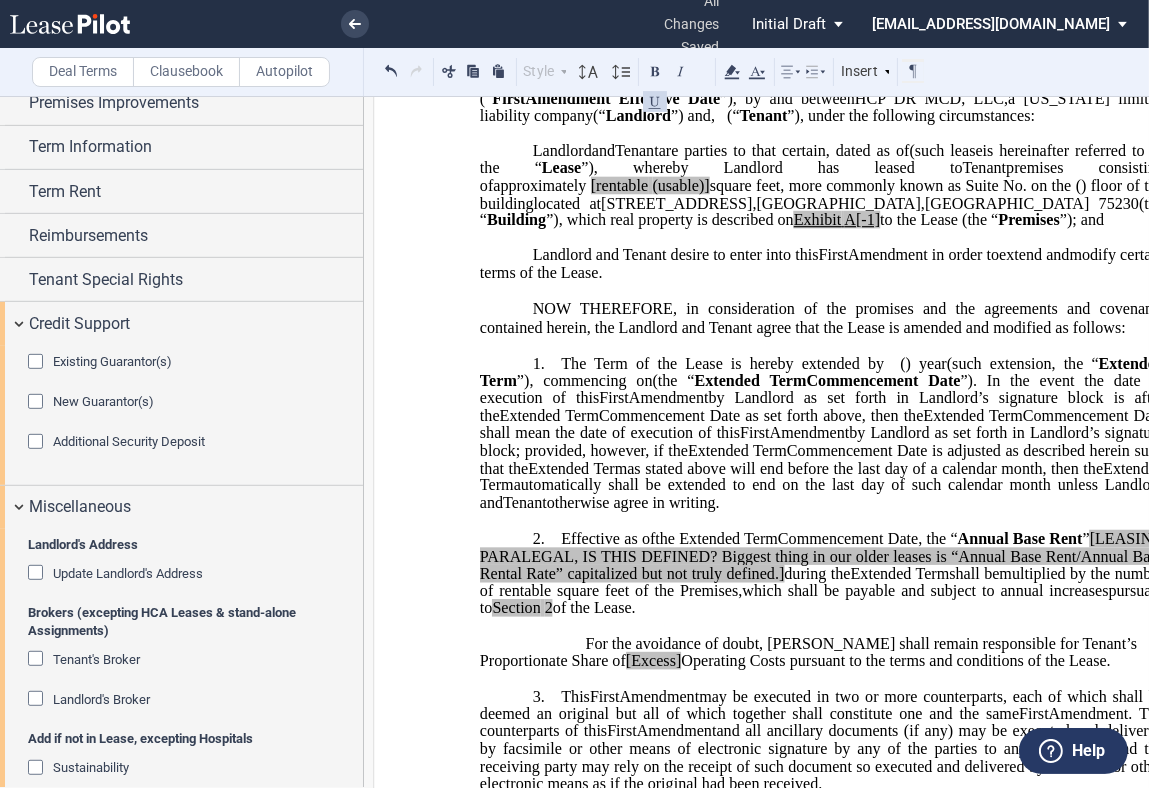 click on "[rentable" 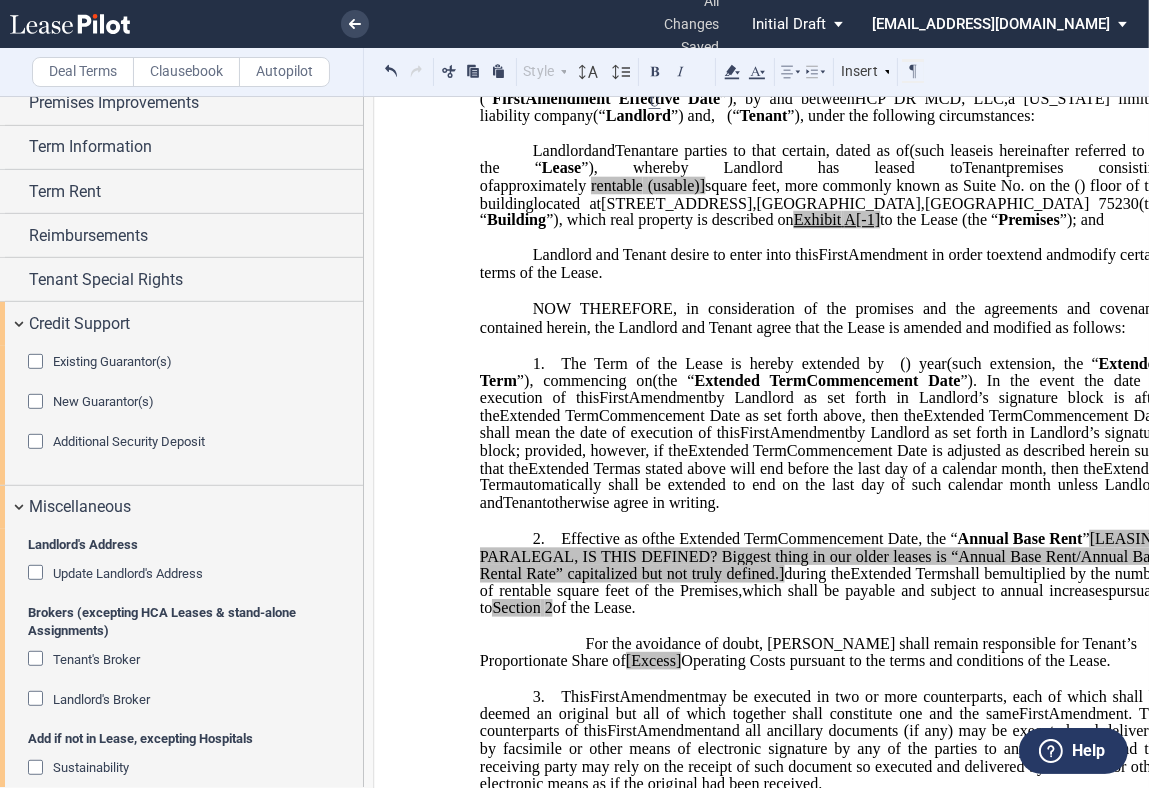 type 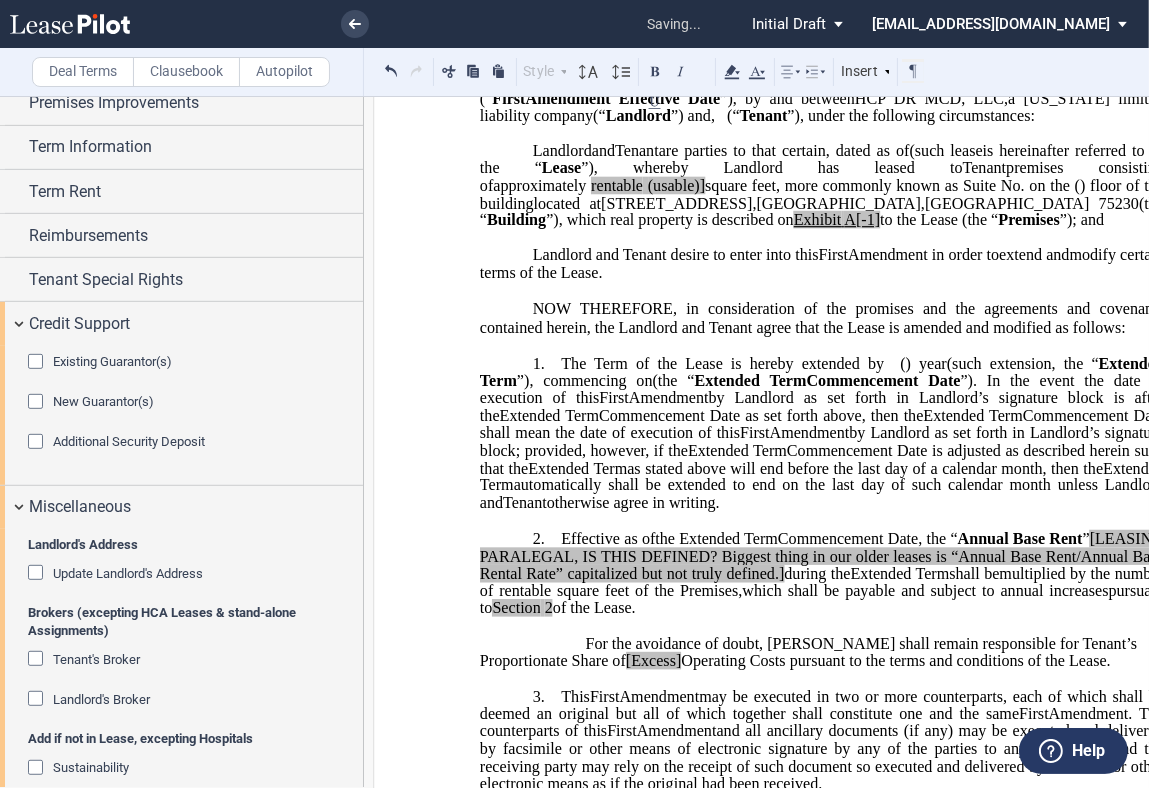click on "square feet, more commonly known as Suite No." 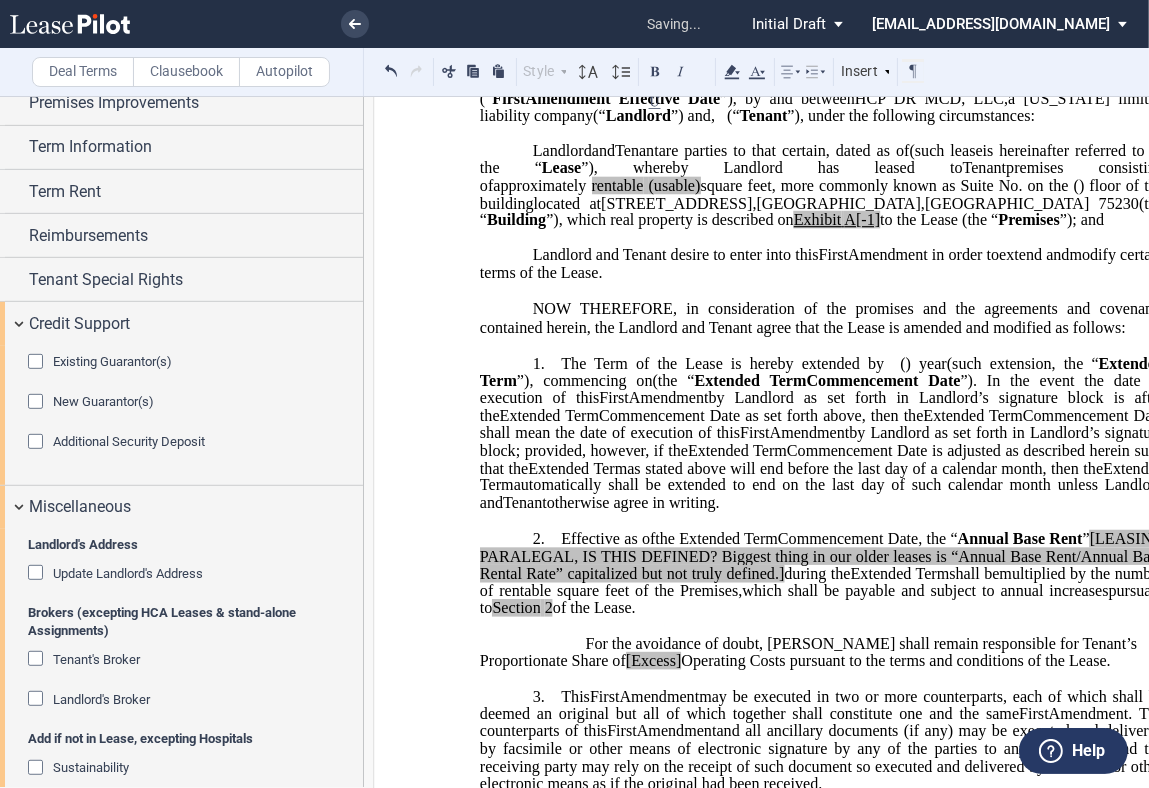 click on "(usable)" 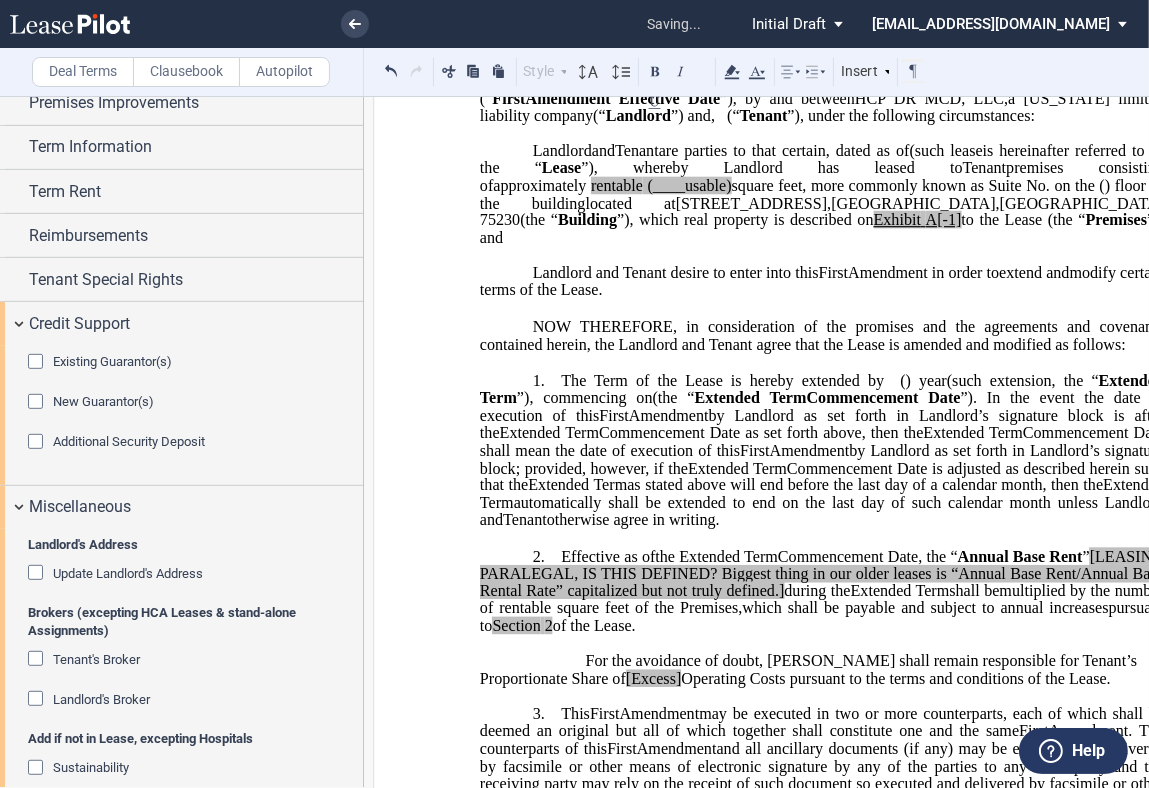 click on "A[-1]" 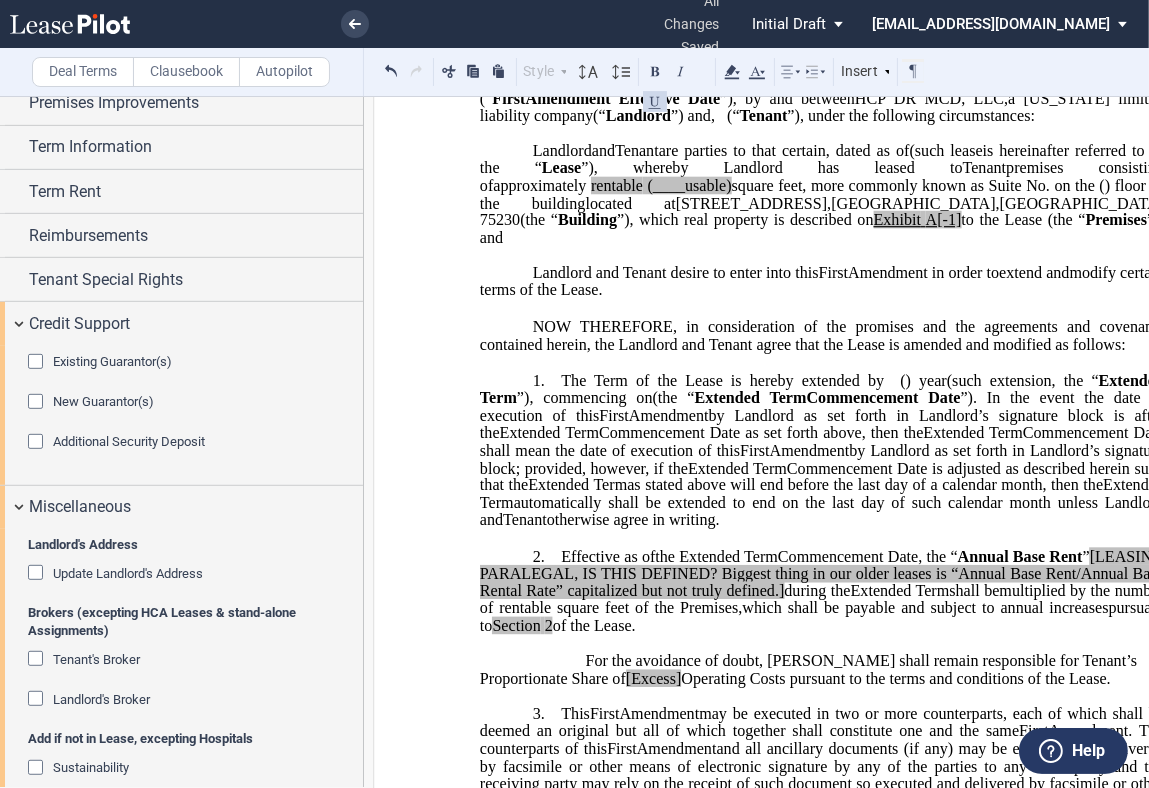 type 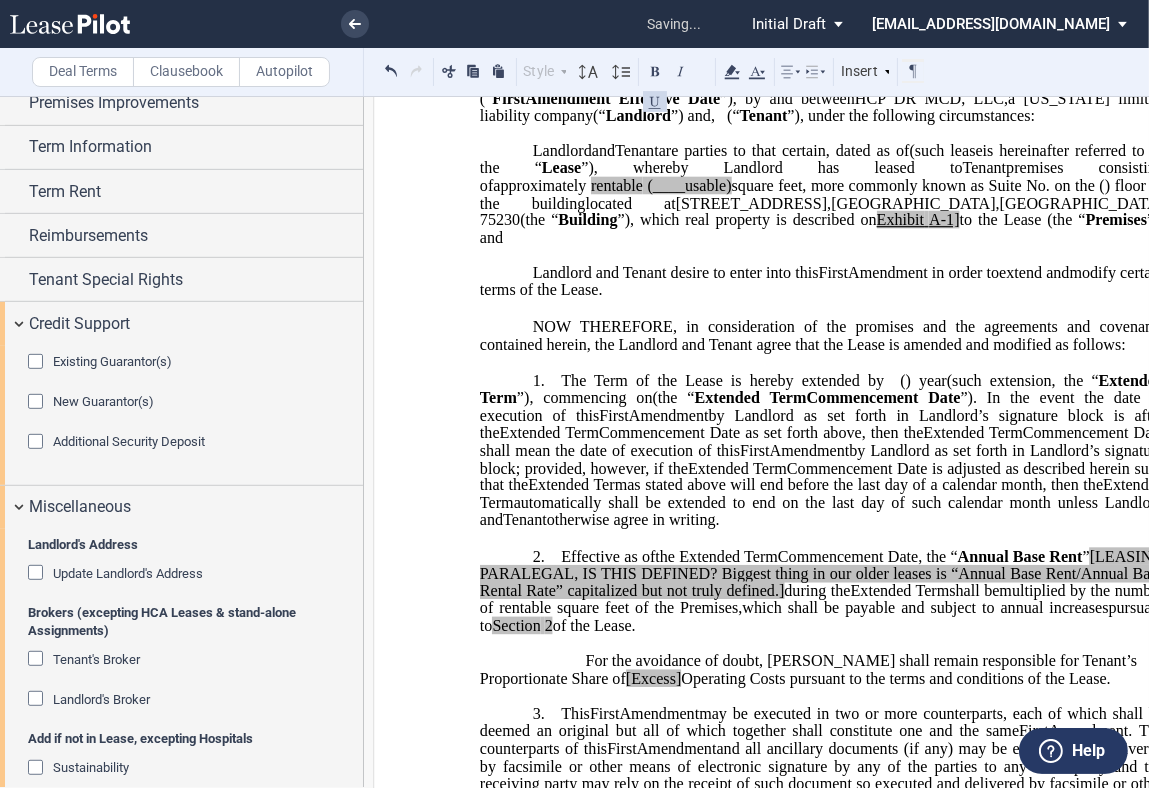 click on "to the Lease (the “" 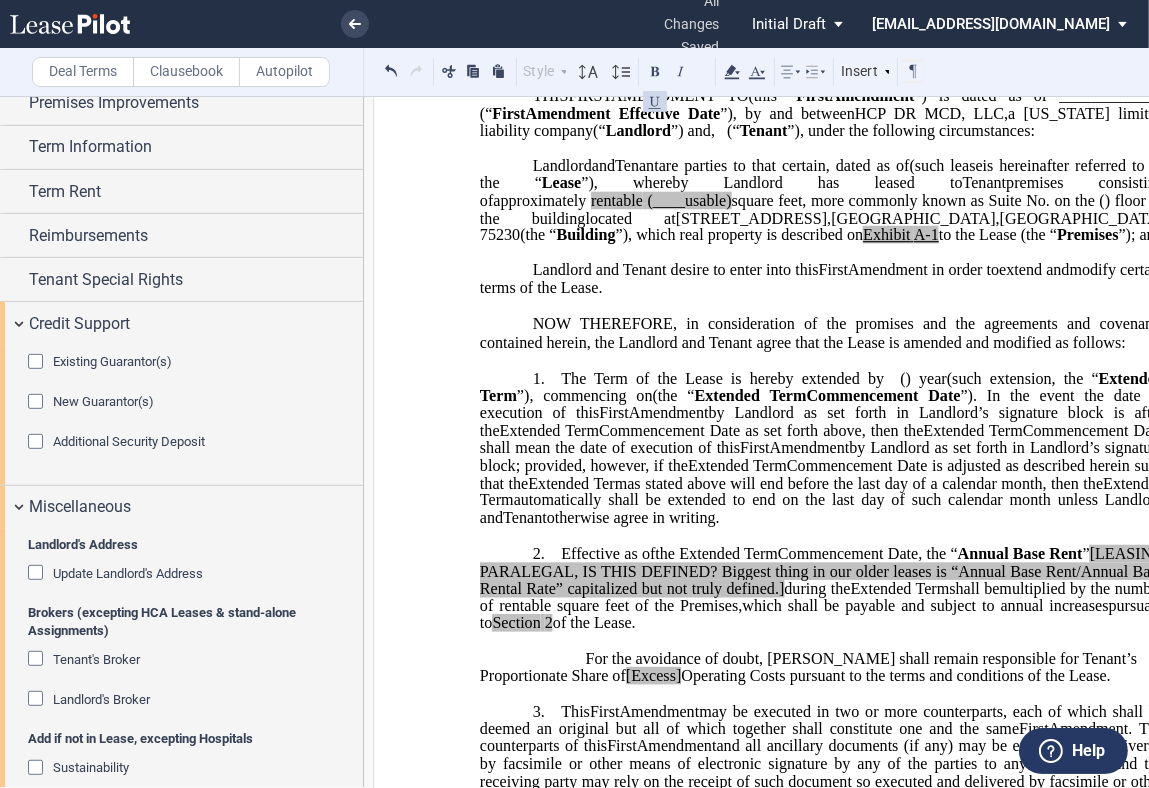 scroll, scrollTop: 0, scrollLeft: 0, axis: both 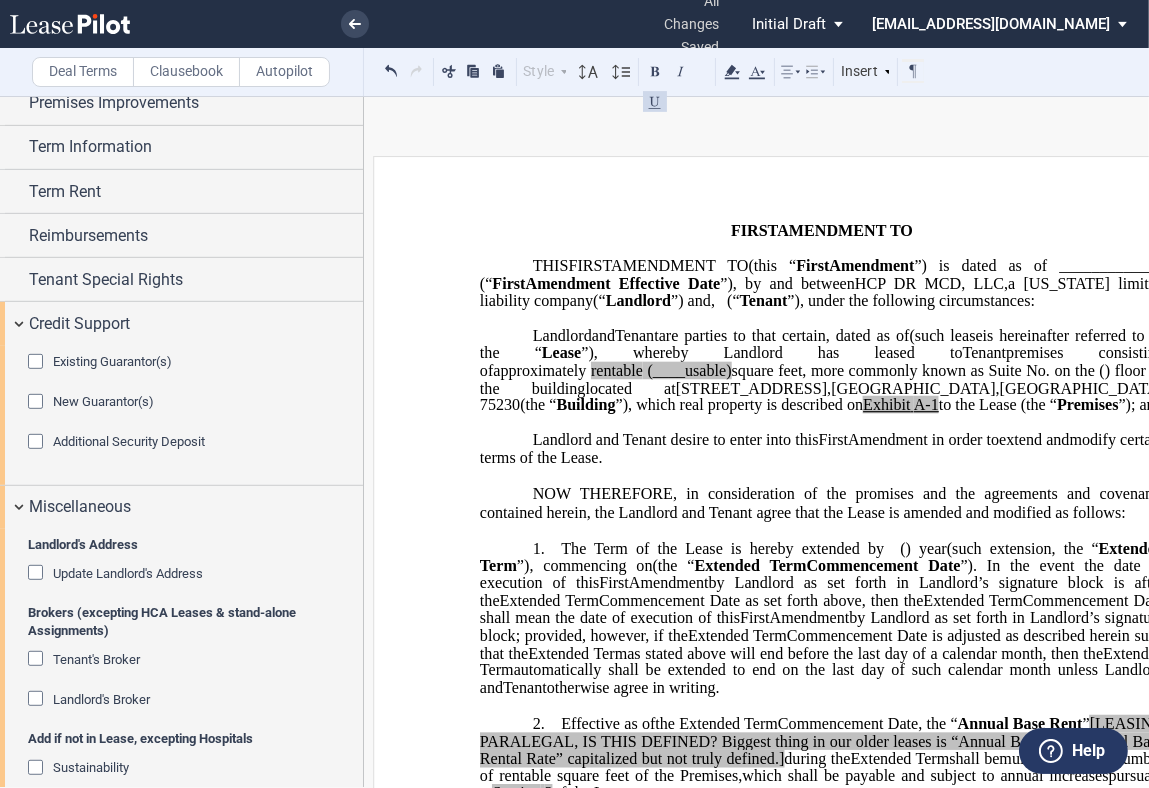 click on "﻿" at bounding box center (822, 423) 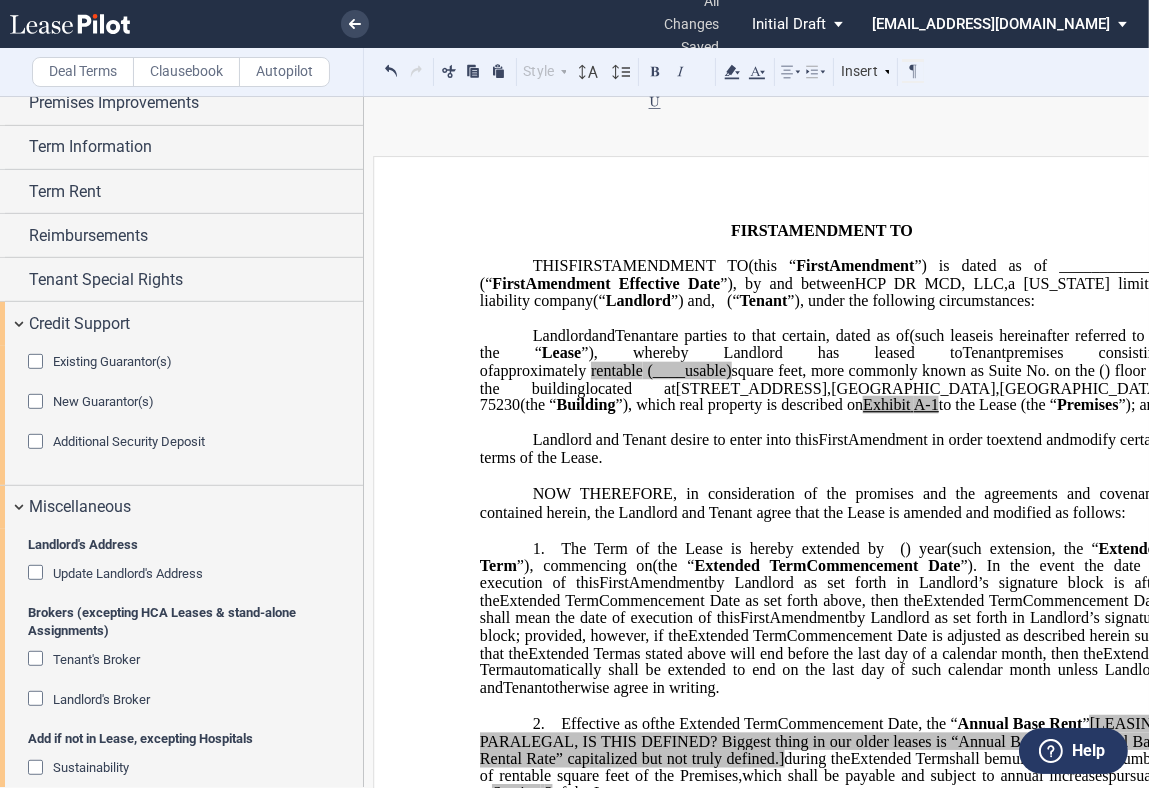 click on "HCP DR MCD, LLC ,  a   [US_STATE]   limited liability company  (“ Landlord ”) Landlord  and  Tenant  Assignor  are parties to that certain  ﻿ ﻿ , dated as of  ﻿ ﻿ ,  ,    and  as  further  amended by the  ﻿ ﻿  Amendment to  ﻿ ﻿ , dated as of  ﻿ ﻿ ,   (such lease , as amended and assigned, , as amended, , as assigned,  is hereinafter referred to as the “ Lease ”), whereby Landlord has leased to  Tenant  Assignor  premises consisting of  approximately  ﻿ ﻿   rentable   (____usable)  square feet, more commonly known as Suite No.   ﻿ ﻿  on the  ﻿ ﻿   ( ﻿ ﻿ ) floor of the building  approximately  ,    and  ﻿ ﻿   [rentable   (usable)]  square feet, more commonly known as Suite No.   ﻿ ﻿  on the  ﻿ ﻿   ( ﻿ ﻿ ) floor , totaling  ﻿ ﻿   [rentable   (usable)]  square feet of the building  located at  [STREET_ADDRESS]  (the “ Building ”), which real property is described on  Exhibit   A-1  to the Lease (the “" at bounding box center [822, 371] 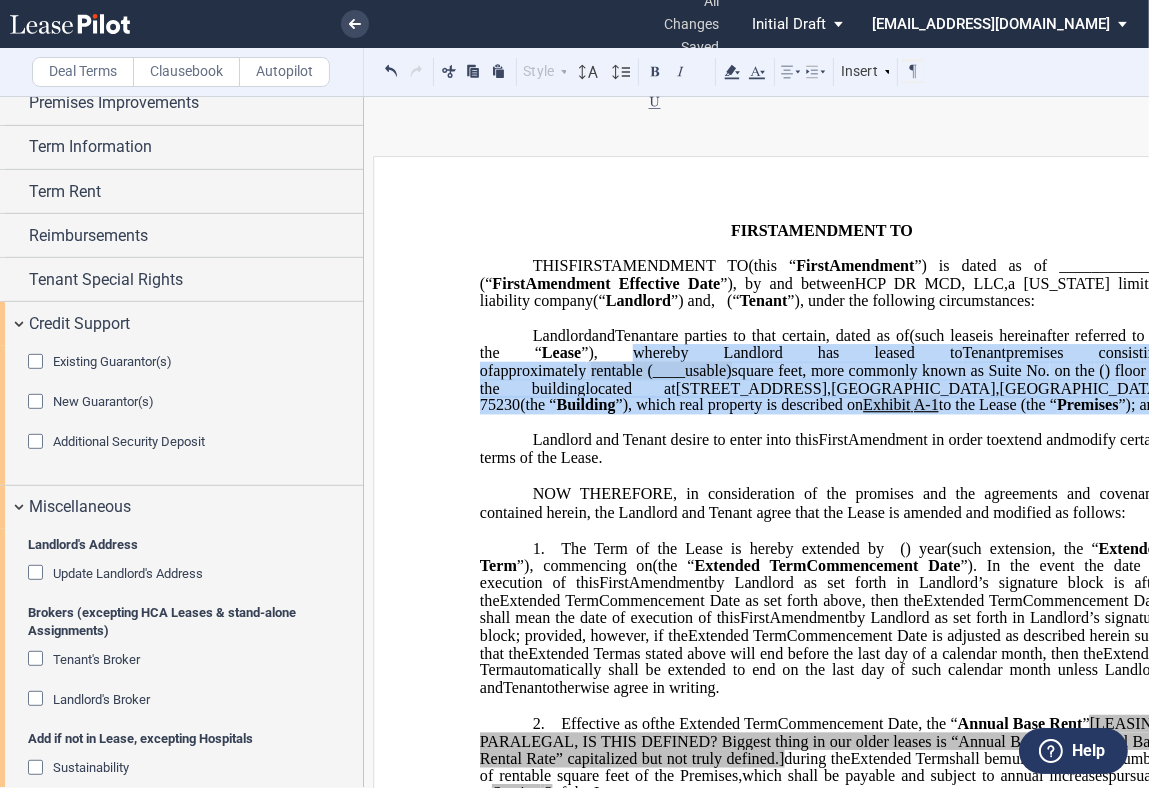 drag, startPoint x: 834, startPoint y: 383, endPoint x: 1106, endPoint y: 442, distance: 278.32535 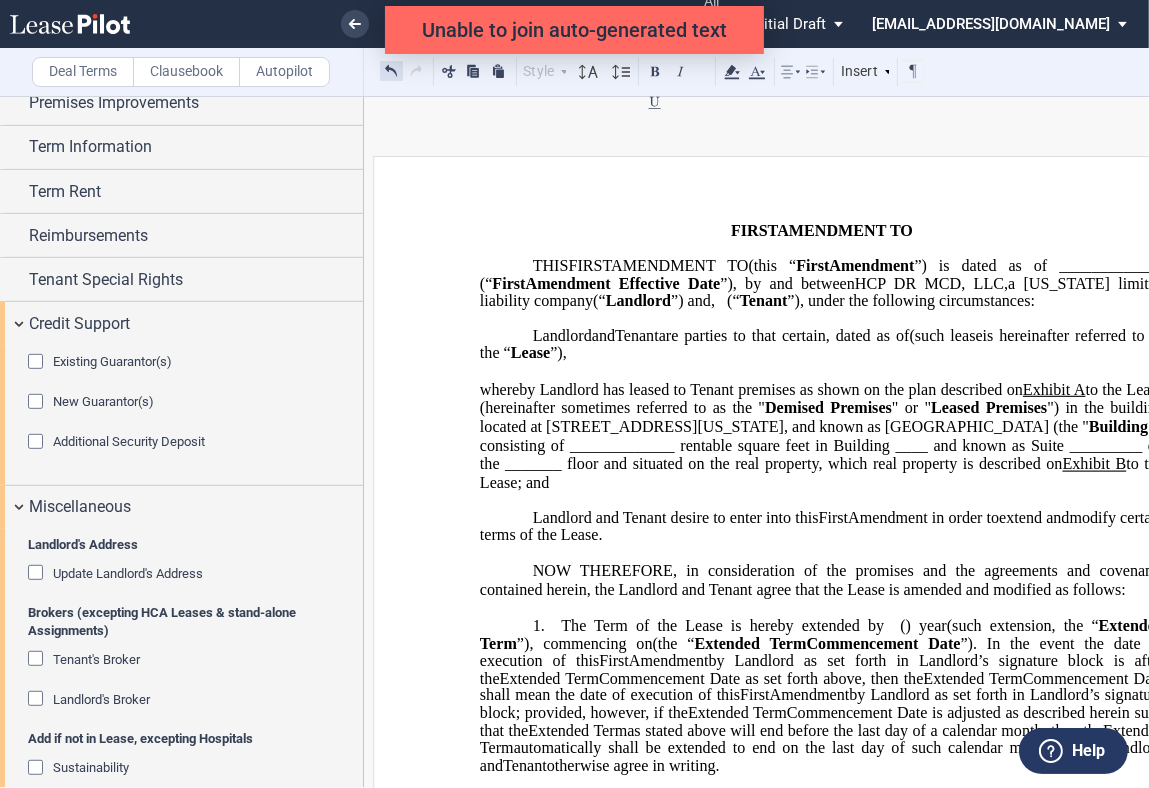 click at bounding box center [391, 71] 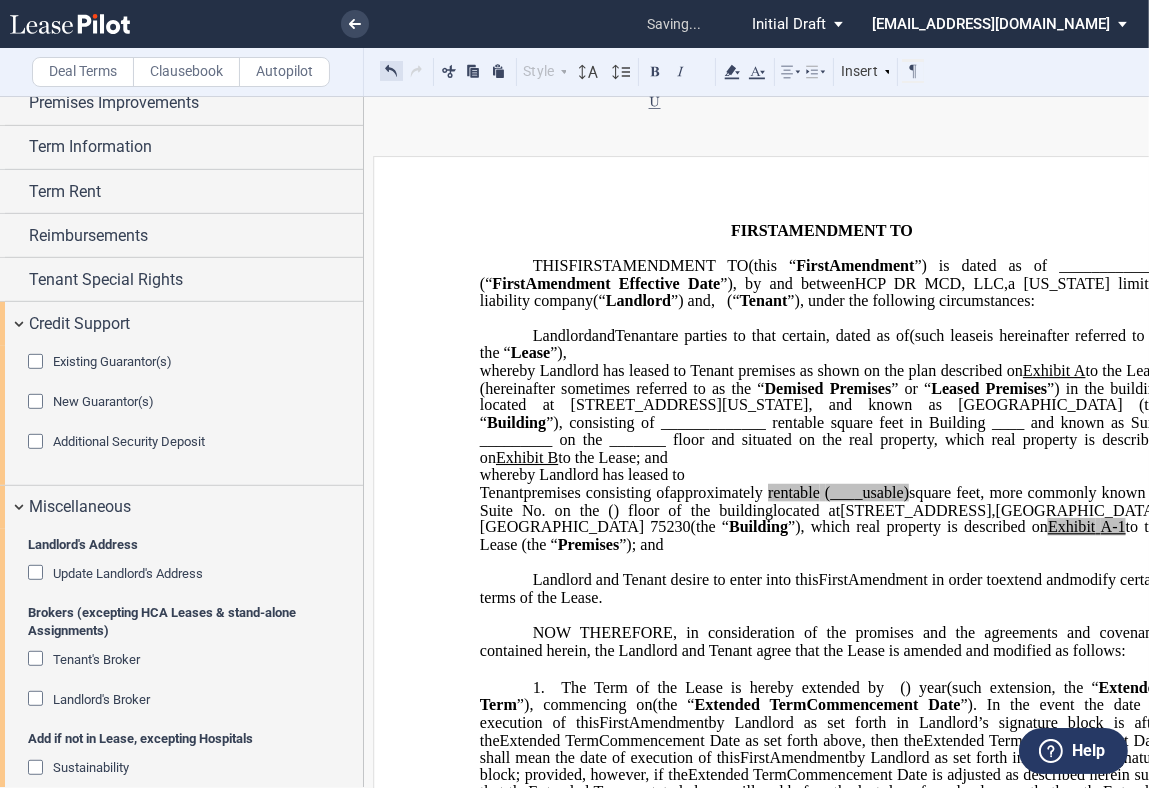 click at bounding box center (391, 71) 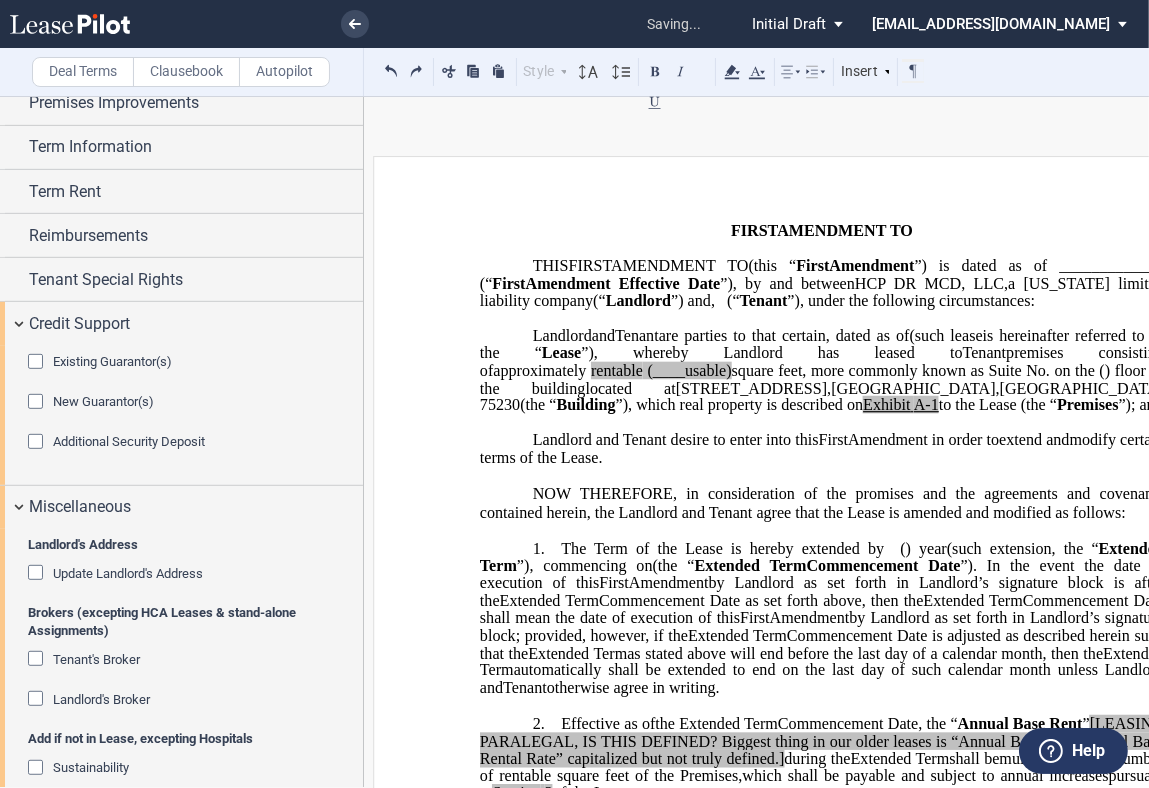 click on "HCP DR MCD, LLC ,  a   [US_STATE]   limited liability company  (“ Landlord ”) Landlord  and  Tenant  Assignor  are parties to that certain  ﻿ ﻿ , dated as of  ﻿ ﻿ ,  ,    and  as  further  amended by the  ﻿ ﻿  Amendment to  ﻿ ﻿ , dated as of  ﻿ ﻿ ,   (such lease , as amended and assigned, , as amended, , as assigned,  is hereinafter referred to as the “ Lease ”), whereby Landlord has leased to  Tenant  Assignor  premises consisting of  approximately  ﻿ ﻿   rentable   (____usable)  square feet, more commonly known as Suite No.   ﻿ ﻿  on the  ﻿ ﻿   ( ﻿ ﻿ ) floor of the building  approximately  ,    and  ﻿ ﻿   [rentable   (usable)]  square feet, more commonly known as Suite No.   ﻿ ﻿  on the  ﻿ ﻿   ( ﻿ ﻿ ) floor , totaling  ﻿ ﻿   [rentable   (usable)]  square feet of the building  located at  [STREET_ADDRESS]  (the “ Building ”), which real property is described on  Exhibit   A-1  to the Lease (the “" at bounding box center [822, 371] 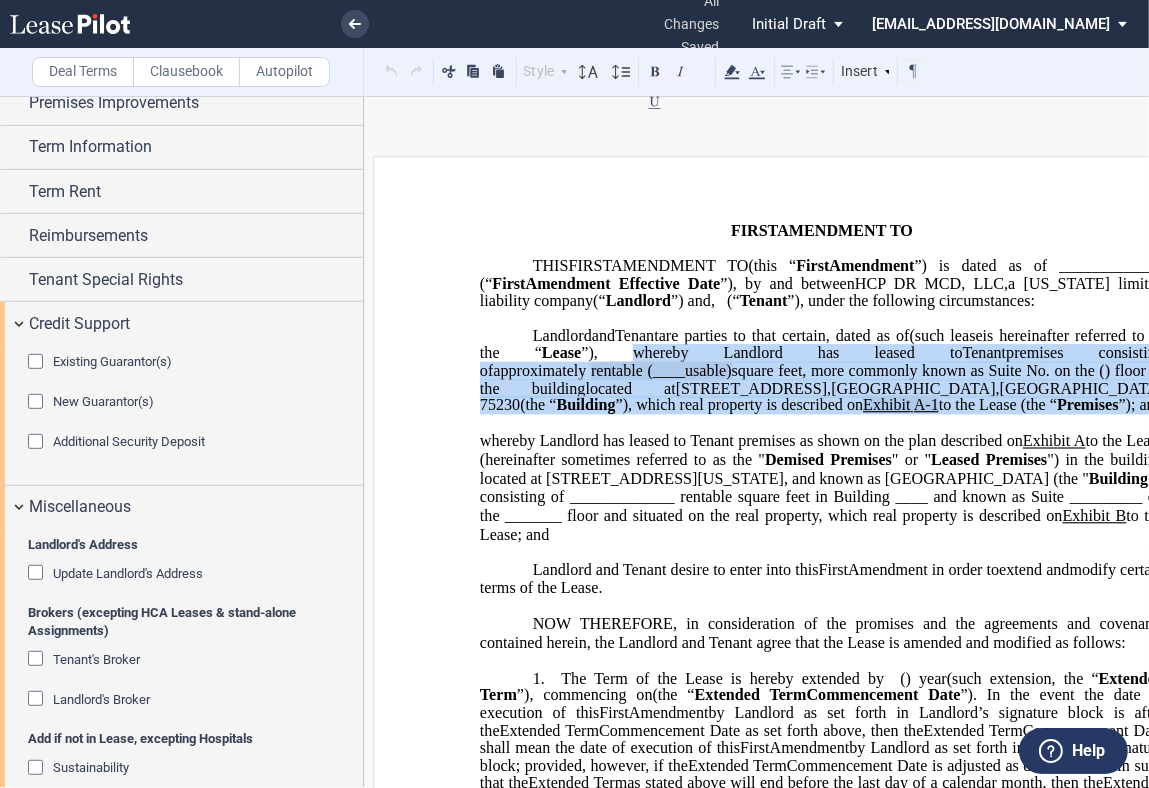 drag, startPoint x: 1084, startPoint y: 437, endPoint x: 837, endPoint y: 389, distance: 251.62074 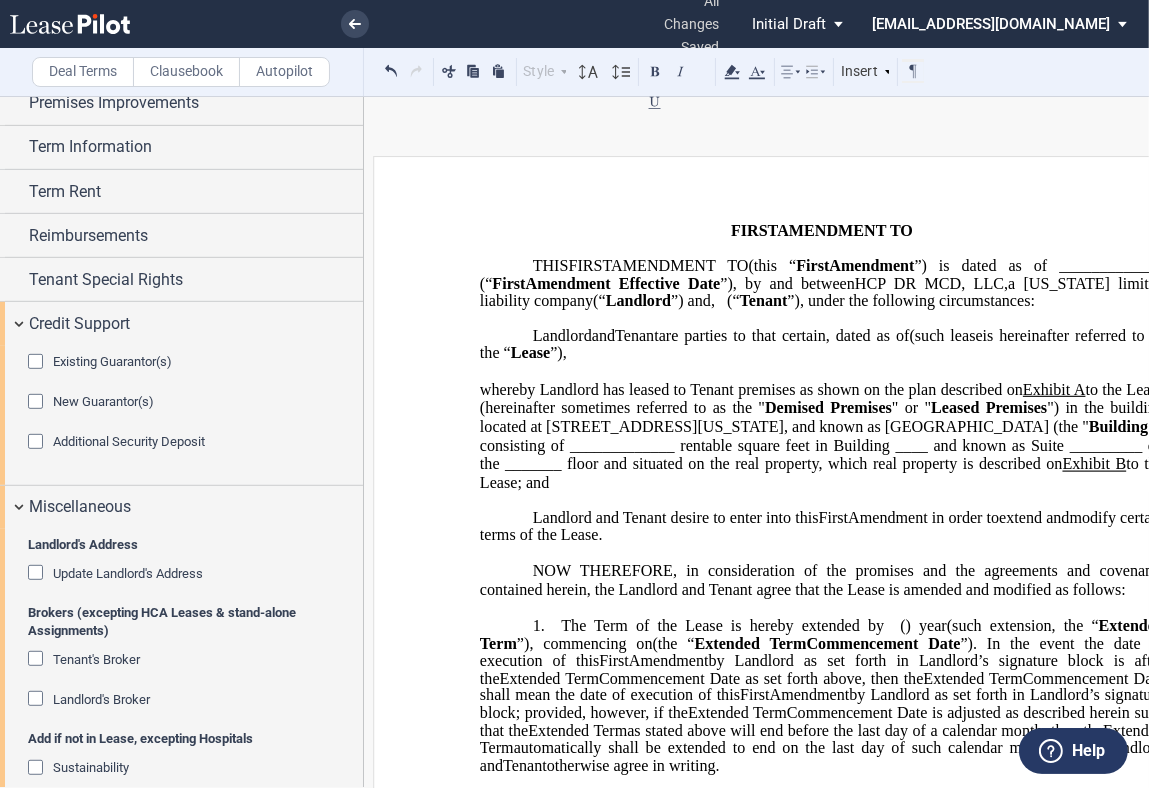 drag, startPoint x: 548, startPoint y: 666, endPoint x: 608, endPoint y: 668, distance: 60.033325 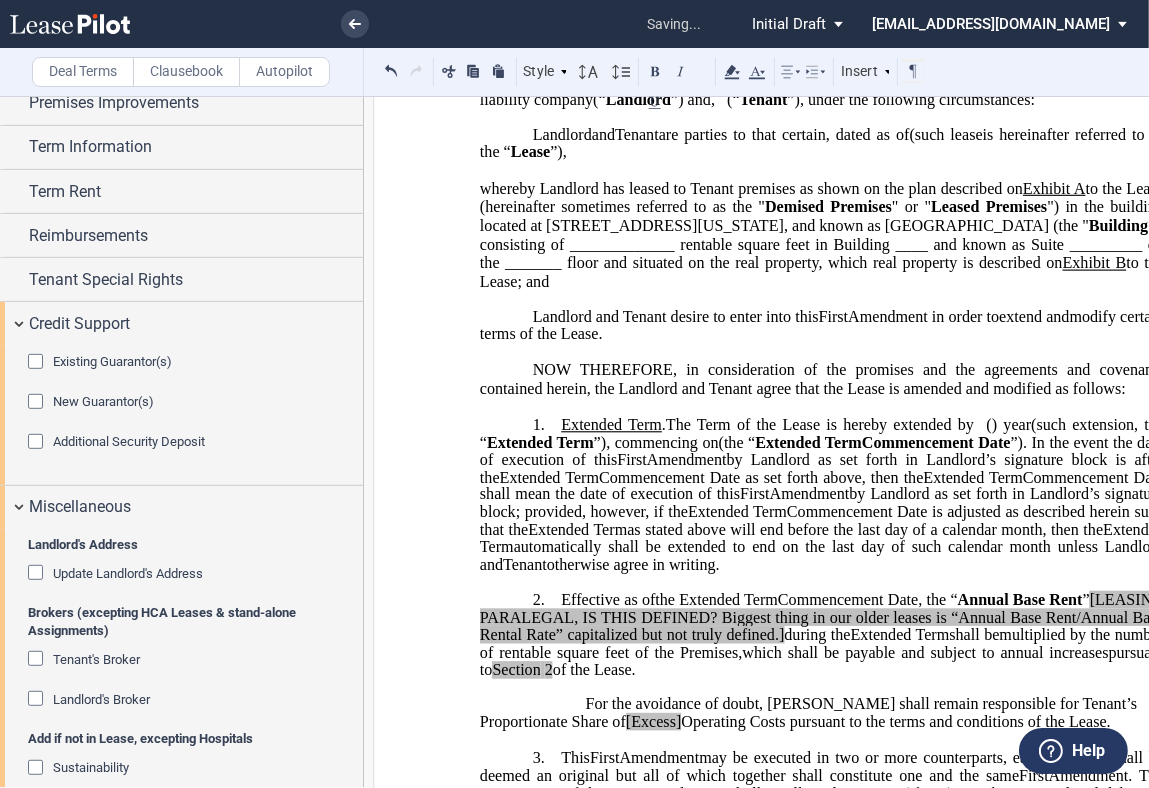 scroll, scrollTop: 333, scrollLeft: 0, axis: vertical 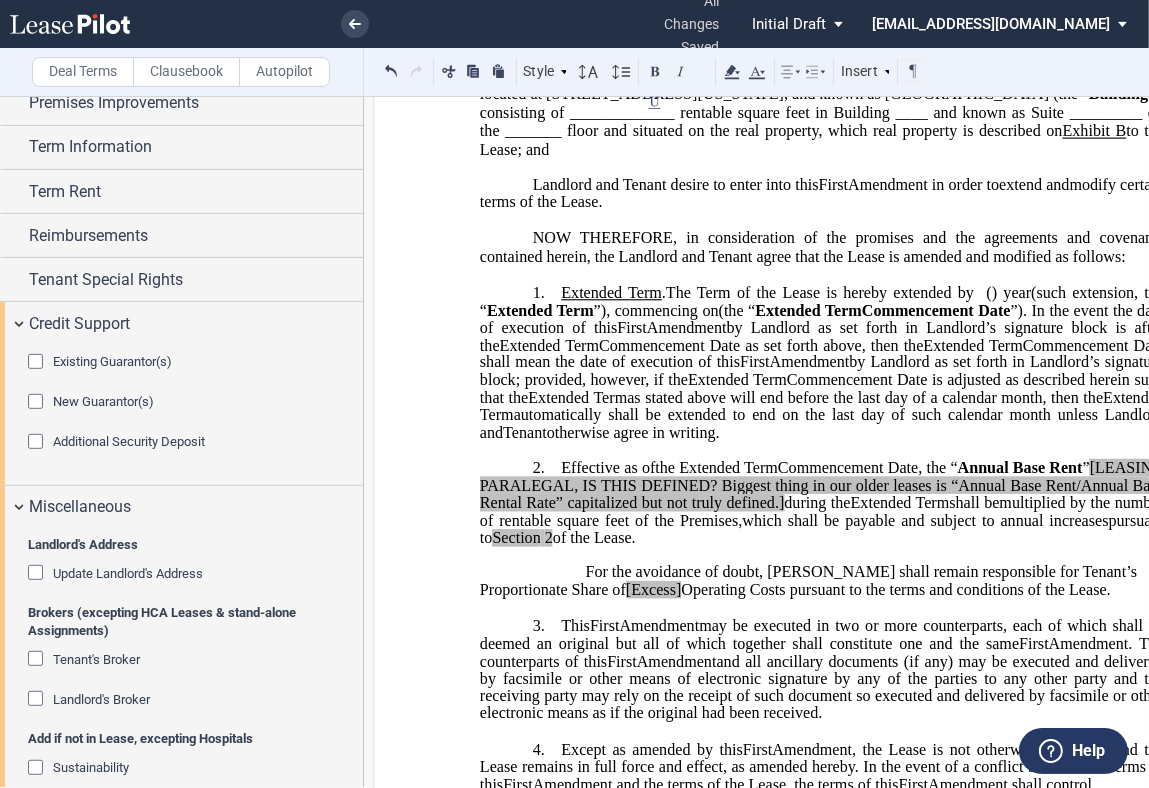 click on "2.                 Effective as of   [______]   [______]  the Extended Term  the  ﻿ ﻿  Extended Term  Commencement Date , the “ Annual Base Rent ”  [LEASING PARALEGAL, IS THIS DEFINED? Biggest thing in our older leases is “Annual Base Rent/Annual Base Rental Rate” capitalized but not truly defined.]  during the   [______]   Term   [______]   Term  Extended Term   ﻿ ﻿  Extended Term  shall be  ﻿ ﻿  multiplied by the number of rentable square feet of the Premises,  in the first Lease Year of the   [______]   Term   [______]   Term  Extended Term   ﻿ ﻿  Extended Term  and shall increase annually on each anniversary thereof by  ﻿ ﻿  percent   ( ﻿ ﻿ %) over the then-current amount of the Annual Base Rent, and payable  which shall be payable and subject to annual increases  pursuant to  Section   2  of the Lease.   [LEASING PARALEGAL Depending on language, may need to identify when this annual increase will occur; IF YOU HAVE A FIXED RATE, ONE" at bounding box center (822, 503) 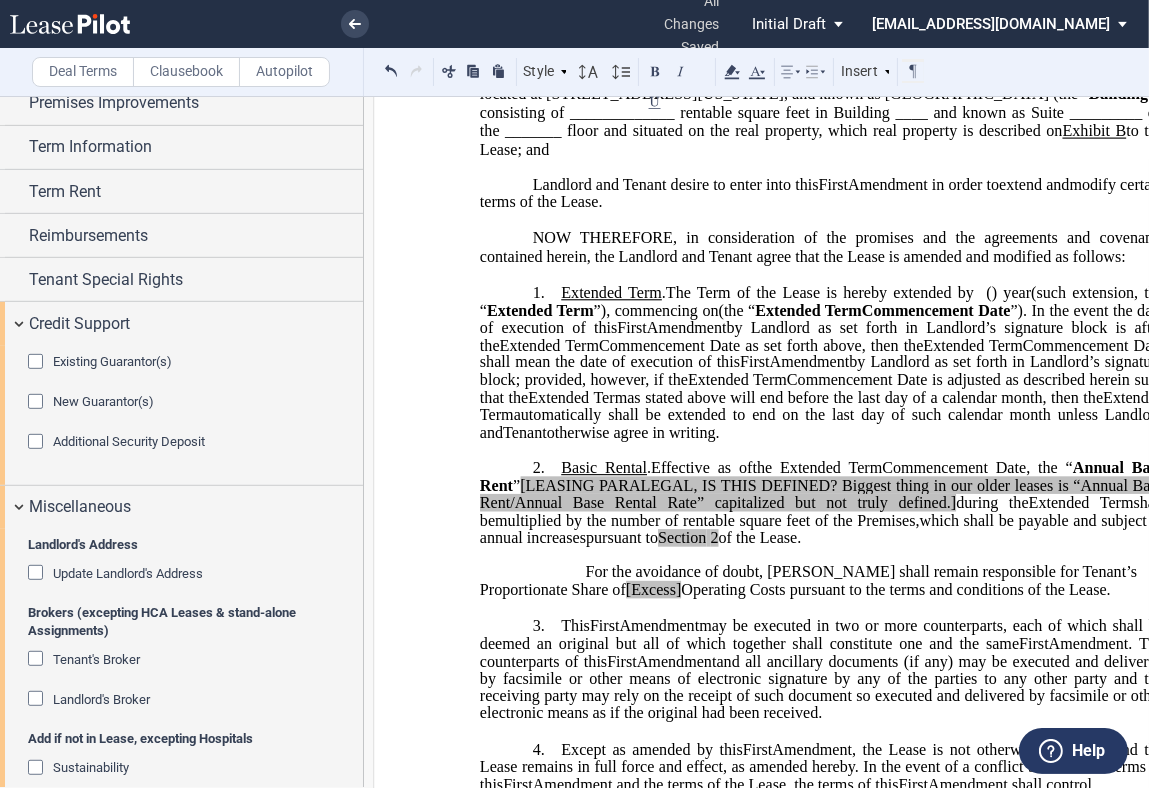 scroll, scrollTop: 555, scrollLeft: 0, axis: vertical 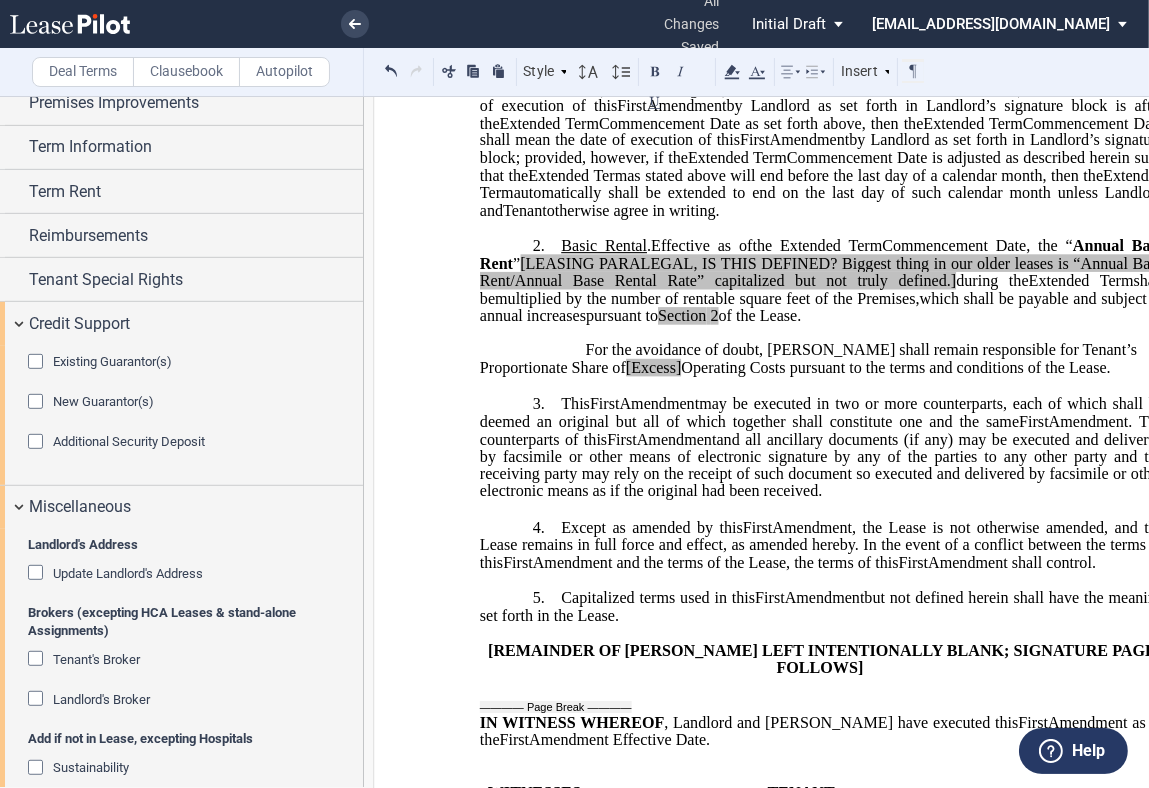 click on "Amendment" 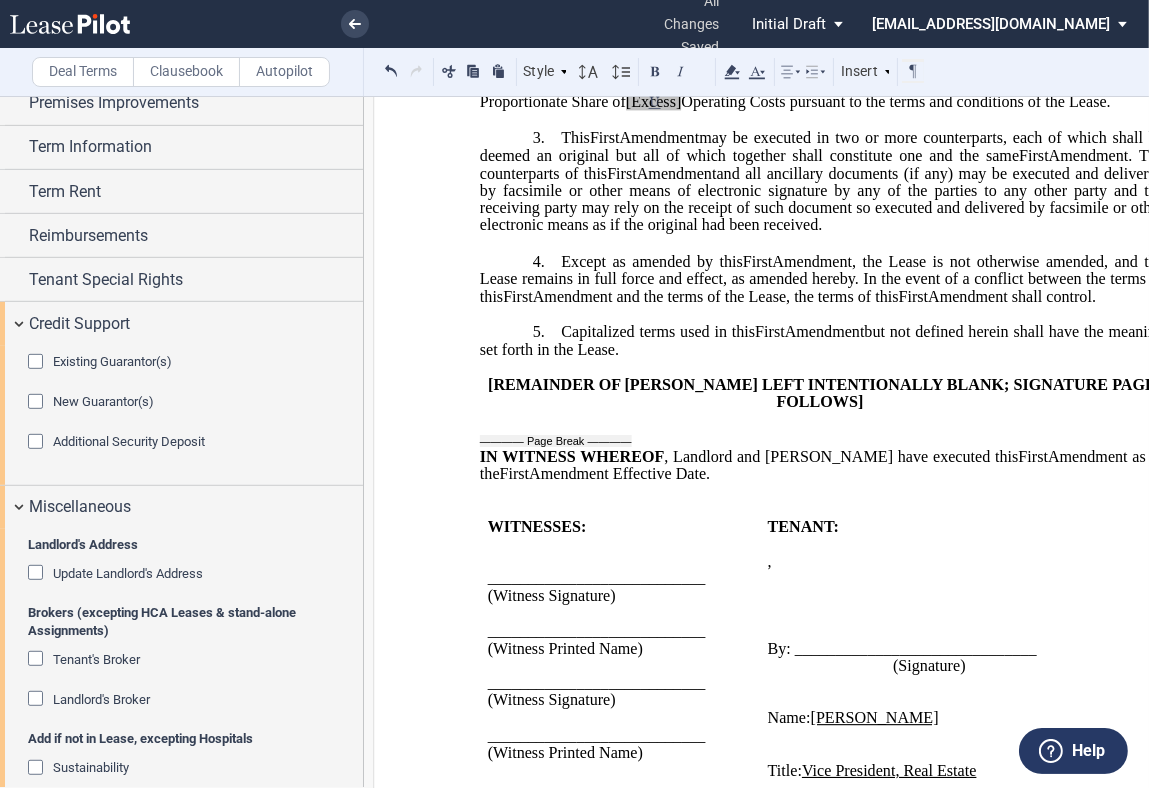 scroll, scrollTop: 1111, scrollLeft: 0, axis: vertical 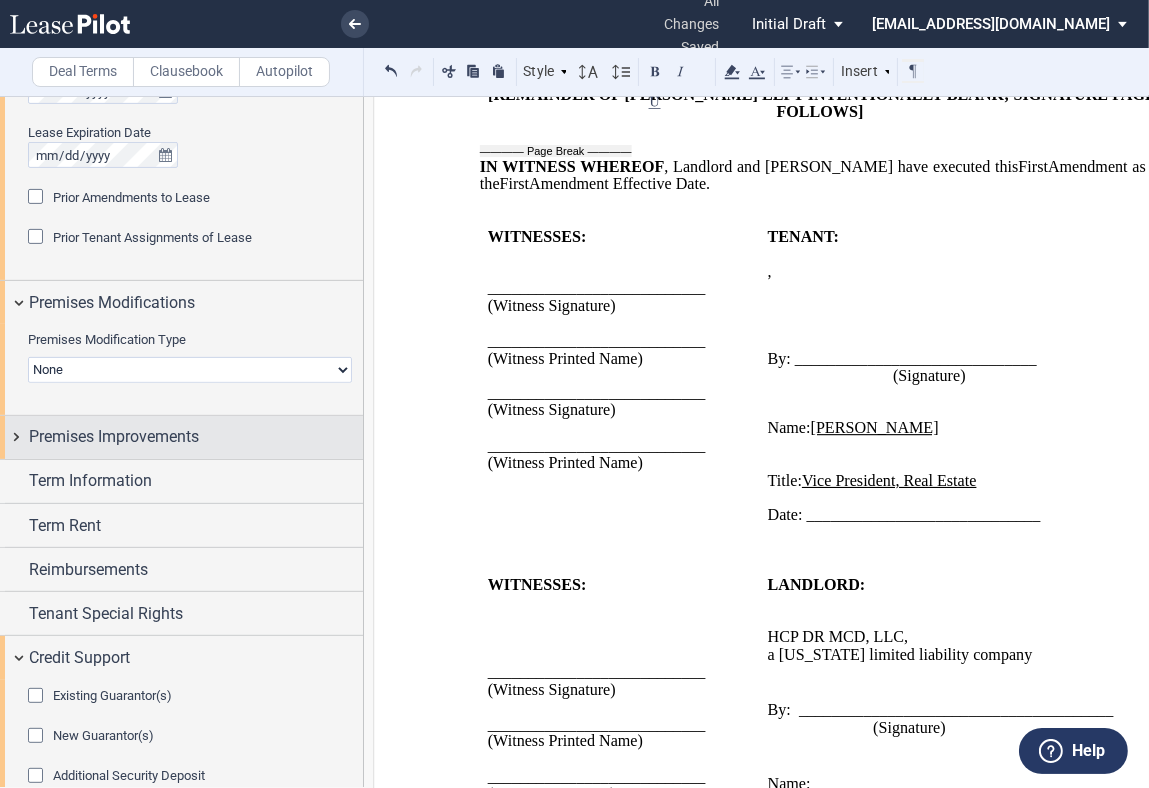 click on "Premises Improvements" at bounding box center (114, 437) 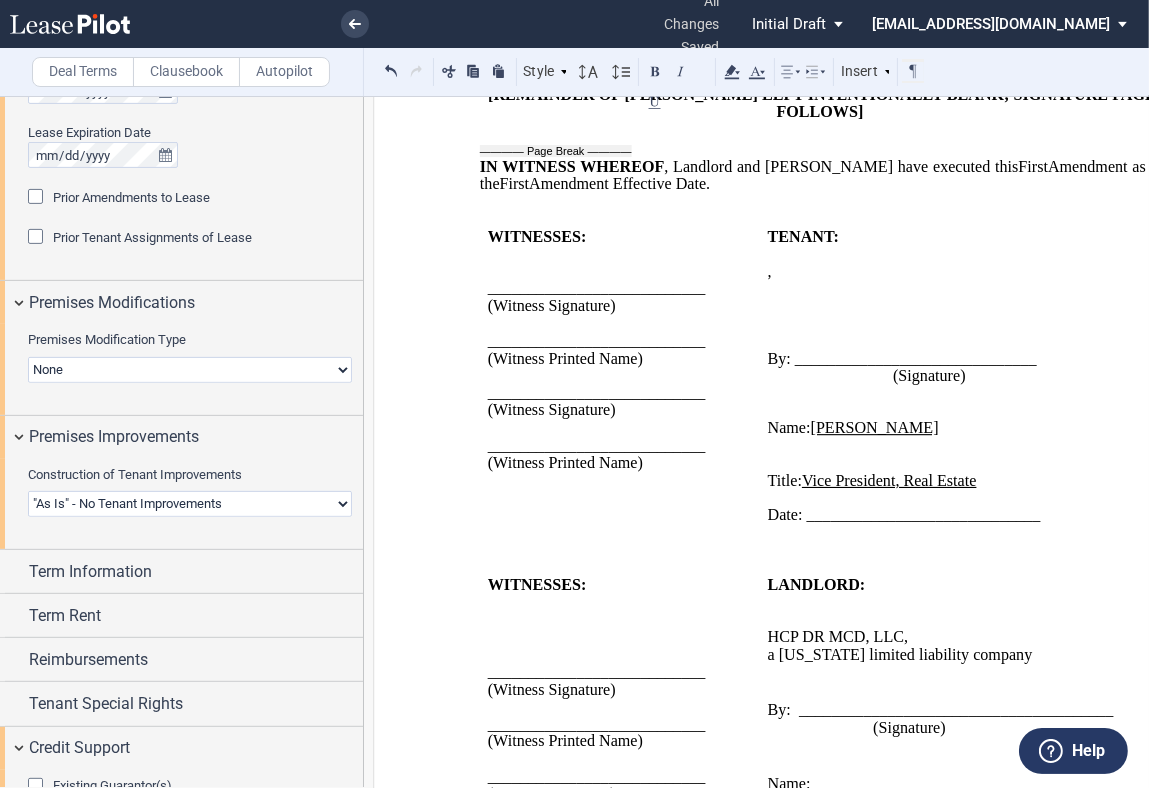 scroll, scrollTop: 976, scrollLeft: 0, axis: vertical 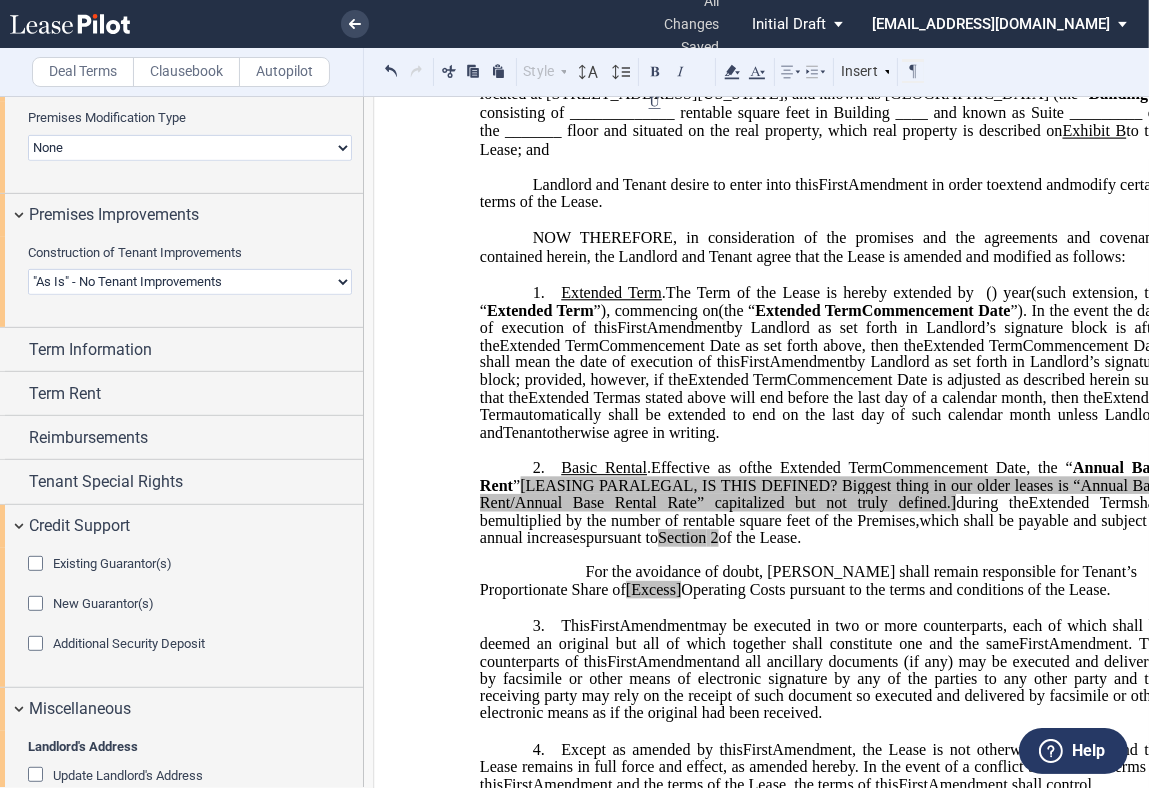 drag, startPoint x: 900, startPoint y: 631, endPoint x: 603, endPoint y: 599, distance: 298.71893 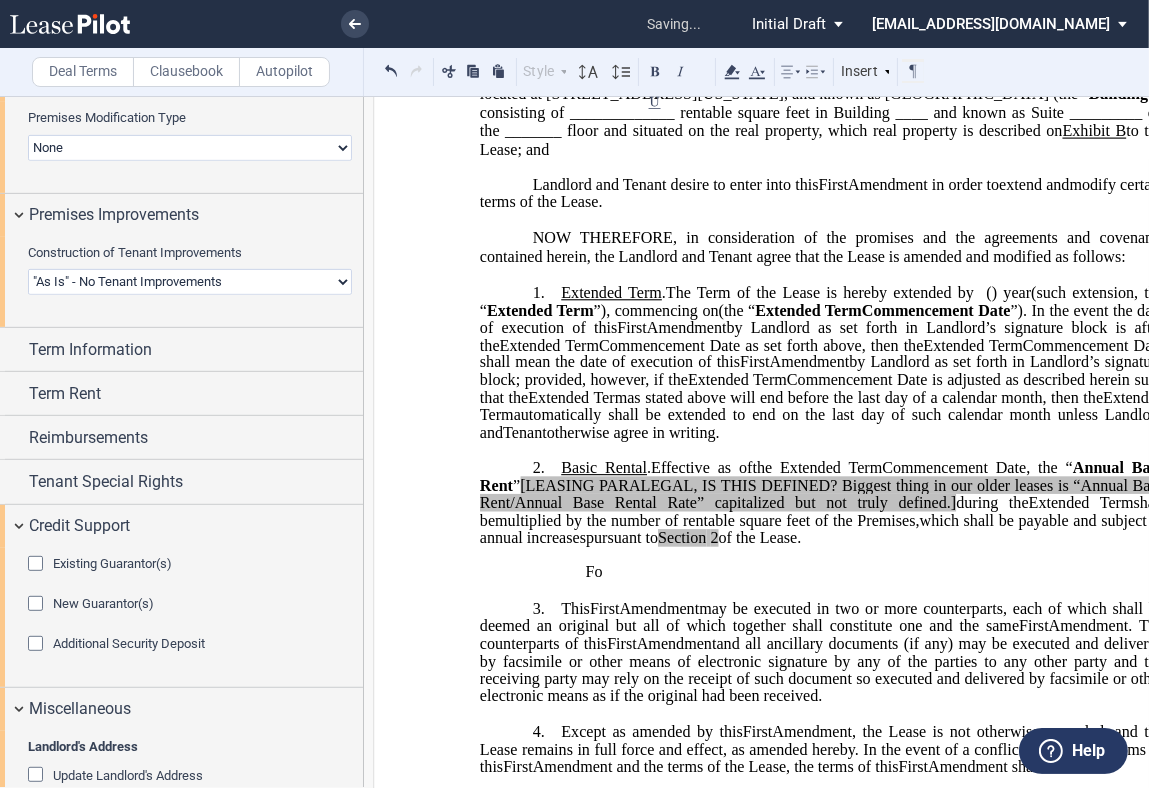 type 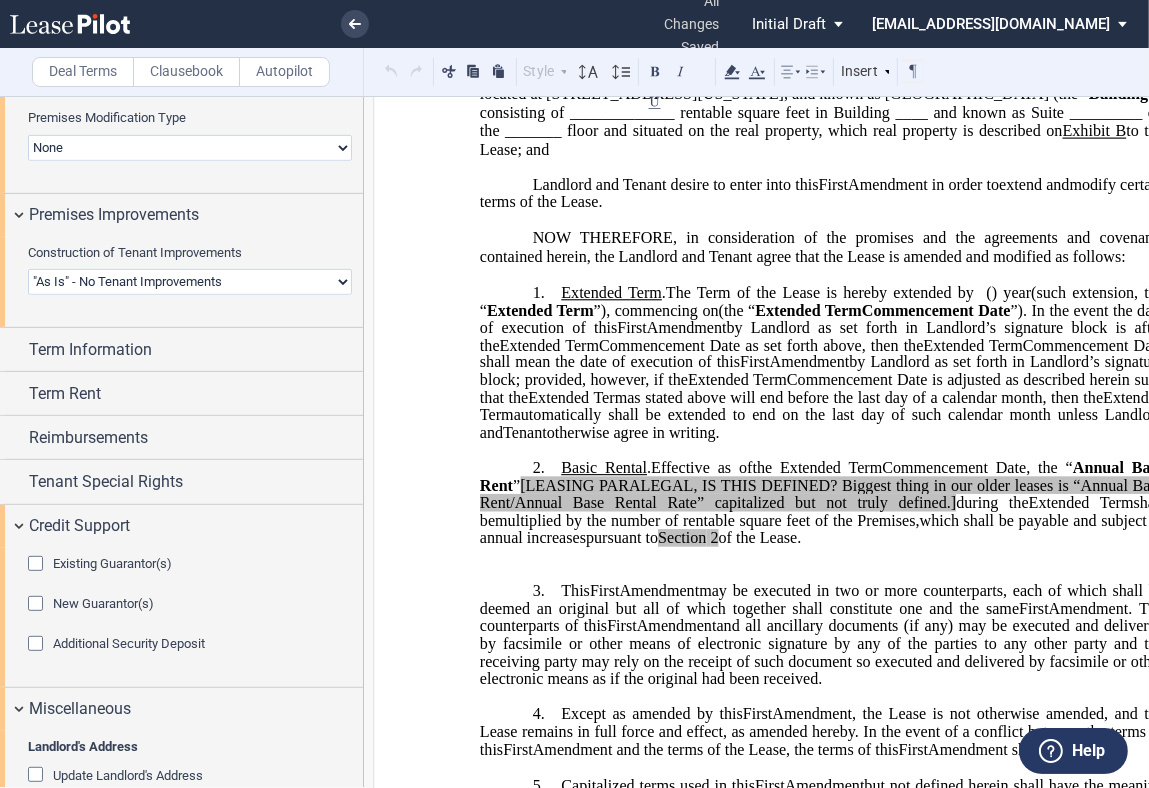 click on "﻿" at bounding box center (822, 555) 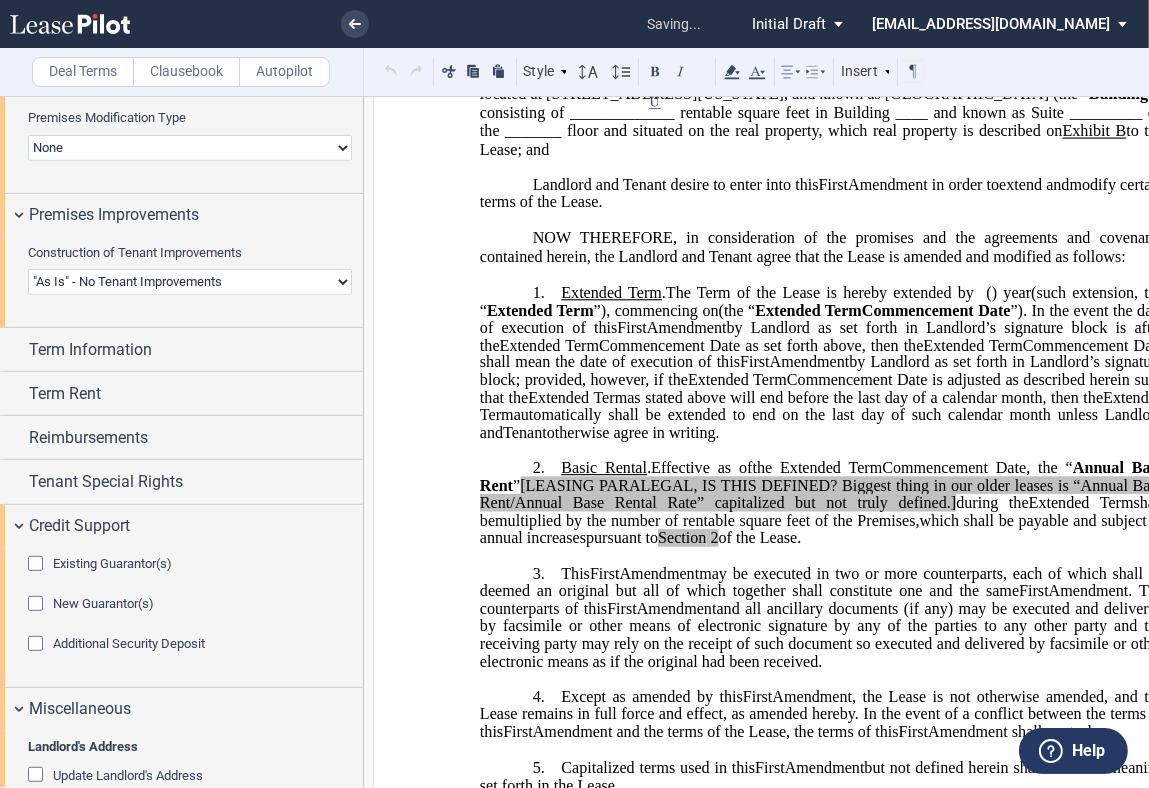 click on "This" 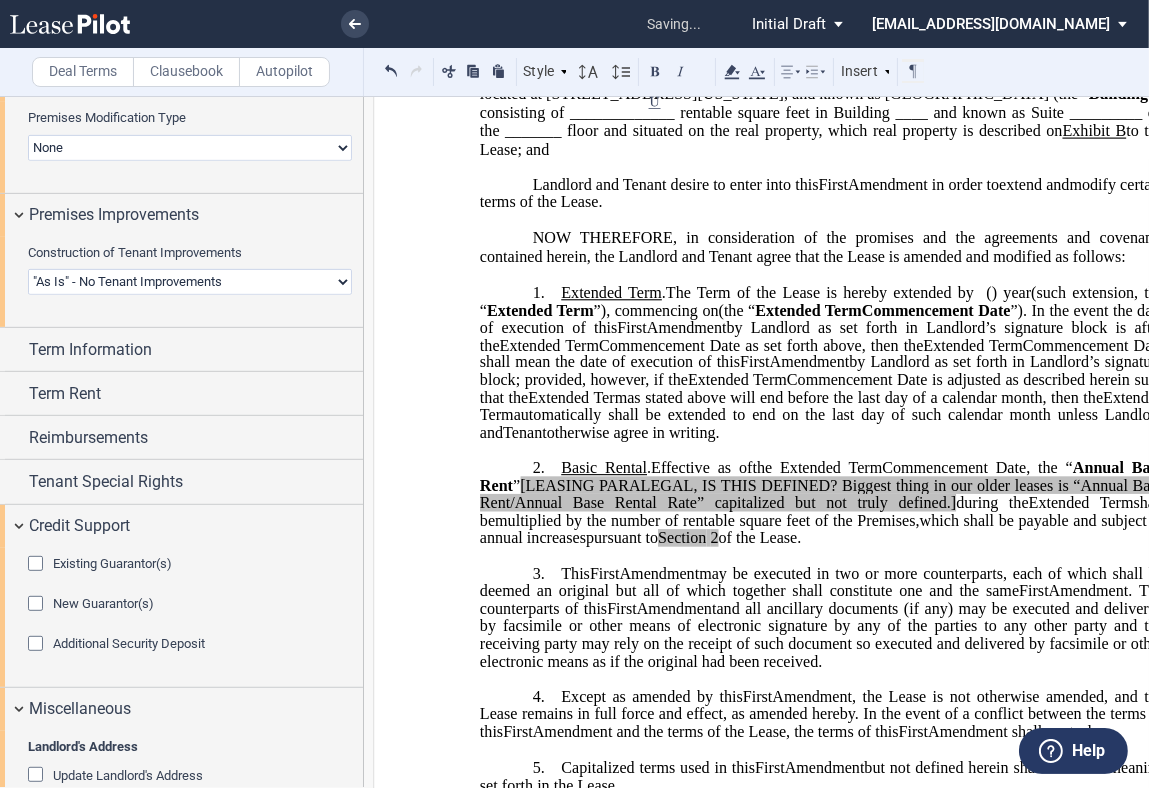 click on "2.                 Basic Rental .  Effective as of   [______]   [______]  the Extended Term  the  ﻿ ﻿  Extended Term  Commencement Date , the “ Annual Base Rent ”  [LEASING PARALEGAL, IS THIS DEFINED? Biggest thing in our older leases is “Annual Base Rent/Annual Base Rental Rate” capitalized but not truly defined.]  during the   [______]   Term   [______]   Term  Extended Term   ﻿ ﻿  Extended Term  shall be  ﻿ ﻿  multiplied by the number of rentable square feet of the Premises,  in the first Lease Year of the   [______]   Term   [______]   Term  Extended Term   ﻿ ﻿  Extended Term  and shall increase annually on each anniversary thereof by  ﻿ ﻿  percent   ( ﻿ ﻿ %) over the then-current amount of the Annual Base Rent, and payable  which shall be payable and subject to annual increases  pursuant to  Section   2  of the Lease.     (1) YEAR TERM, OR NO ESCALTIONS, PLEASE ADD THIS LANGUAGE.]" at bounding box center (822, 503) 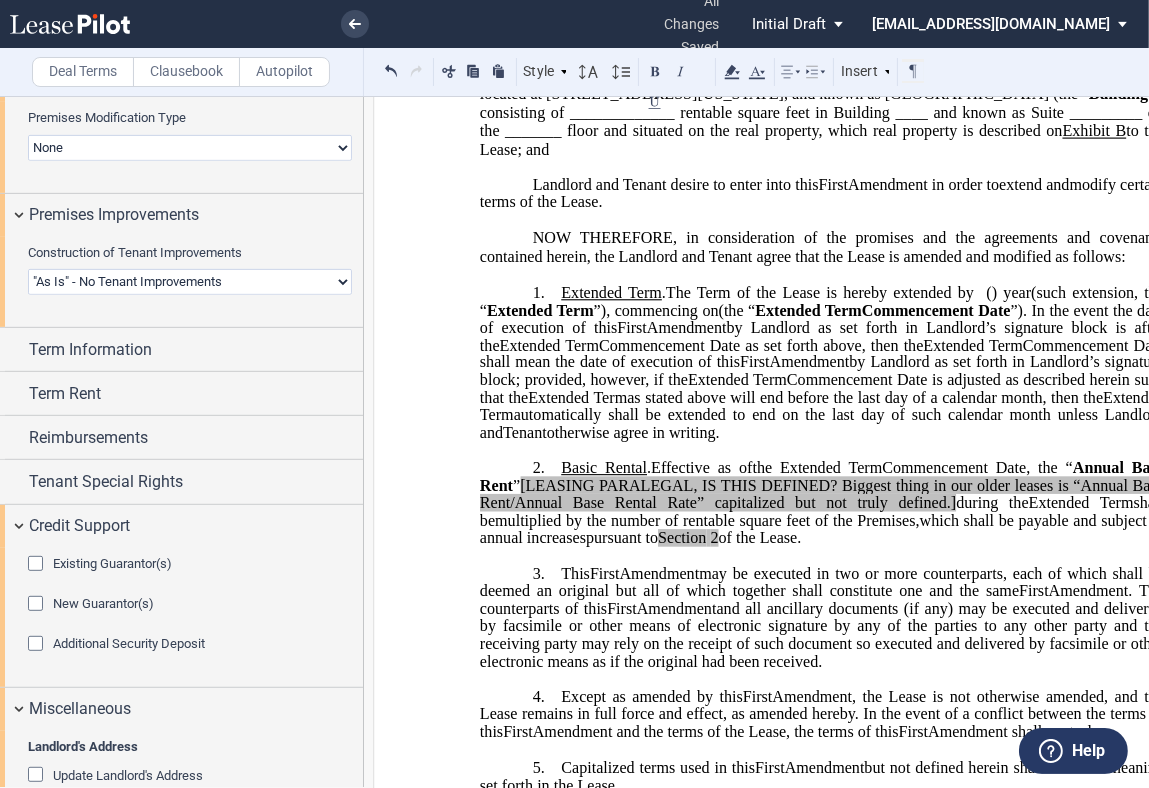 scroll, scrollTop: 0, scrollLeft: 9, axis: horizontal 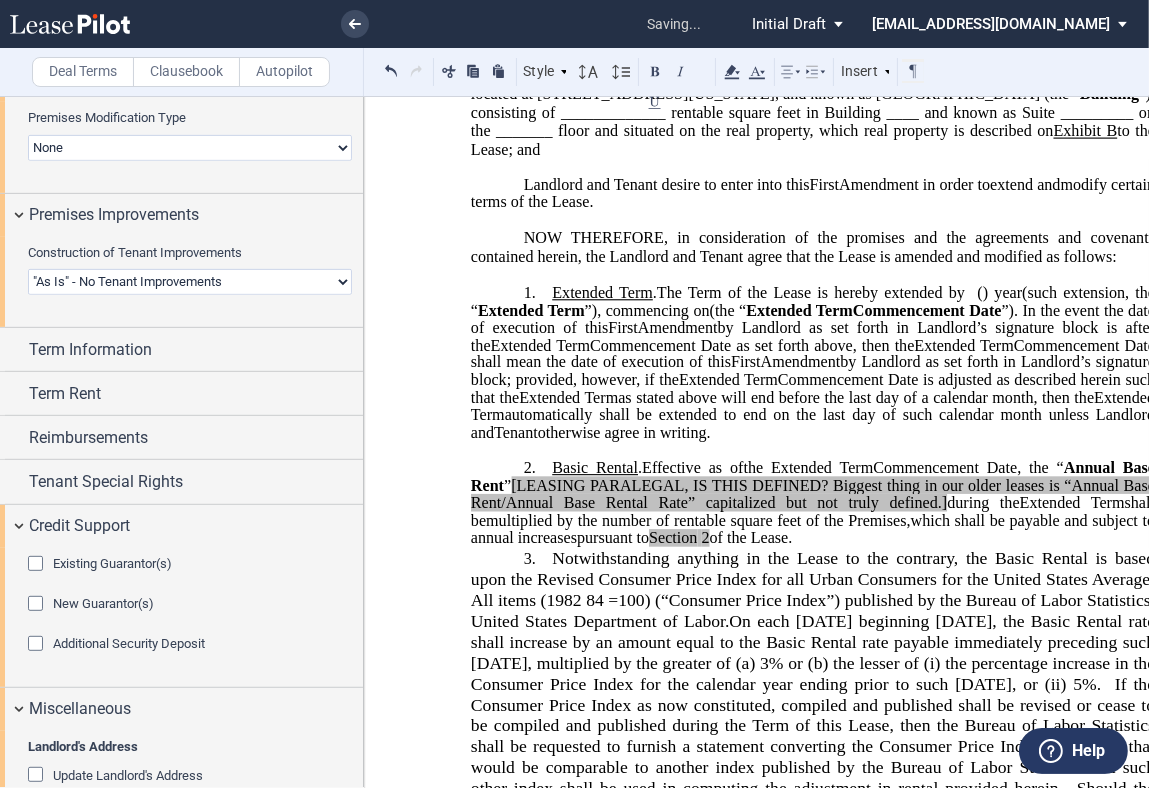 click on "Notwithstanding anything in the Lease to the contrary, the Basic Rental is based upon the Revised Consumer Price Index for all Urban Consumers for the United States Average: All items (1982 84 =100) (“Consumer Price Index”) published by the Bureau of Labor Statistics, United States Department of Labor" 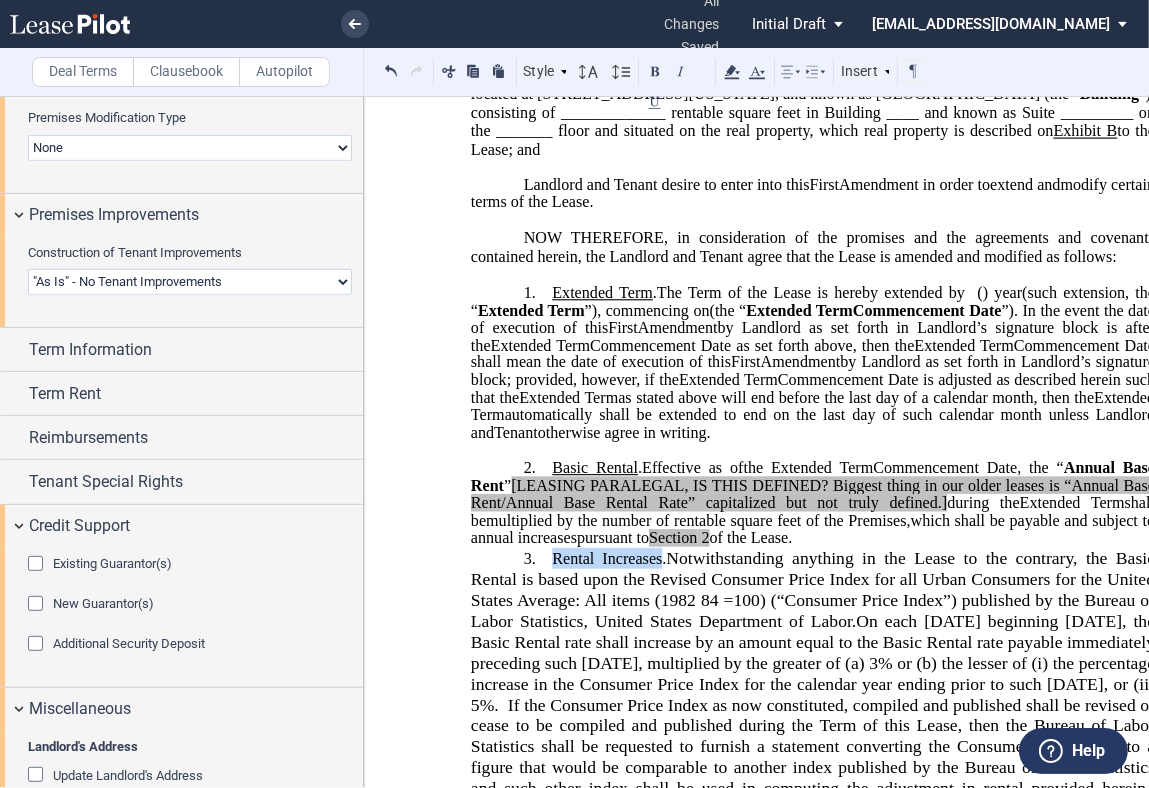 drag, startPoint x: 547, startPoint y: 597, endPoint x: 654, endPoint y: 591, distance: 107.16809 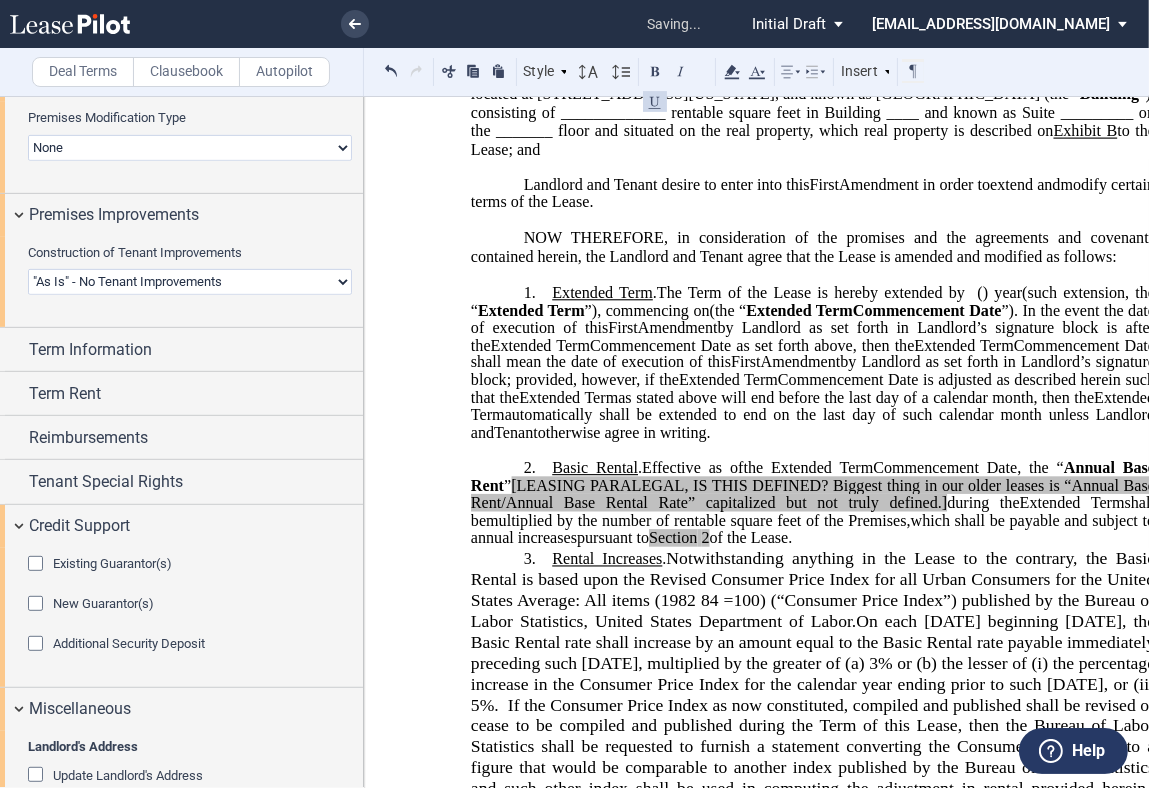 click on "Rental Increases" 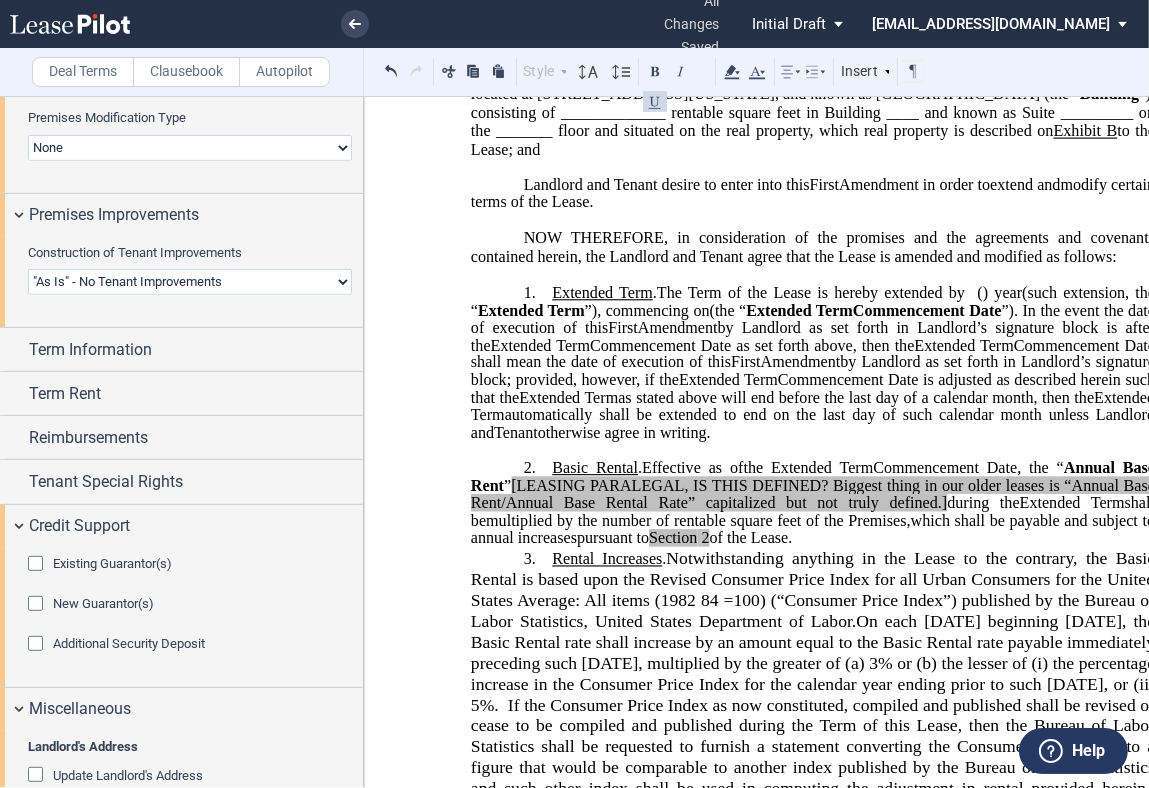 click on "​ Rental Increases .  Notwithstanding anything in the Lease to the contrary, the Basic Rental is based upon the Revised Consumer Price Index for all Urban Consumers for the United States Average: All items (1982 84 =100) (“Consumer Price Index”) published by the Bureau of Labor Statistics, United States Department of Labor .   appropriate conversion  or adjustment, they shall agree on some other index serving the same purpose to adjust the rental as provided herein ." 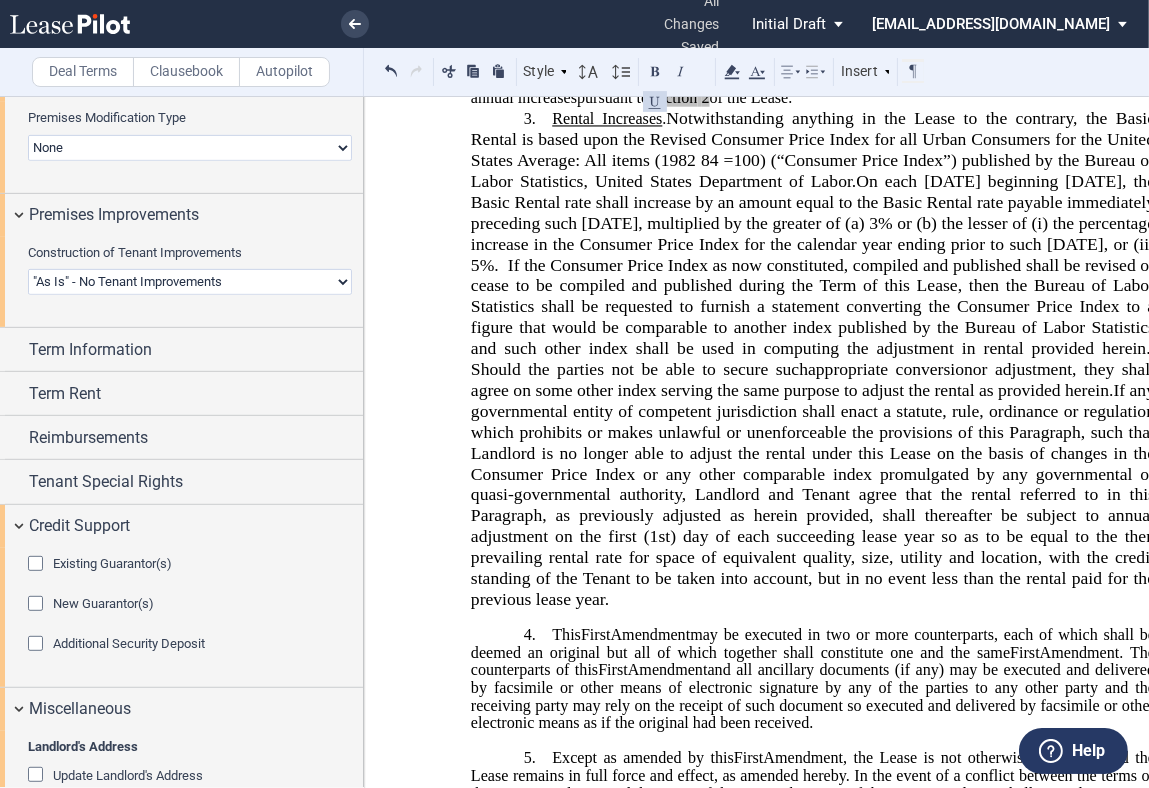 scroll, scrollTop: 888, scrollLeft: 0, axis: vertical 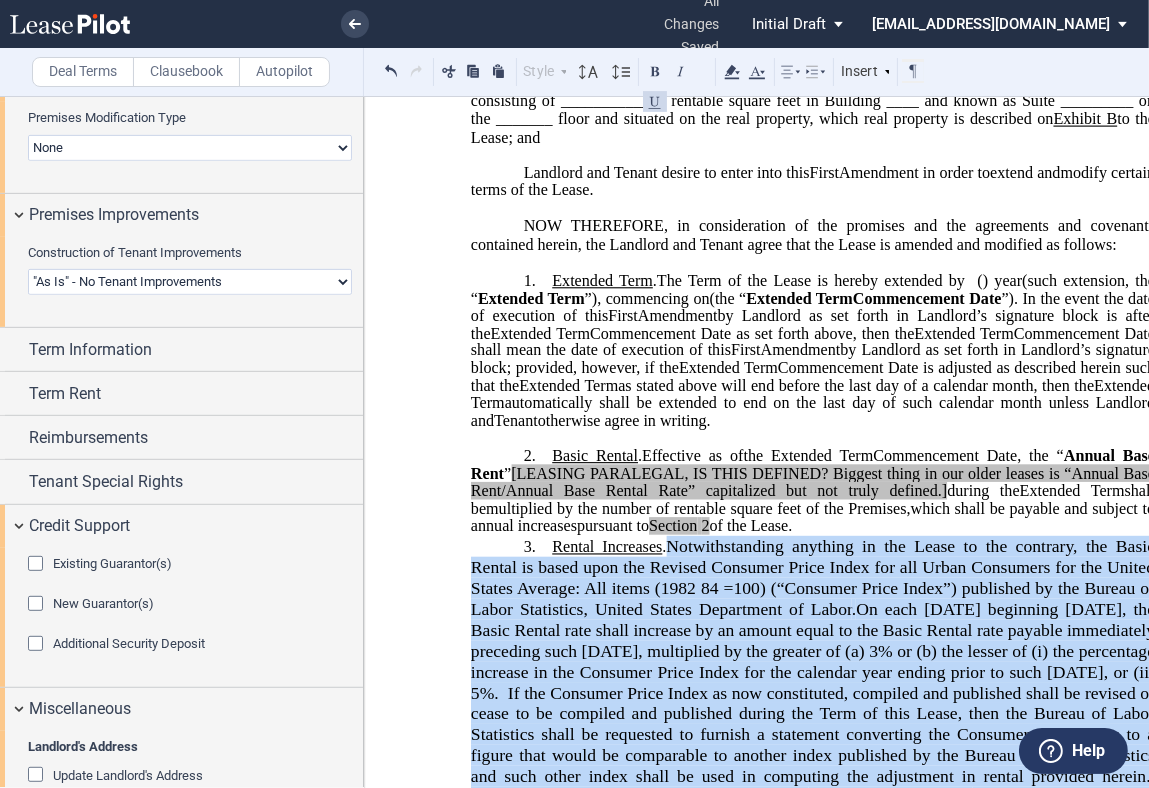 drag, startPoint x: 678, startPoint y: 438, endPoint x: 663, endPoint y: 596, distance: 158.71043 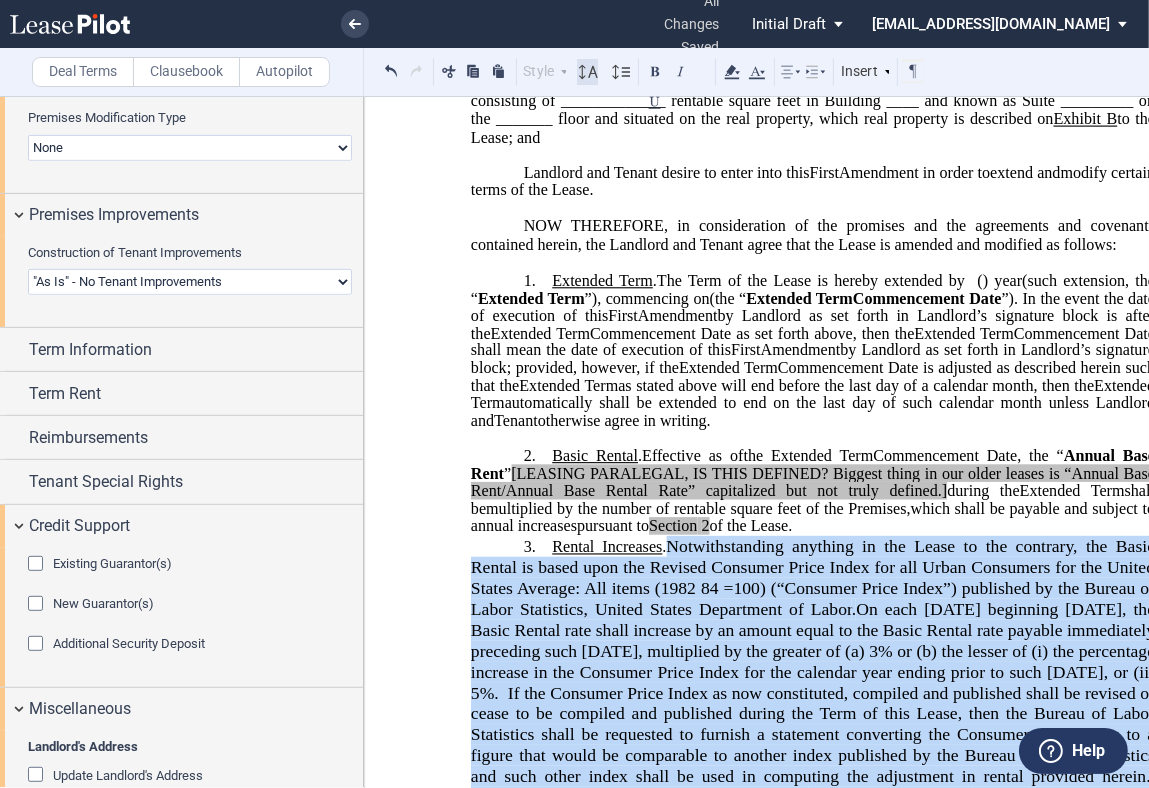 click 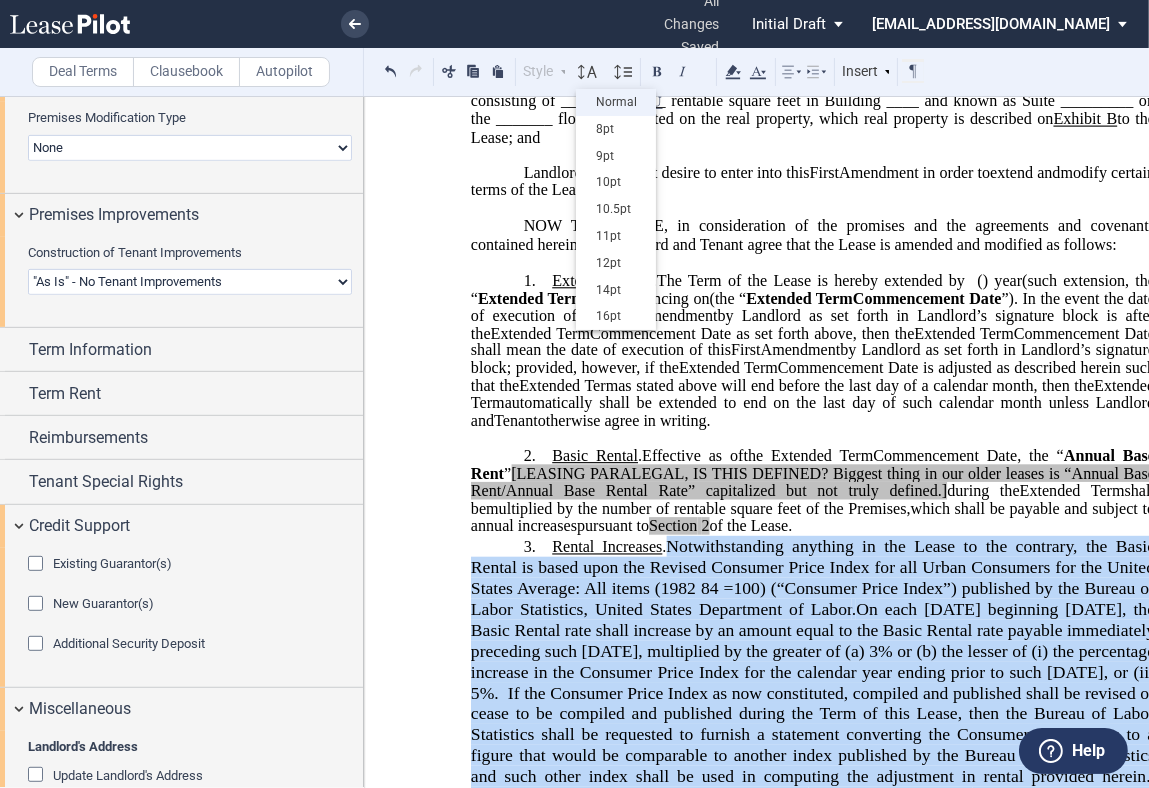 click on "Normal" at bounding box center [616, 102] 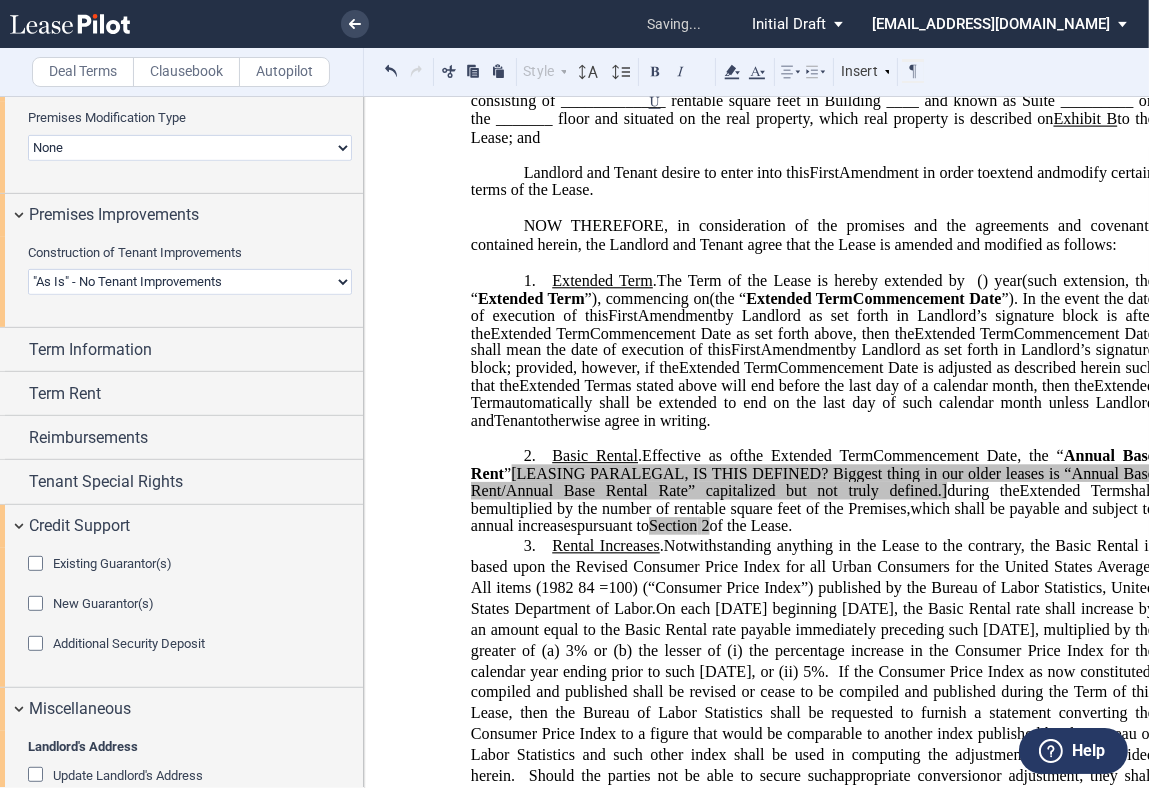 click on "2.                 Basic Rental .  Effective as of   [______]   [______]  the Extended Term  the  ﻿ ﻿  Extended Term  Commencement Date , the “ Annual Base Rent ”  [LEASING PARALEGAL, IS THIS DEFINED? Biggest thing in our older leases is “Annual Base Rent/Annual Base Rental Rate” capitalized but not truly defined.]  during the   [______]   Term   [______]   Term  Extended Term   ﻿ ﻿  Extended Term  shall be  ﻿ ﻿  multiplied by the number of rentable square feet of the Premises,  in the first Lease Year of the   [______]   Term   [______]   Term  Extended Term   ﻿ ﻿  Extended Term  and shall increase annually on each anniversary thereof by  ﻿ ﻿  percent   ( ﻿ ﻿ %) over the then-current amount of the Annual Base Rent, and payable  which shall be payable and subject to annual increases  pursuant to  Section   2  of the Lease.     (1) YEAR TERM, OR NO ESCALTIONS, PLEASE ADD THIS LANGUAGE.]" at bounding box center [813, 491] 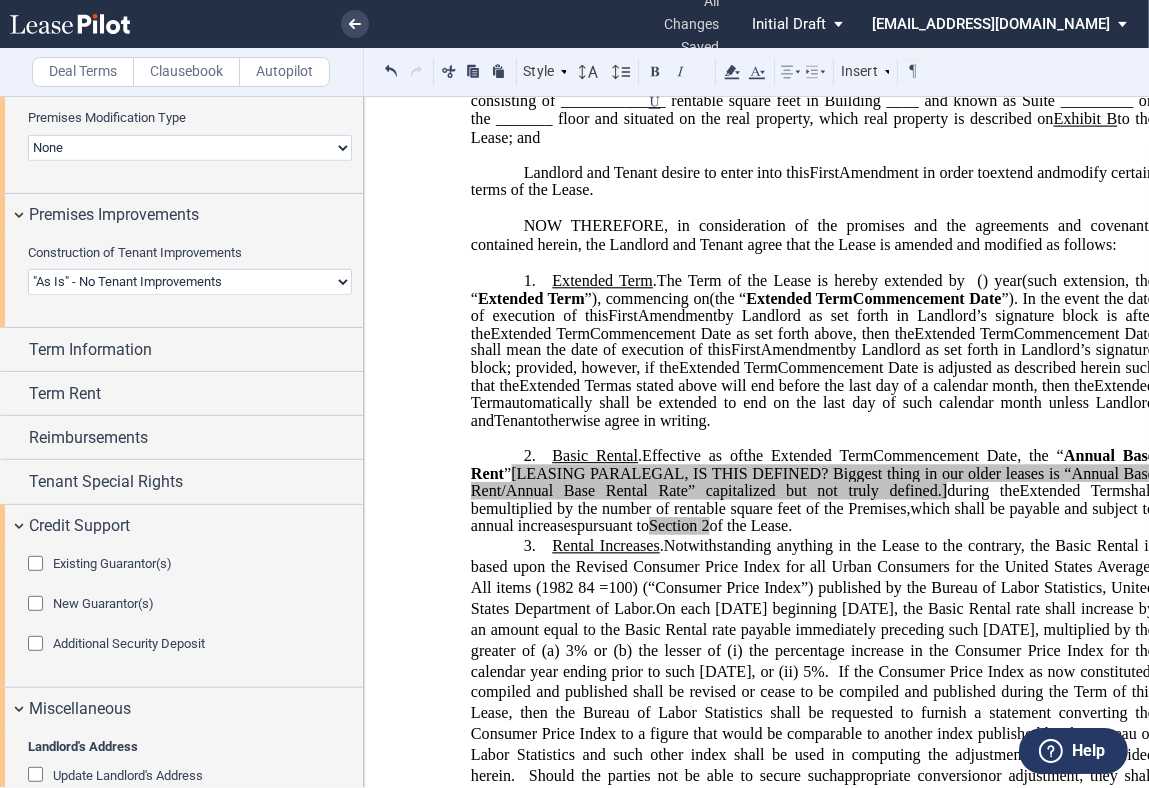type 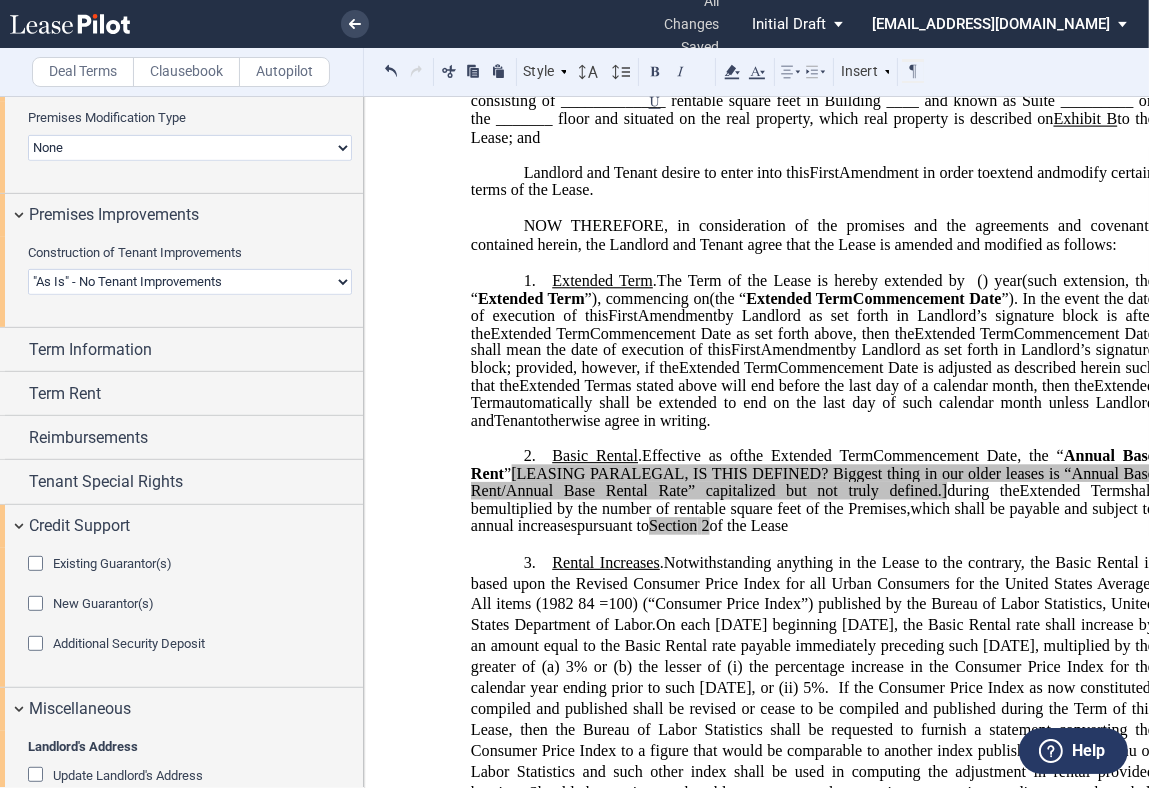 drag, startPoint x: 759, startPoint y: 518, endPoint x: 725, endPoint y: 514, distance: 34.234486 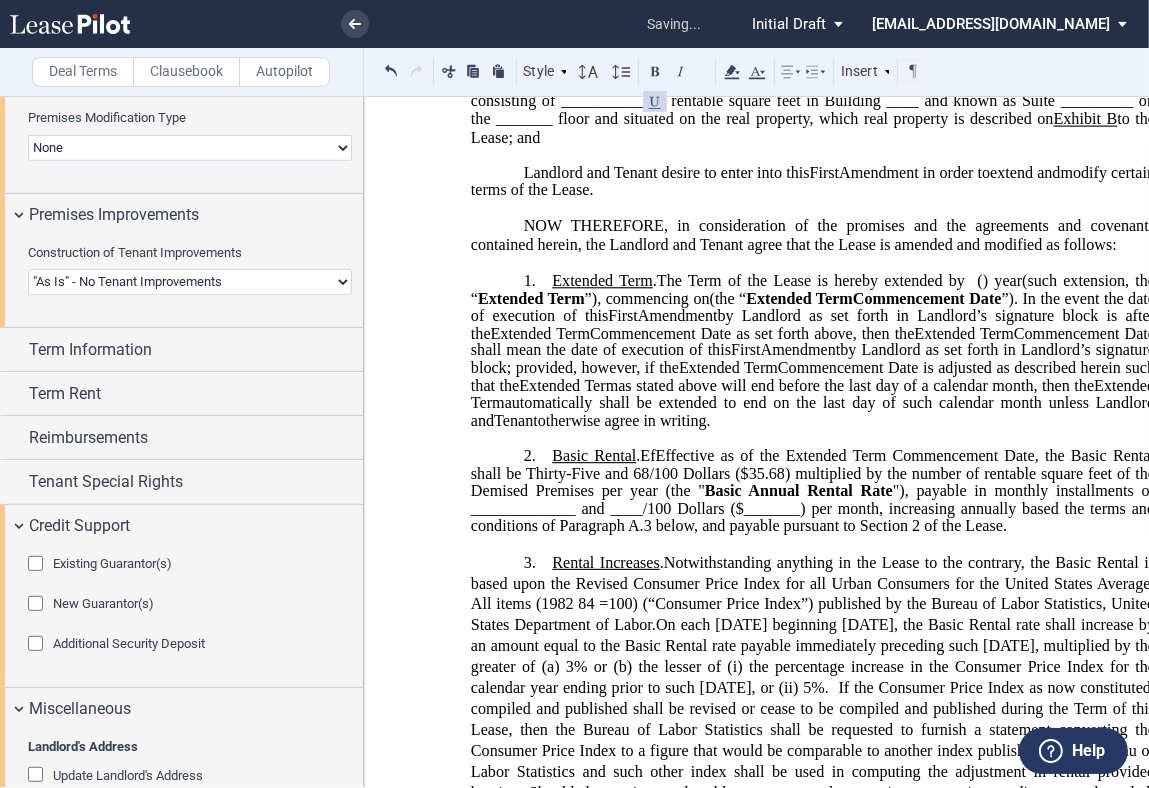 click on "Effective as of the Extended Term Commencement Date, the Basic Rental shall be Thirty-Five and 68/100 Dollars ($35.68) multiplied by the number of rentable square feet of the Demised Premises per year (the "" 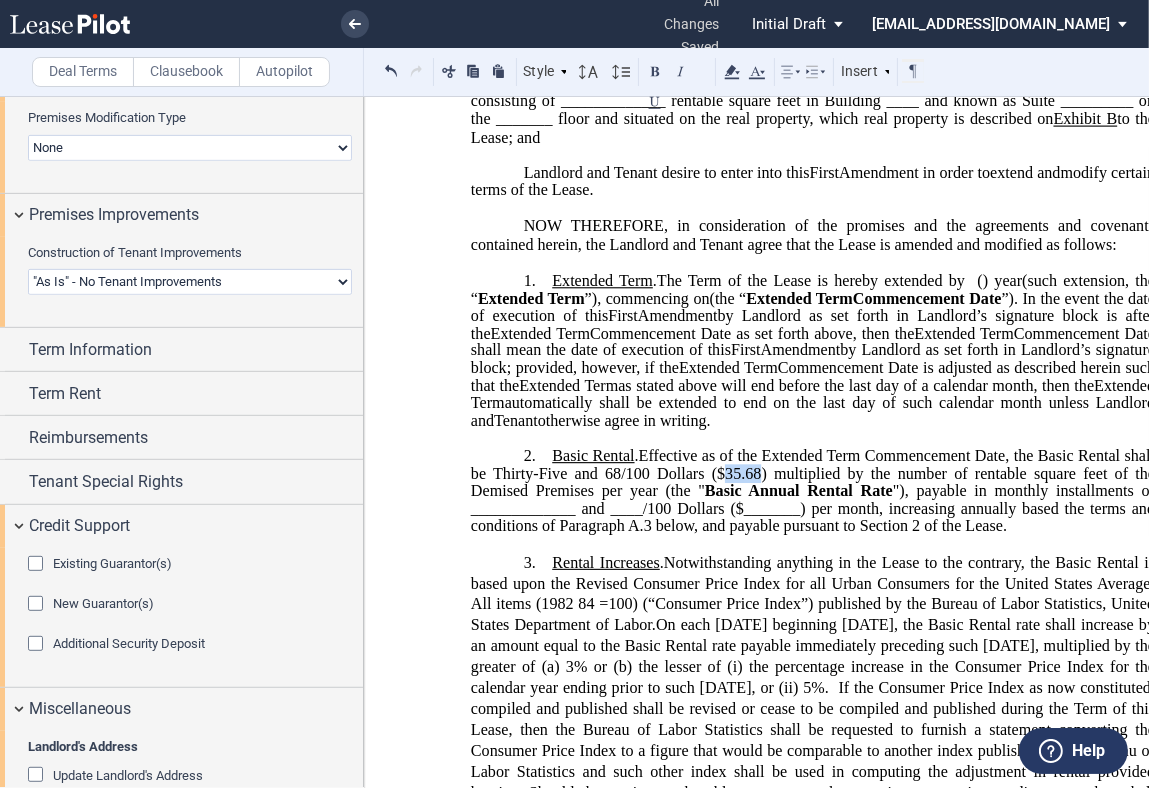 drag, startPoint x: 720, startPoint y: 514, endPoint x: 753, endPoint y: 515, distance: 33.01515 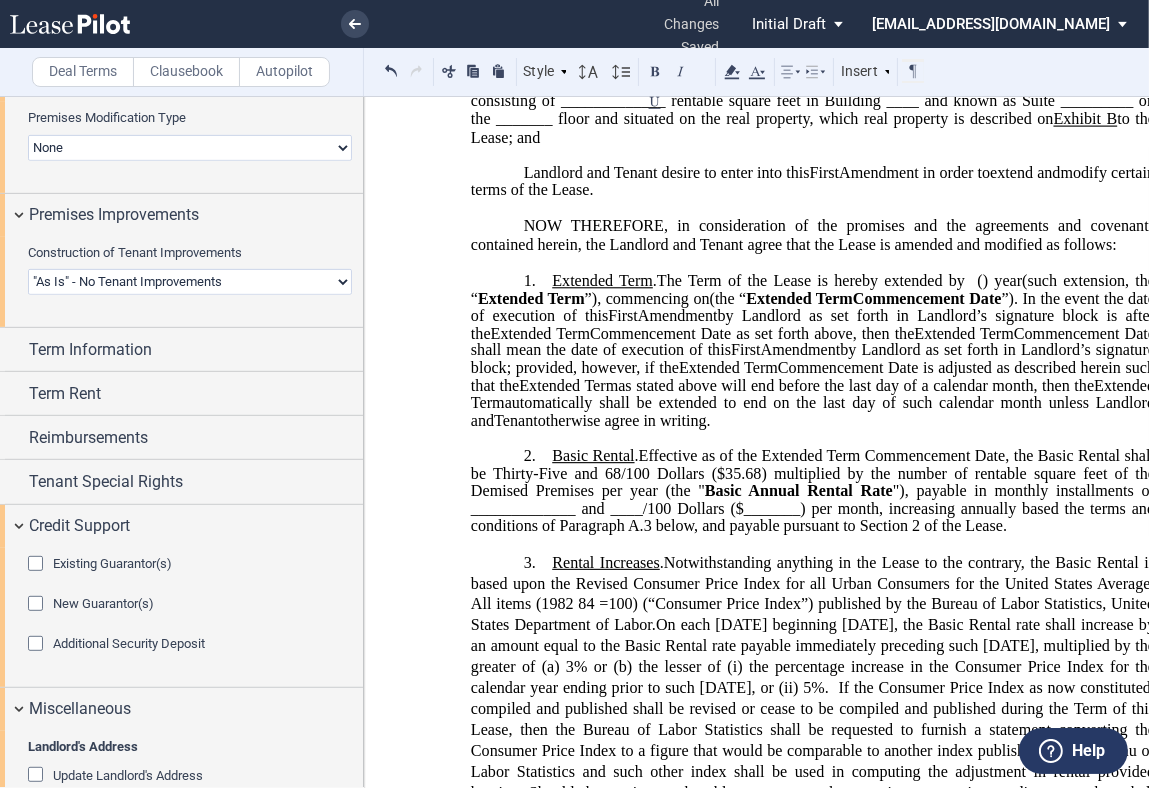 click on ""), payable in monthly installments of _____________ and ____/100 Dollars ($_______) per month, increasing annually based the terms and conditions of Paragraph A.3 below, and payable pursuant to Section 2 of the Lease." 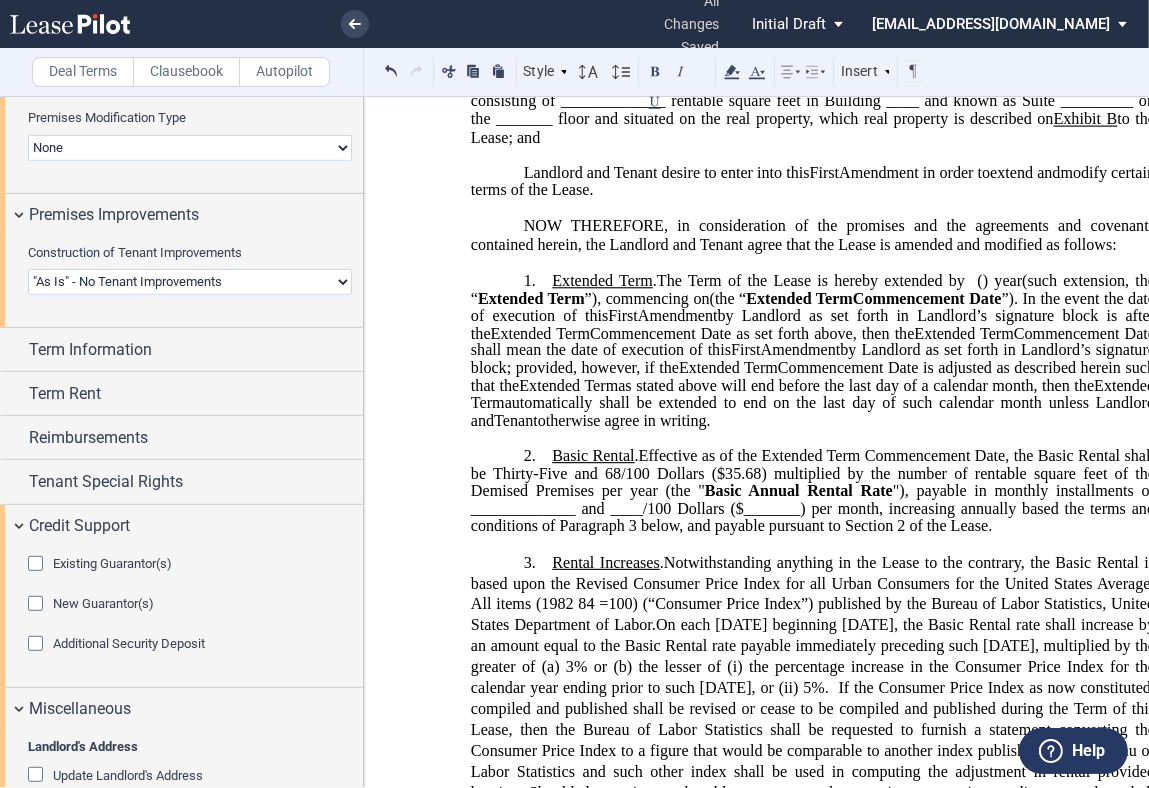 scroll, scrollTop: 456, scrollLeft: 0, axis: vertical 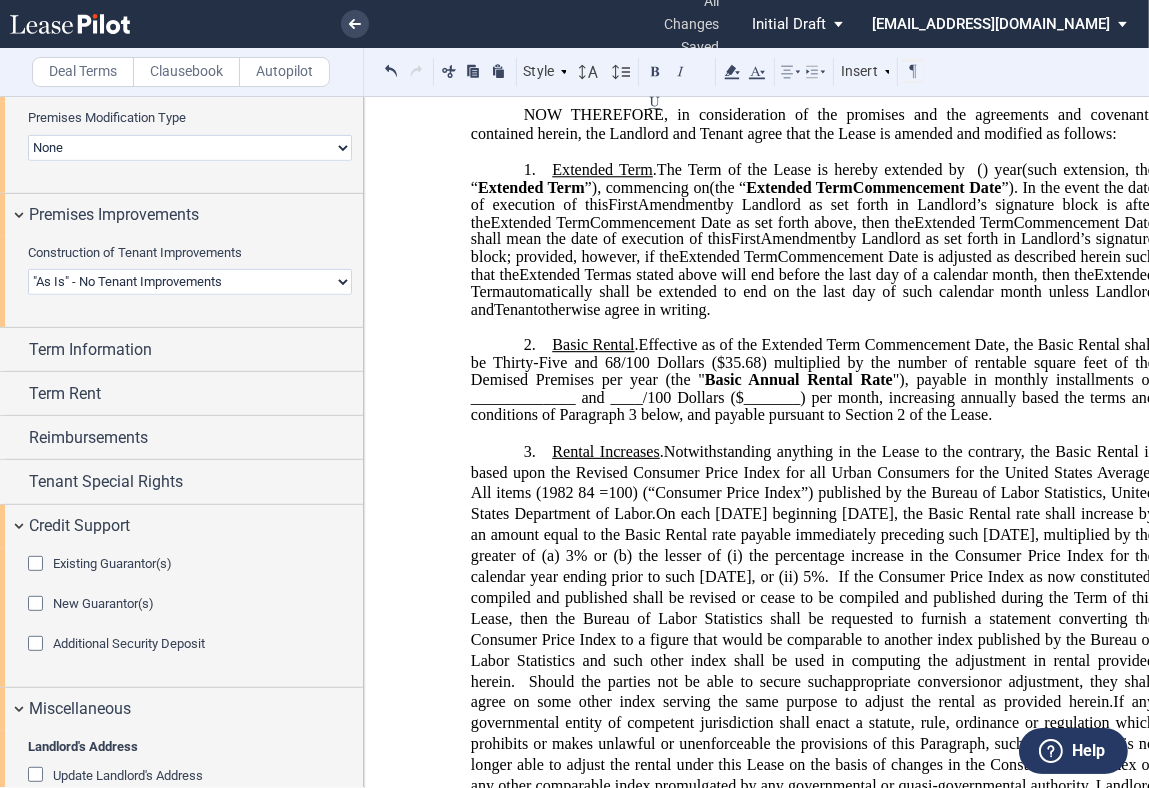 click on "On each [DATE] beginning [DATE], the Basic Rental rate shall increase by an amount equal to the Basic Rental rate payable immediately preceding such [DATE], multiplied by the greater of (a) 3% or (b) the lesser of (i) the percentage increase in the Consumer Price Index for the calendar year ending prior to such [DATE], or (ii) 5%.  If the Consumer Price Index as now constituted, compiled and published shall be revised or cease to be compiled and published during the Term of this Lease, then the Bureau of Labor Statistics shall be requested to furnish a statement converting the Consumer Price Index to a figure that would be comparable to another index published by the Bureau of Labor Statistics and such other index shall be used in computing the adjustment in rental provided herein.  Should the parties not be able to secure such" 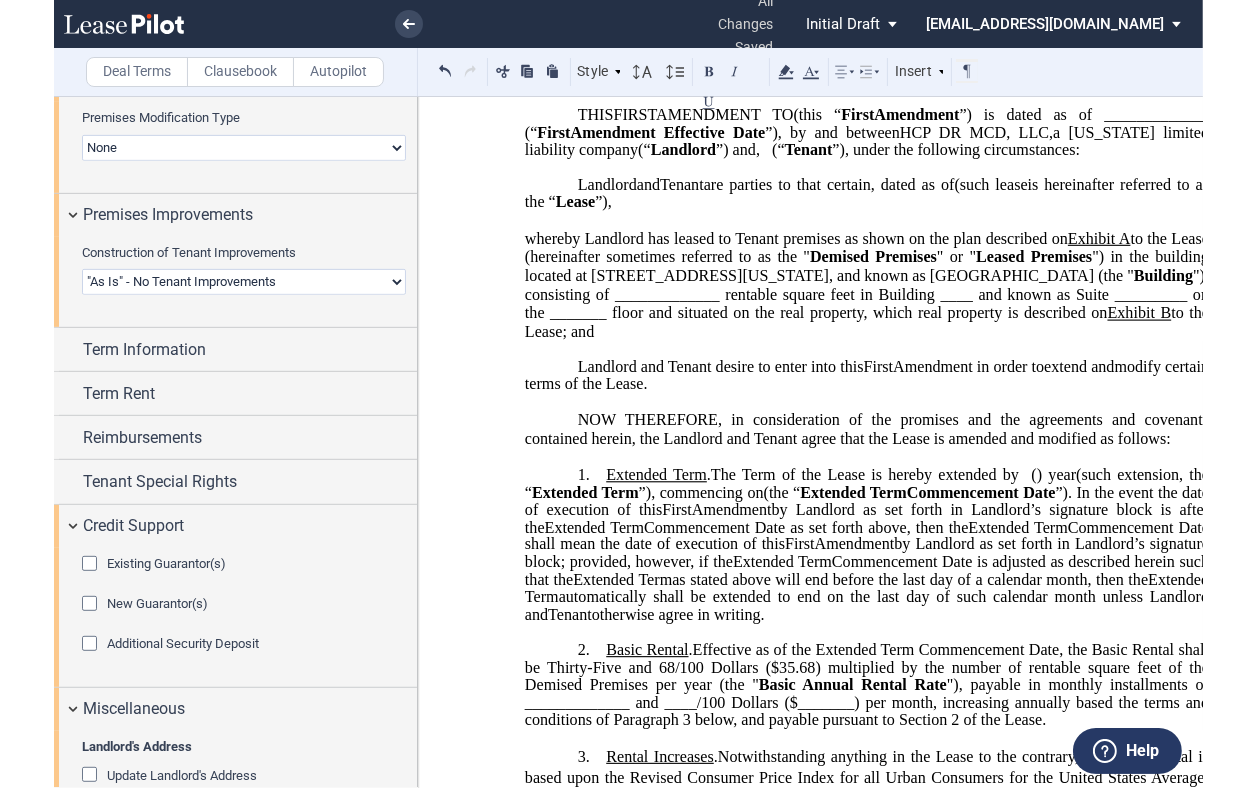 scroll, scrollTop: 123, scrollLeft: 0, axis: vertical 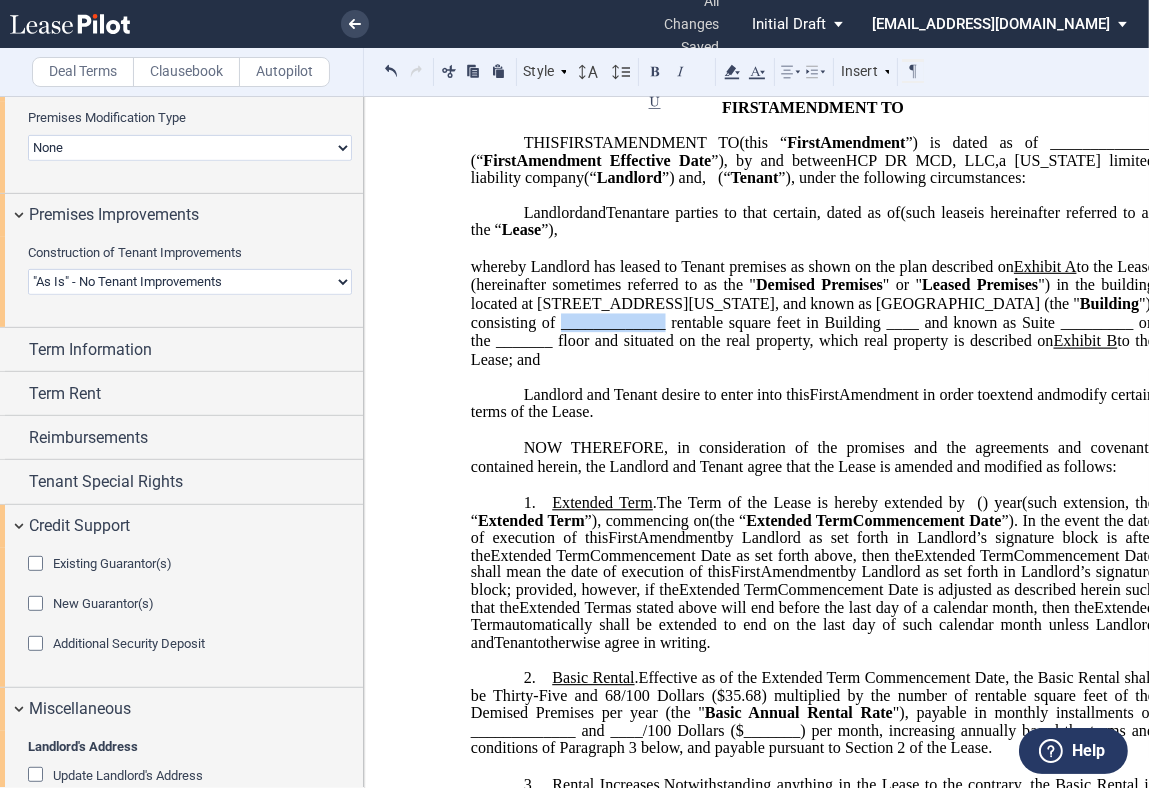 drag, startPoint x: 644, startPoint y: 361, endPoint x: 756, endPoint y: 360, distance: 112.00446 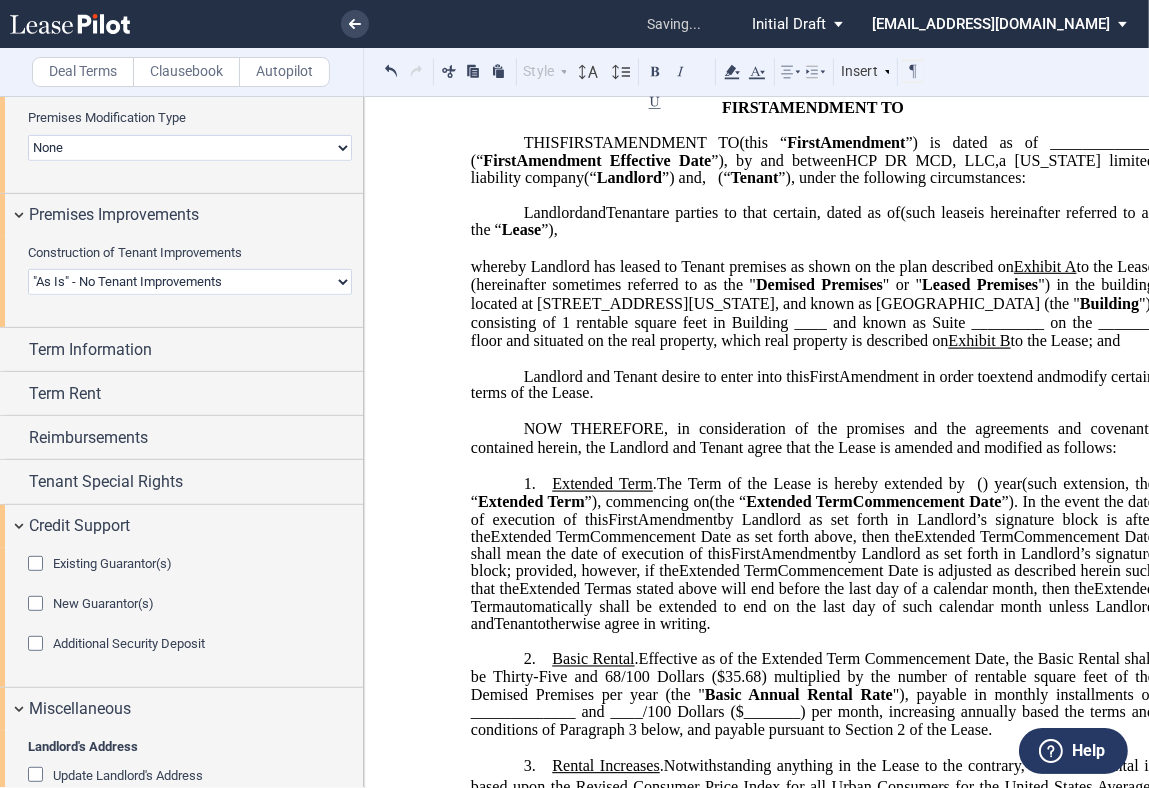 type 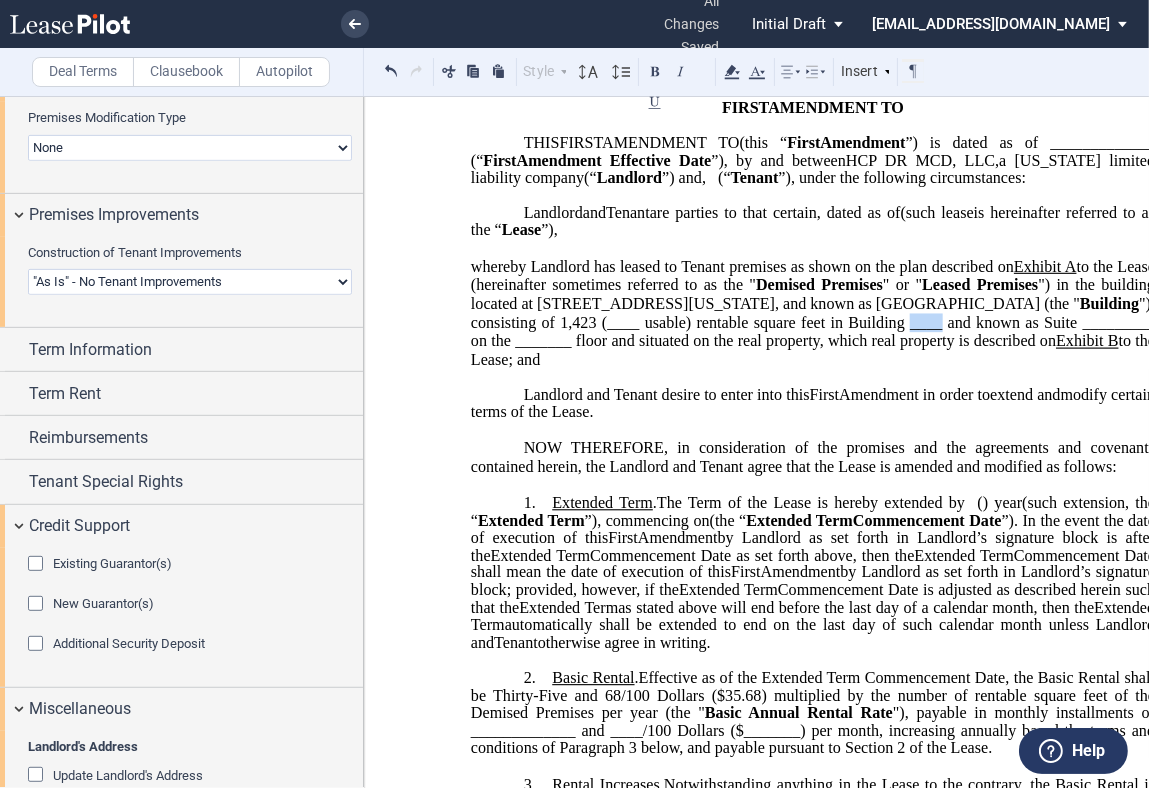 drag, startPoint x: 986, startPoint y: 358, endPoint x: 1018, endPoint y: 358, distance: 32 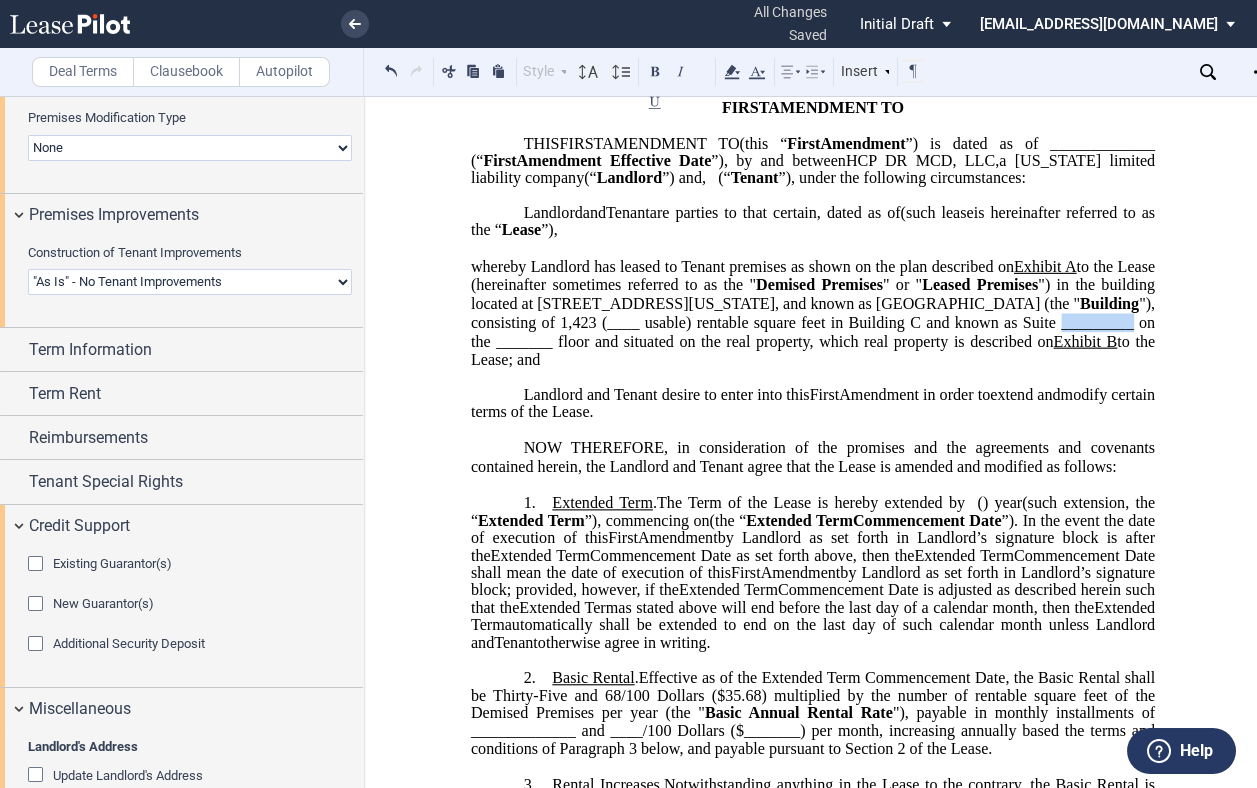 drag, startPoint x: 481, startPoint y: 379, endPoint x: 537, endPoint y: 380, distance: 56.008926 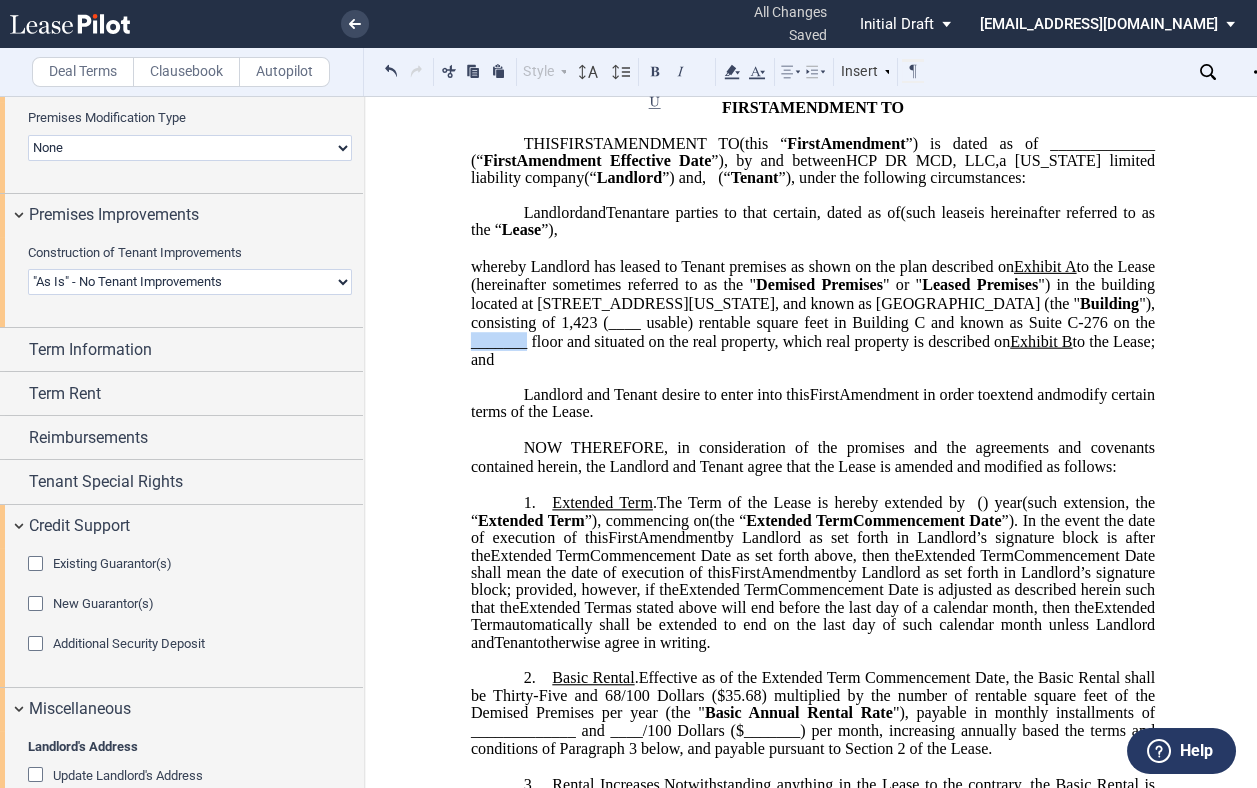 drag, startPoint x: 538, startPoint y: 380, endPoint x: 592, endPoint y: 376, distance: 54.147945 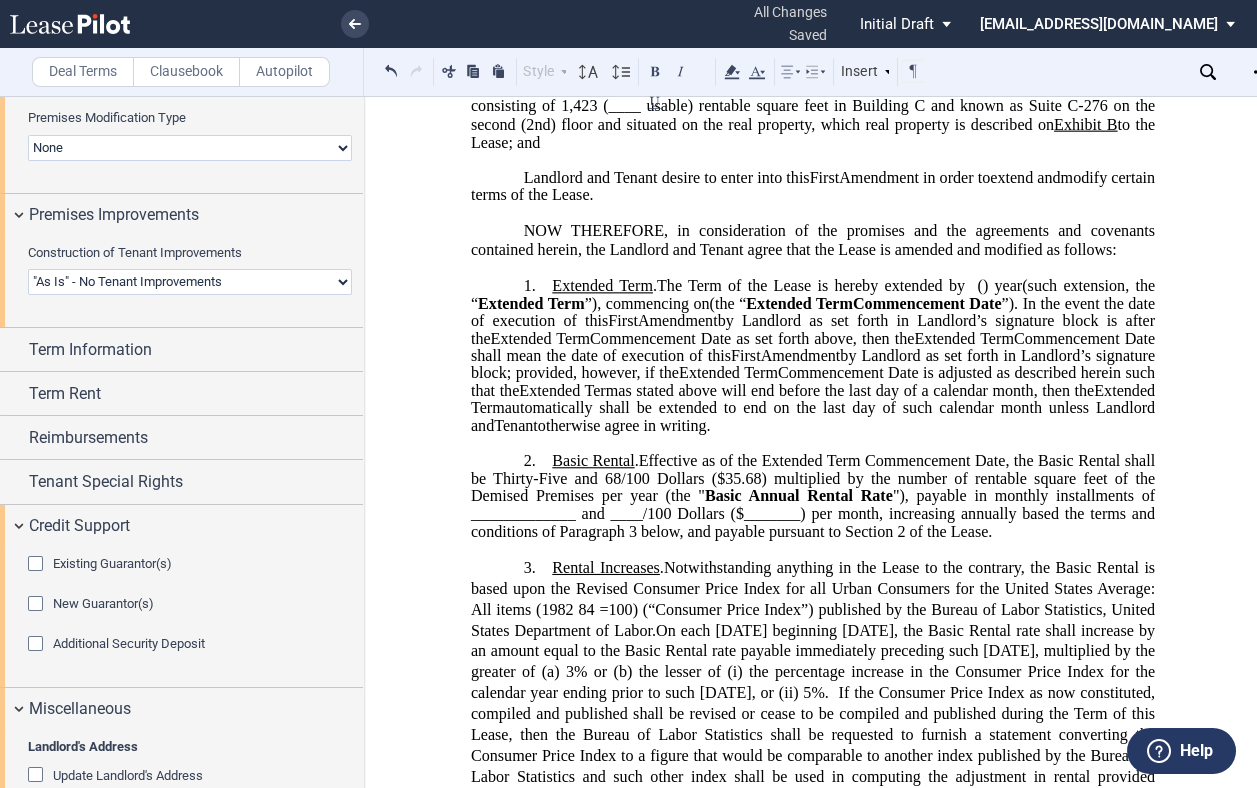 scroll, scrollTop: 345, scrollLeft: 0, axis: vertical 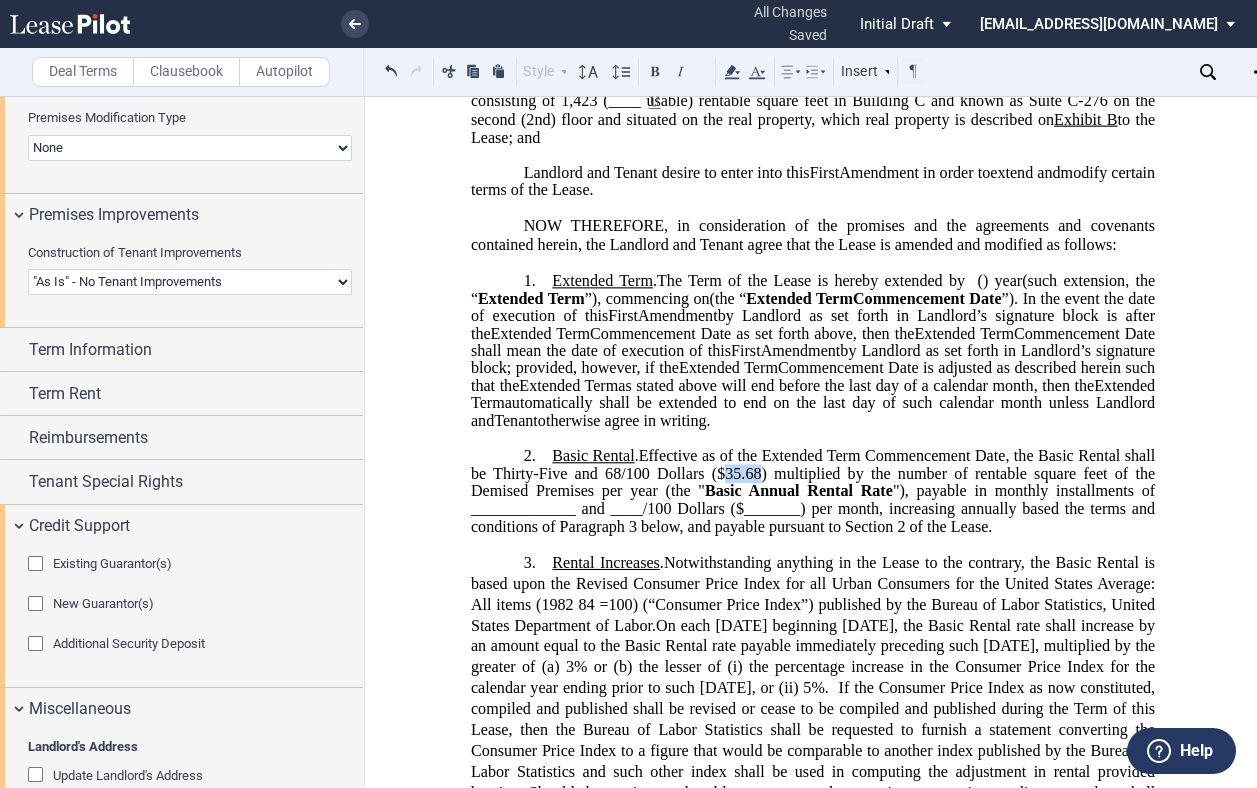 drag, startPoint x: 724, startPoint y: 515, endPoint x: 755, endPoint y: 511, distance: 31.257 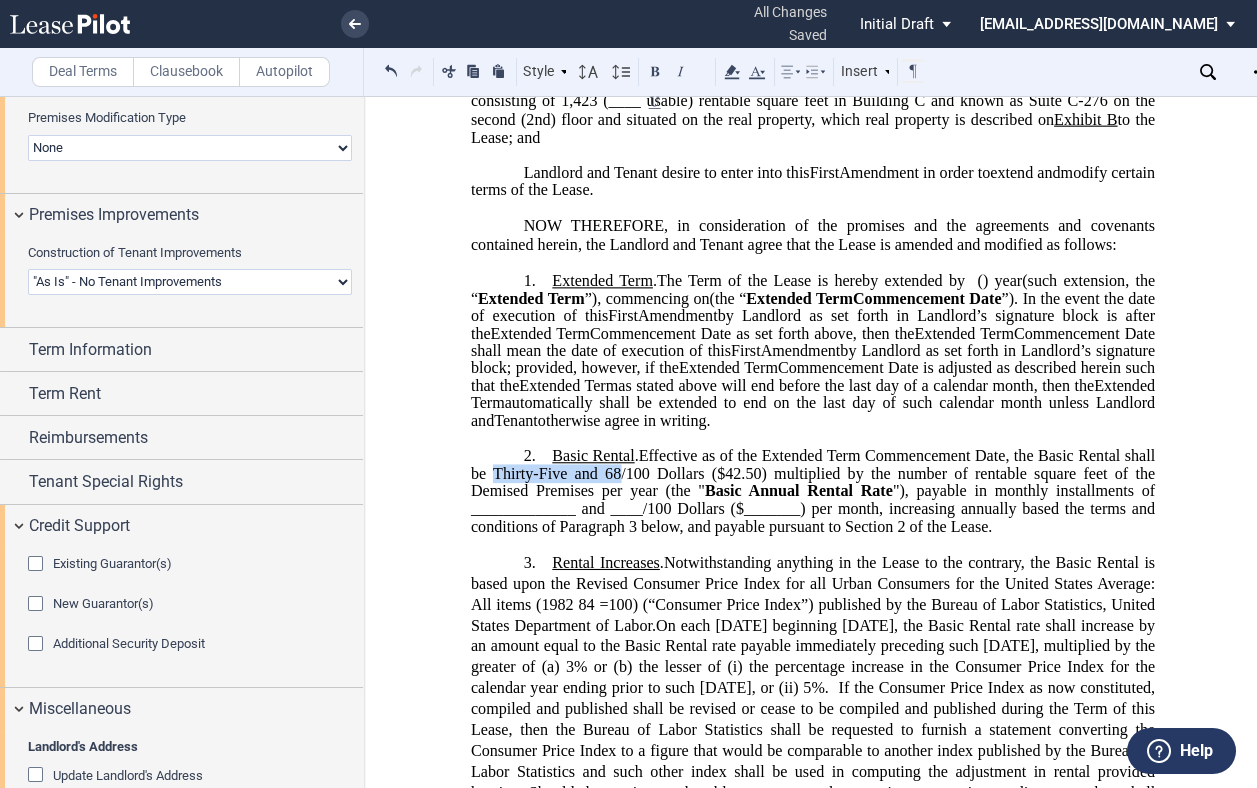 drag, startPoint x: 491, startPoint y: 516, endPoint x: 616, endPoint y: 509, distance: 125.19585 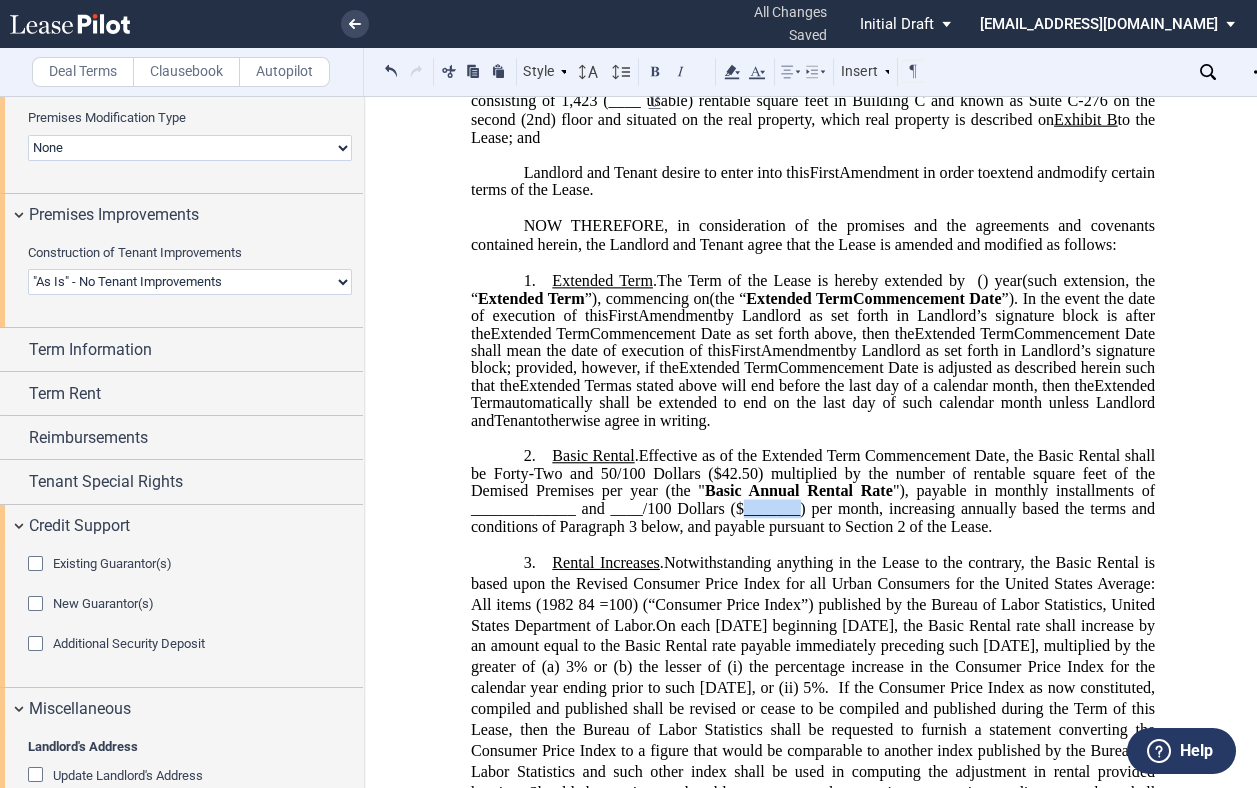 drag, startPoint x: 737, startPoint y: 549, endPoint x: 795, endPoint y: 548, distance: 58.00862 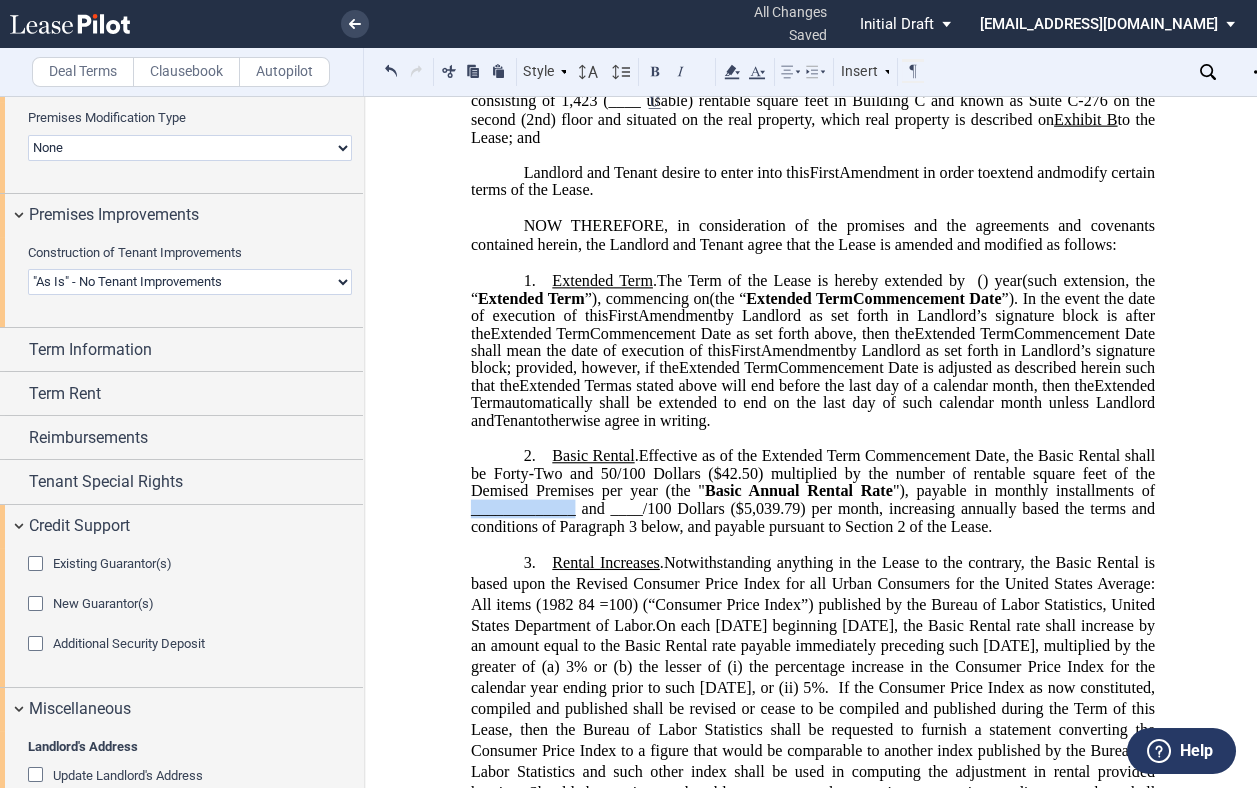 drag, startPoint x: 463, startPoint y: 551, endPoint x: 571, endPoint y: 543, distance: 108.29589 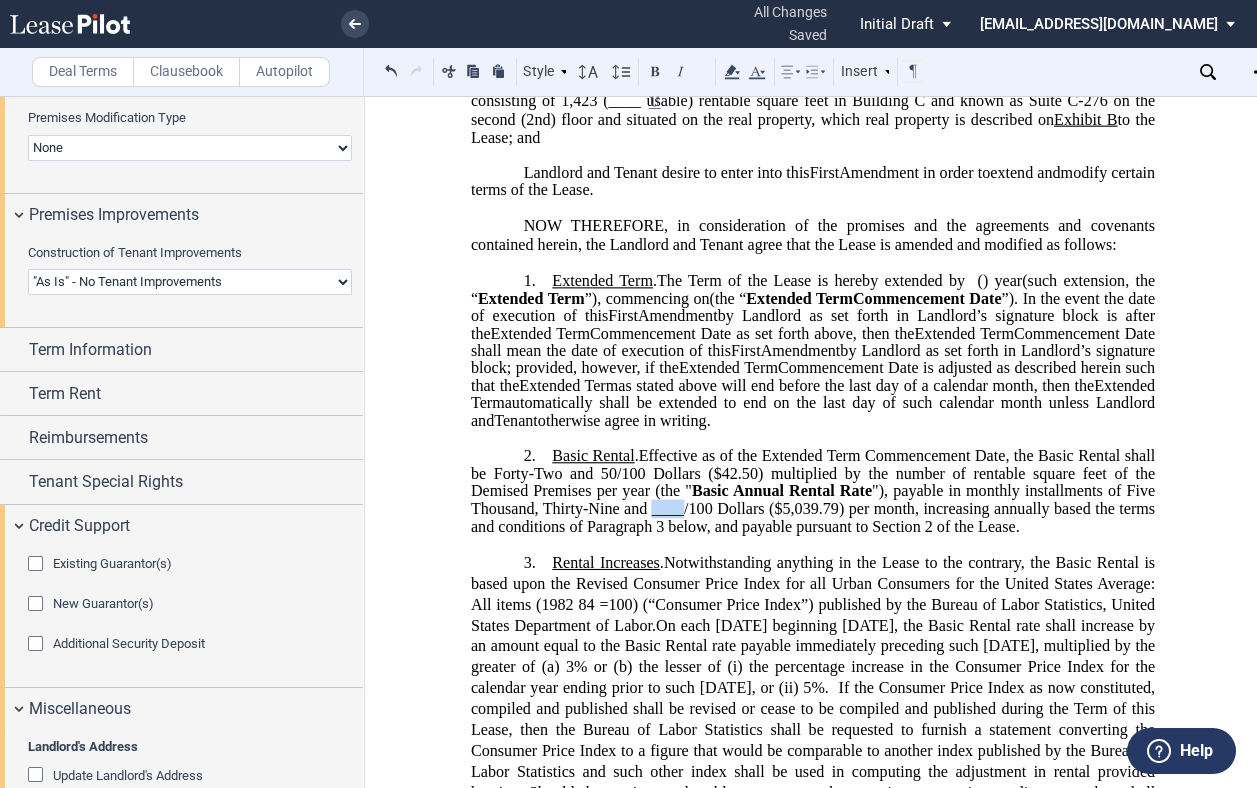 drag, startPoint x: 648, startPoint y: 550, endPoint x: 678, endPoint y: 547, distance: 30.149628 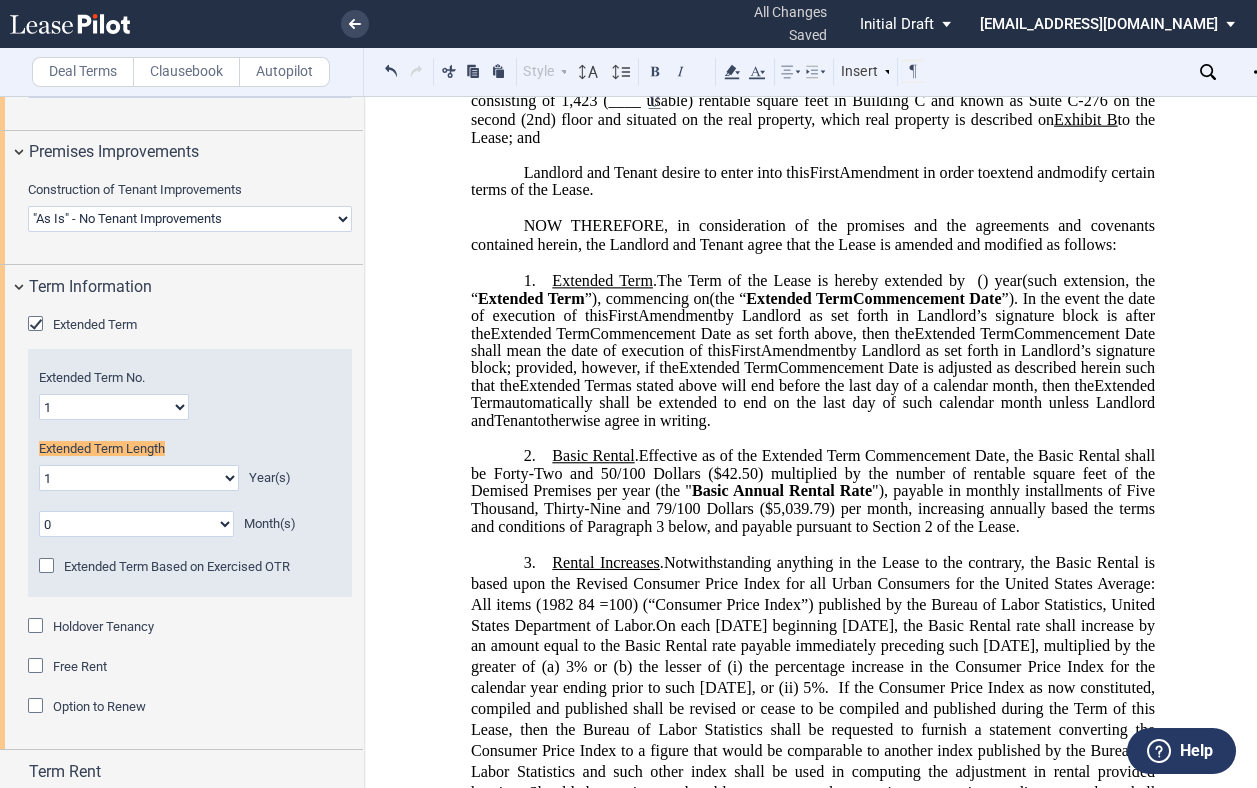 scroll, scrollTop: 1044, scrollLeft: 0, axis: vertical 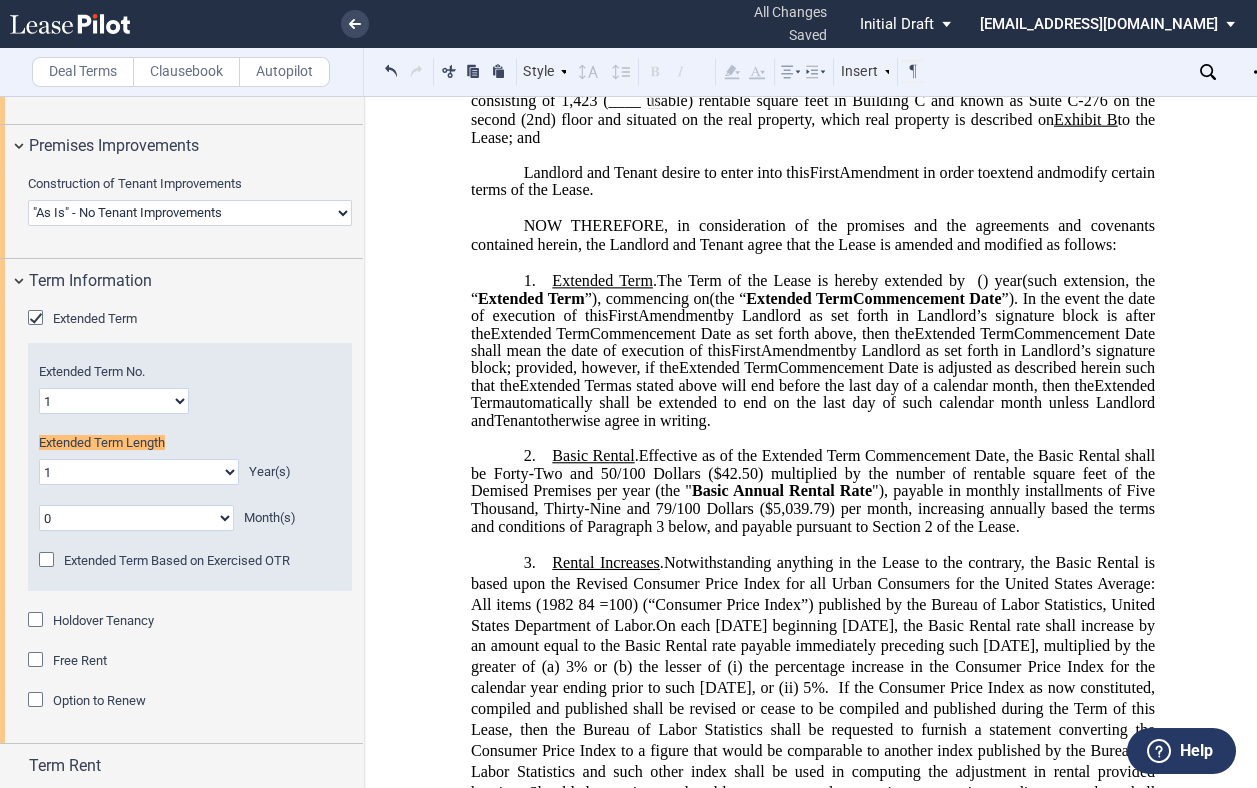 click on ") year" 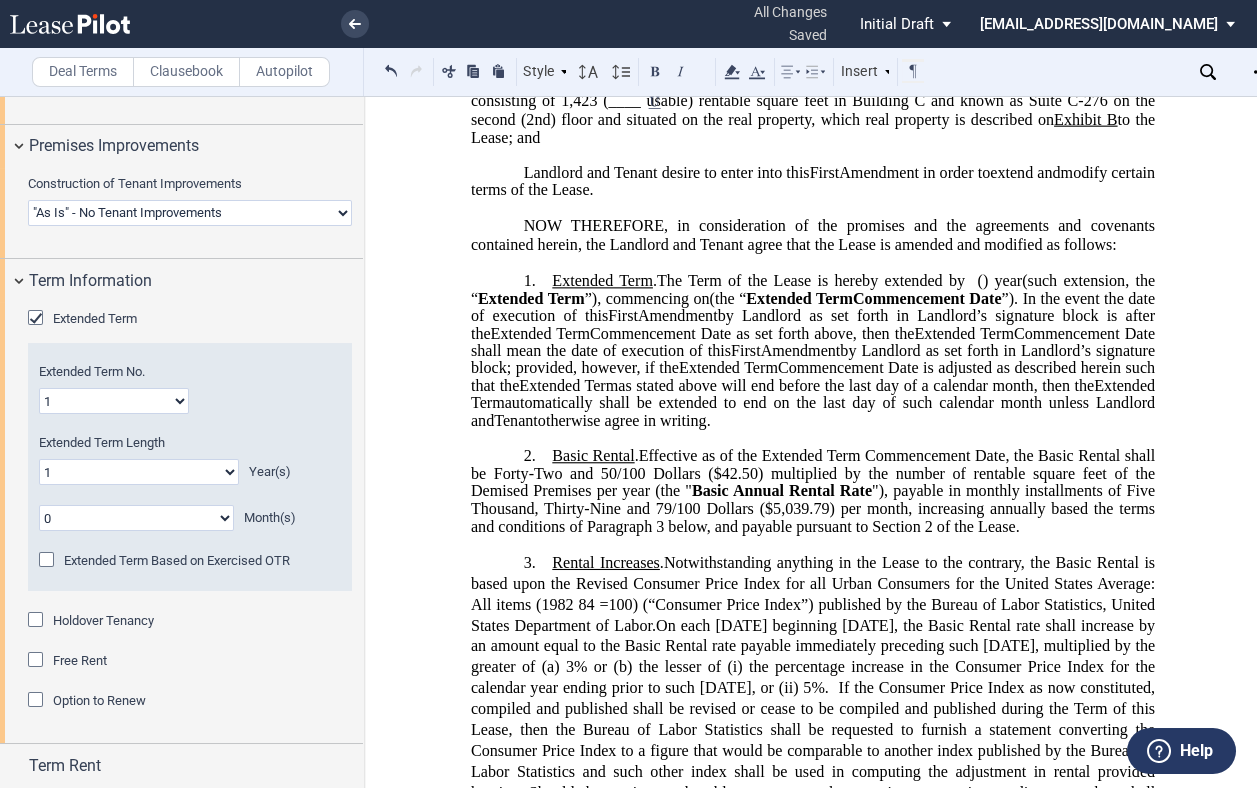 type 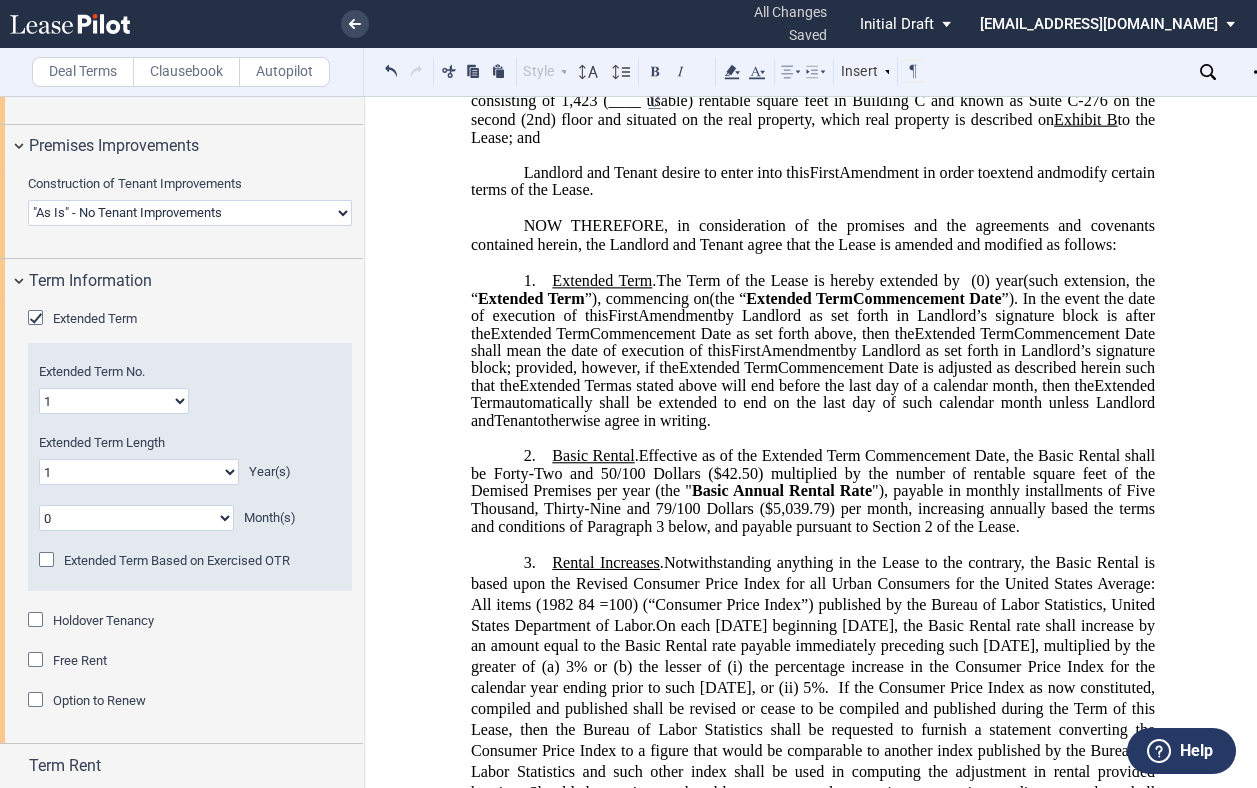 click 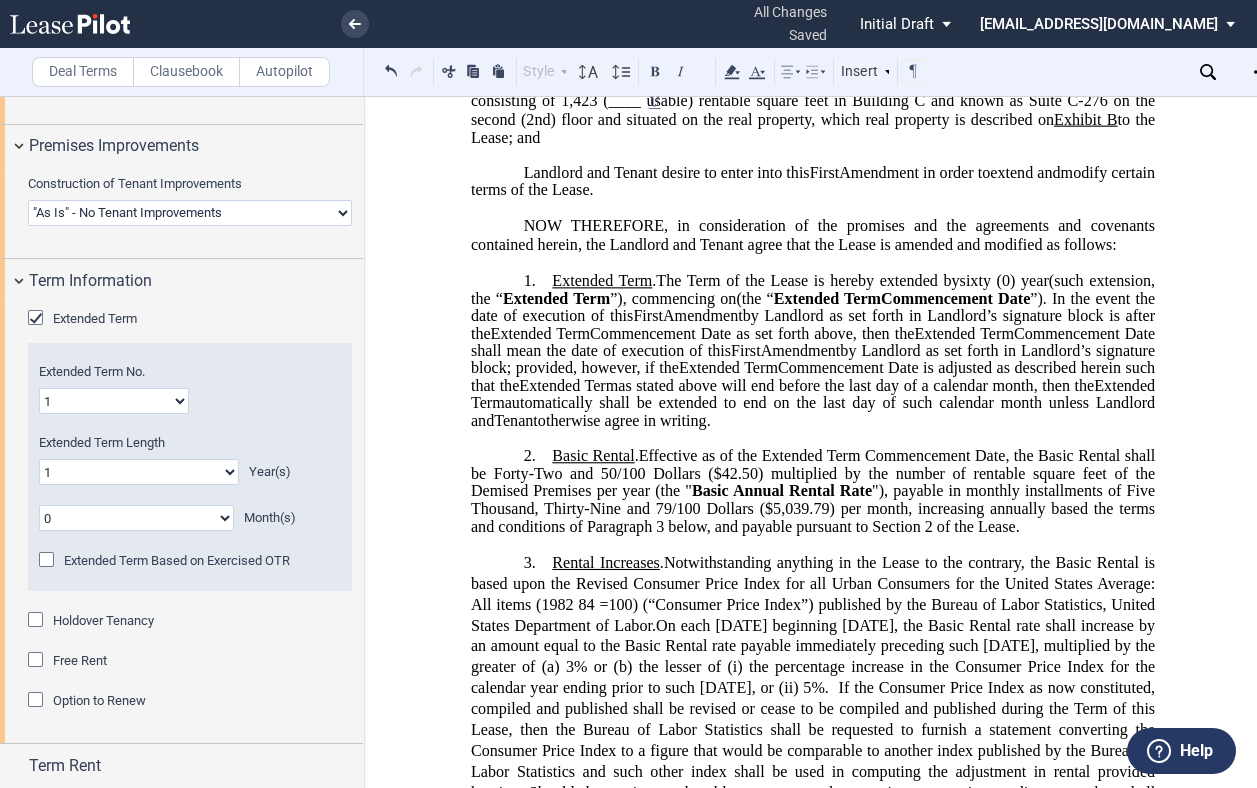 click on ") year" 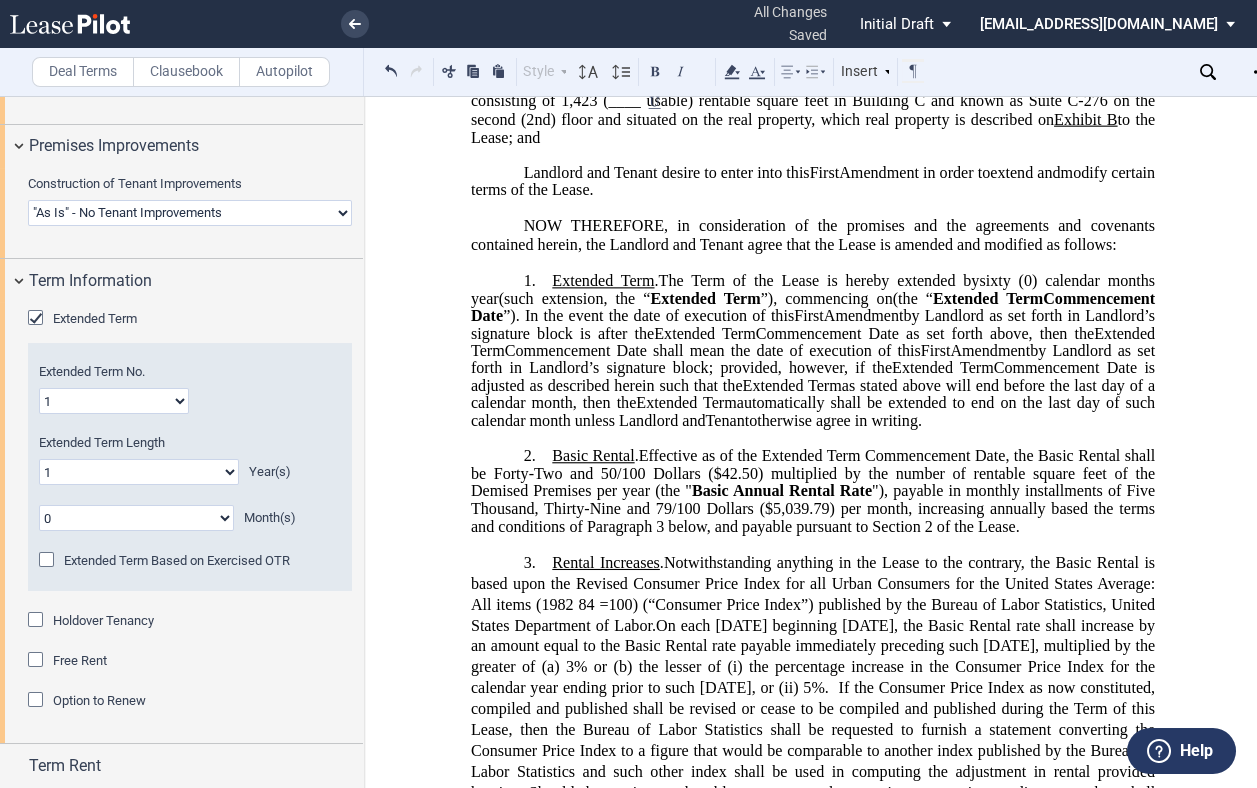 drag, startPoint x: 492, startPoint y: 341, endPoint x: 502, endPoint y: 342, distance: 10.049875 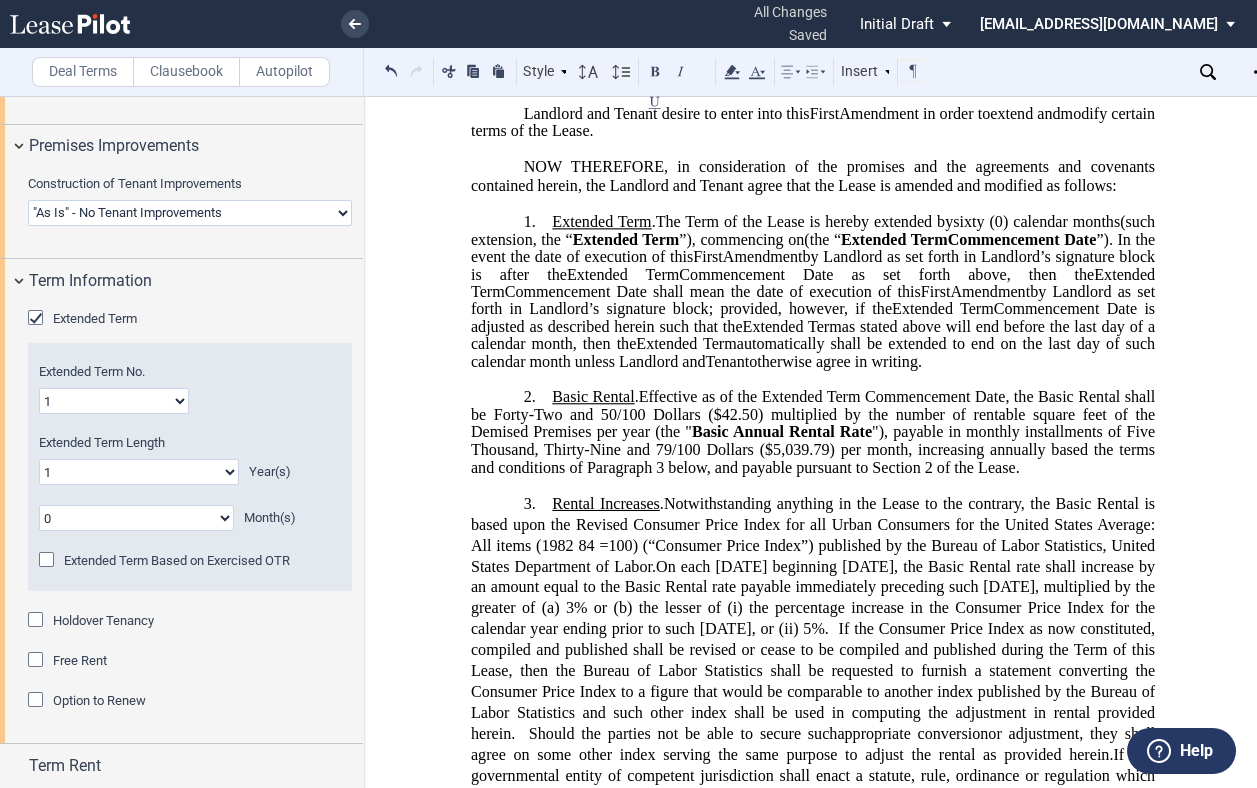 scroll, scrollTop: 567, scrollLeft: 0, axis: vertical 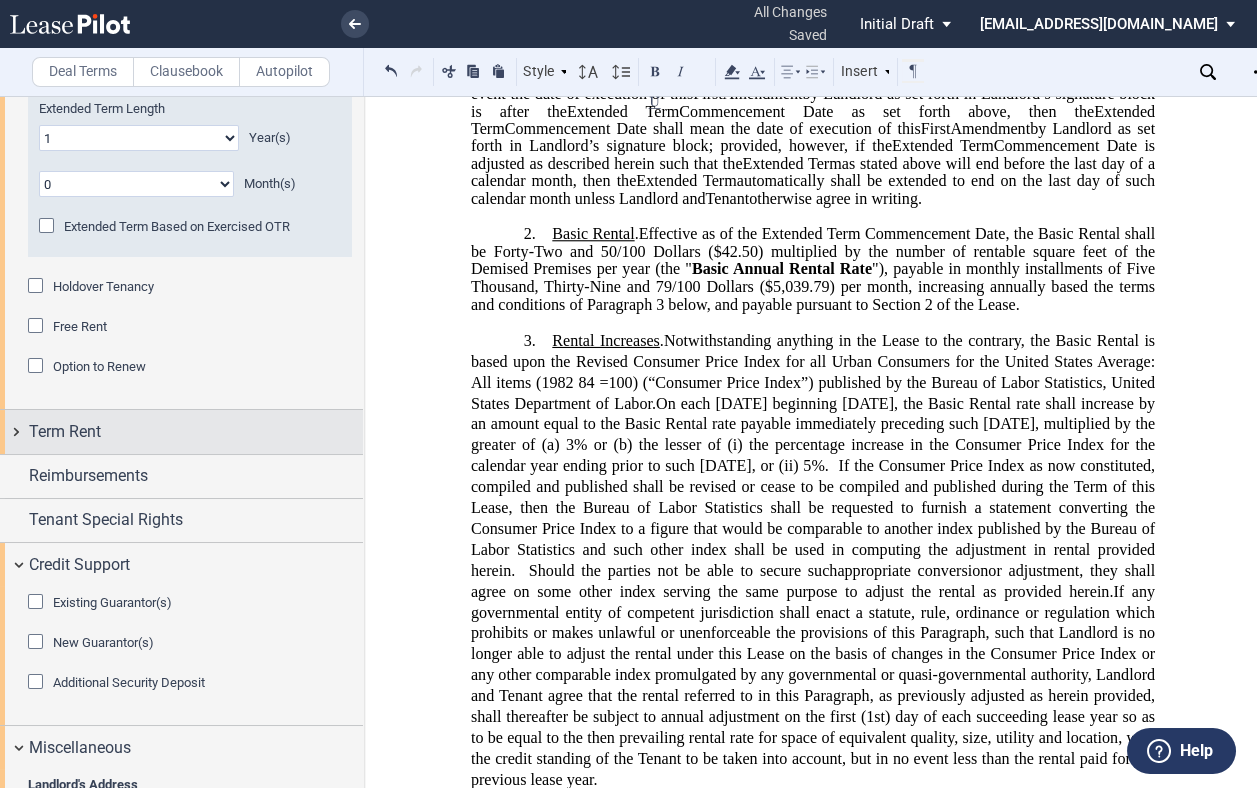 click on "Term Rent" at bounding box center [181, 431] 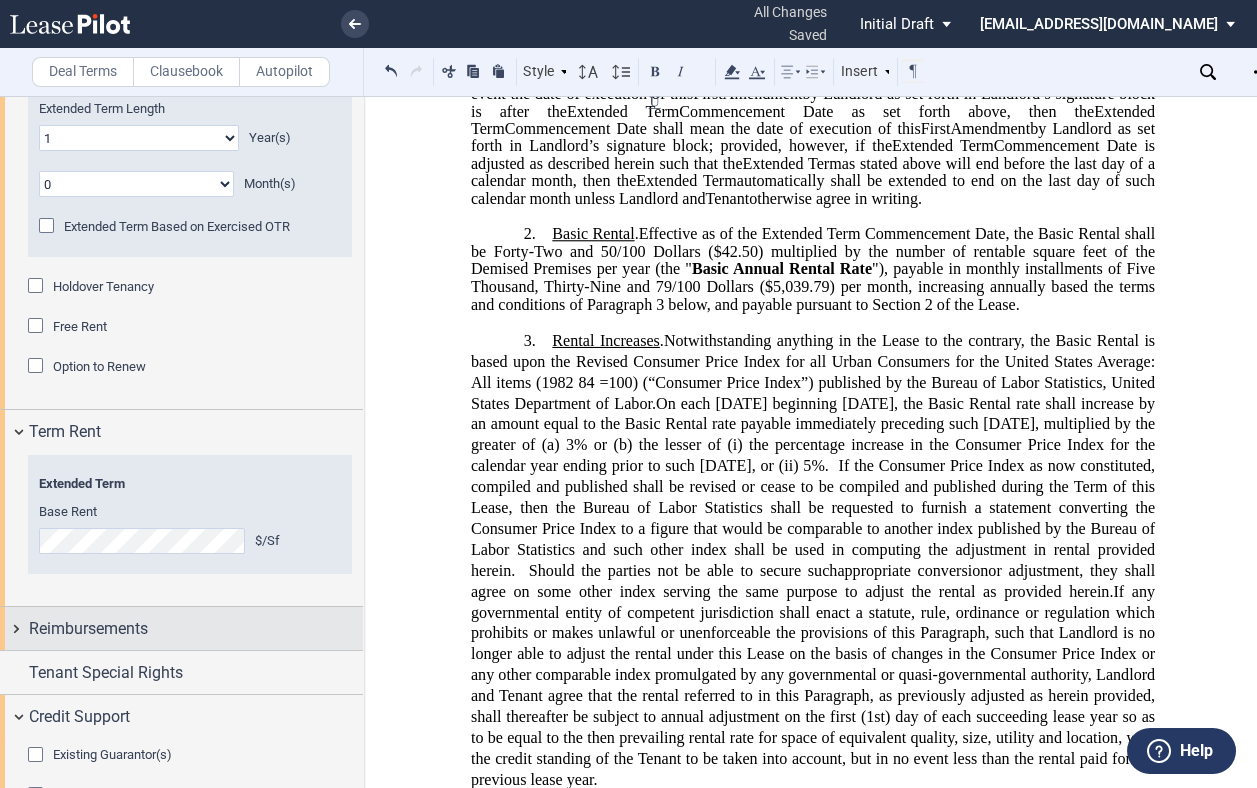click on "Reimbursements" at bounding box center [196, 629] 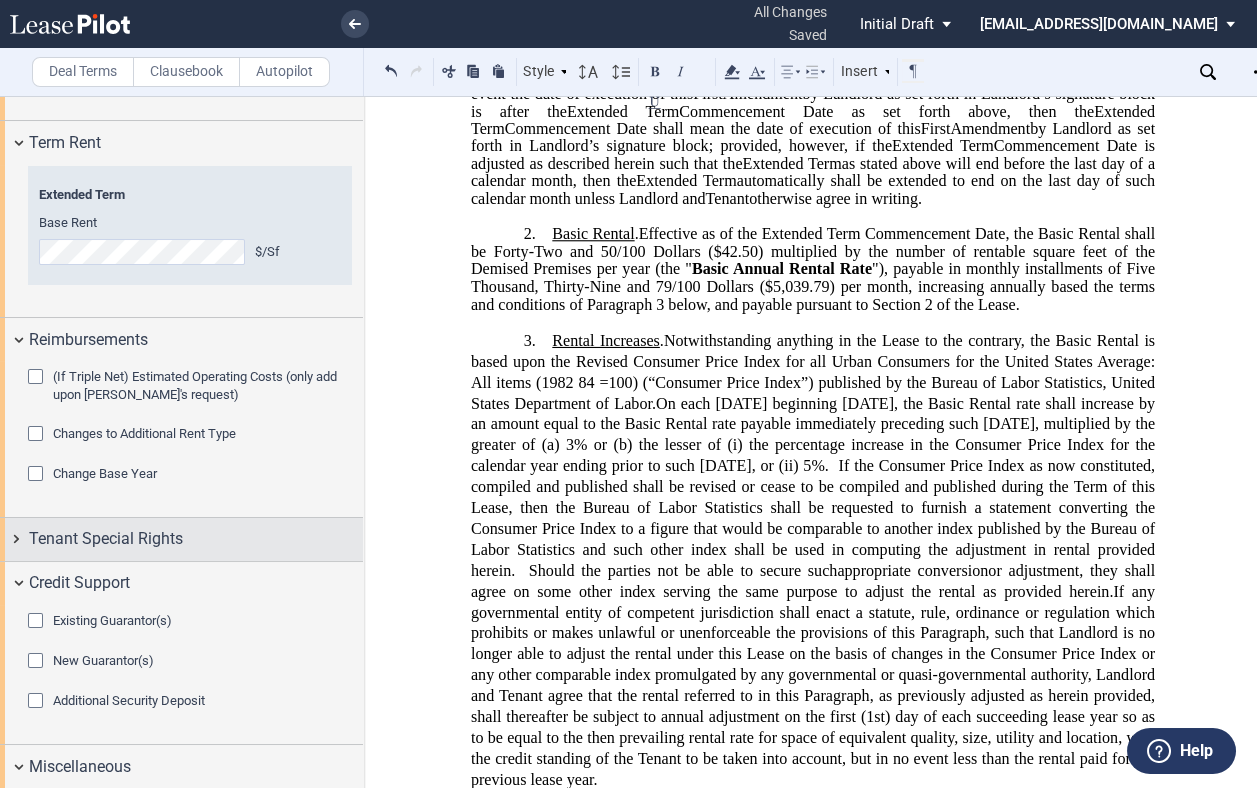 scroll, scrollTop: 1712, scrollLeft: 0, axis: vertical 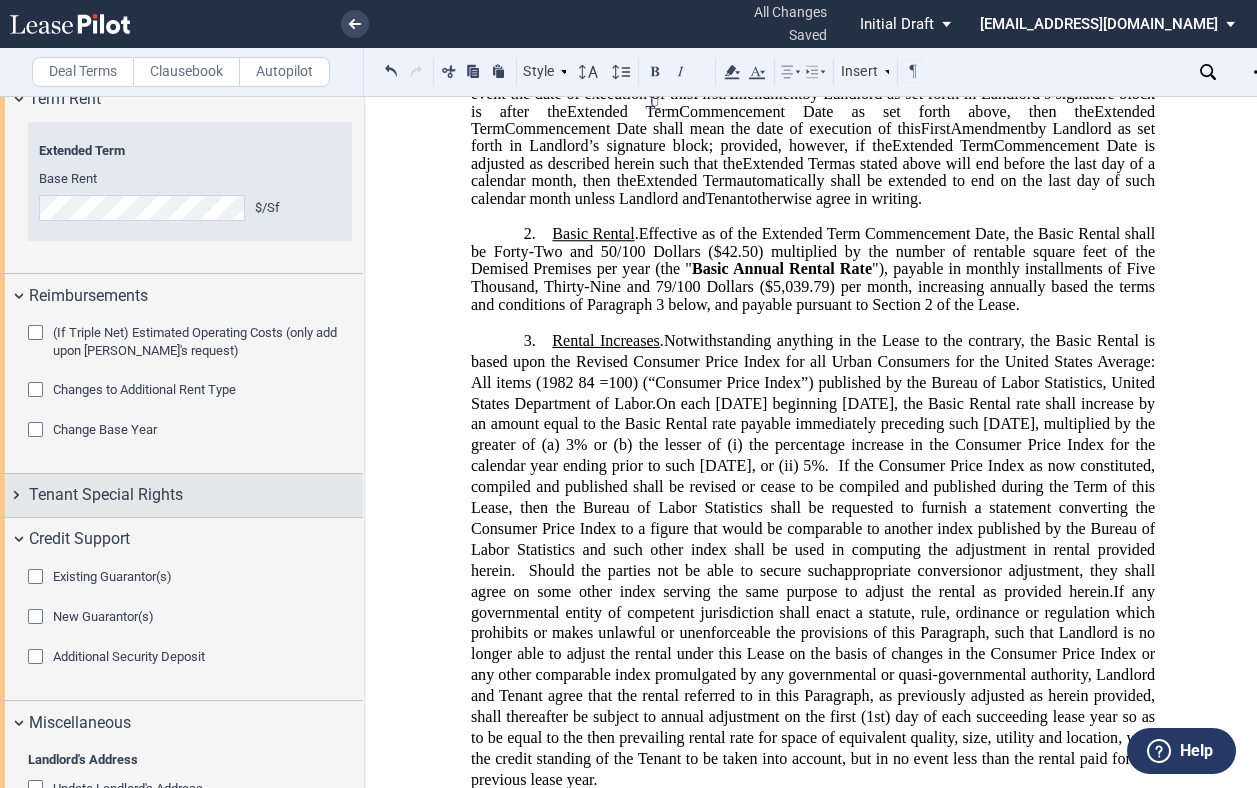 click on "Tenant Special Rights" at bounding box center (181, 495) 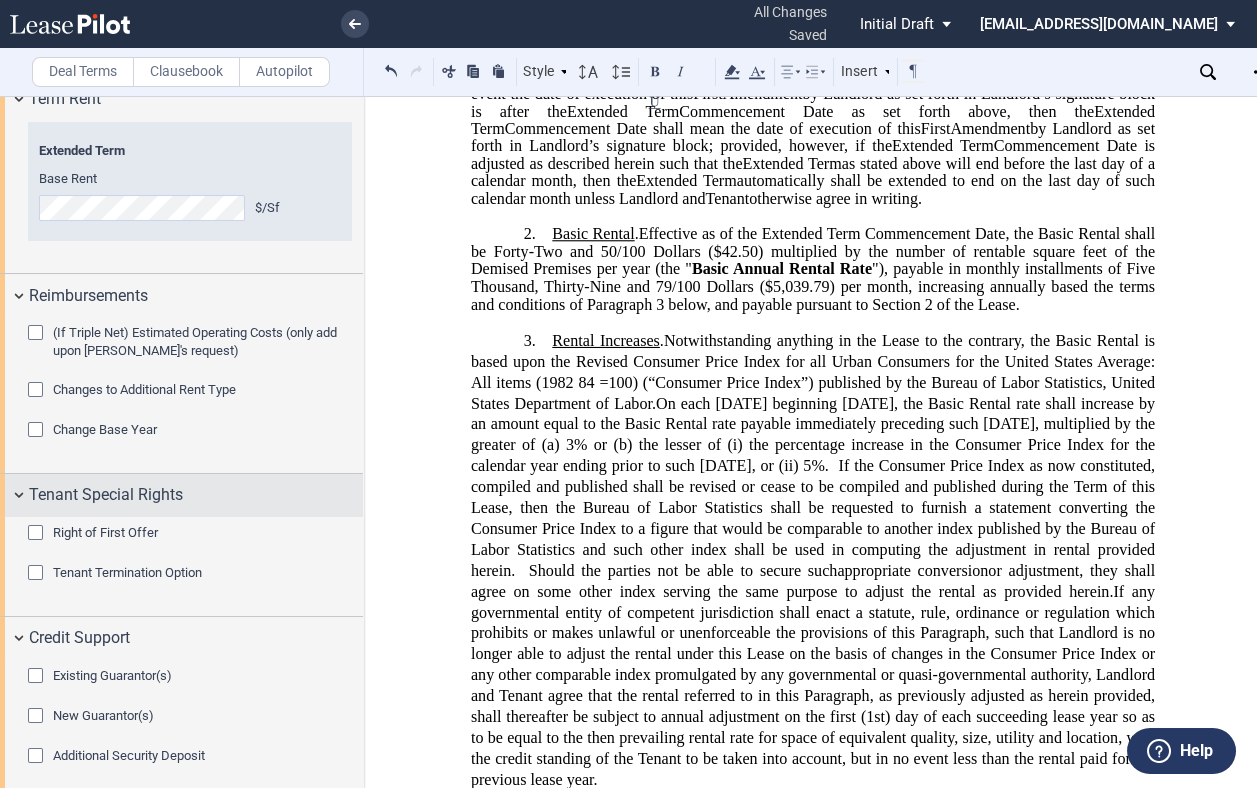 click on "Tenant Special Rights" at bounding box center (196, 495) 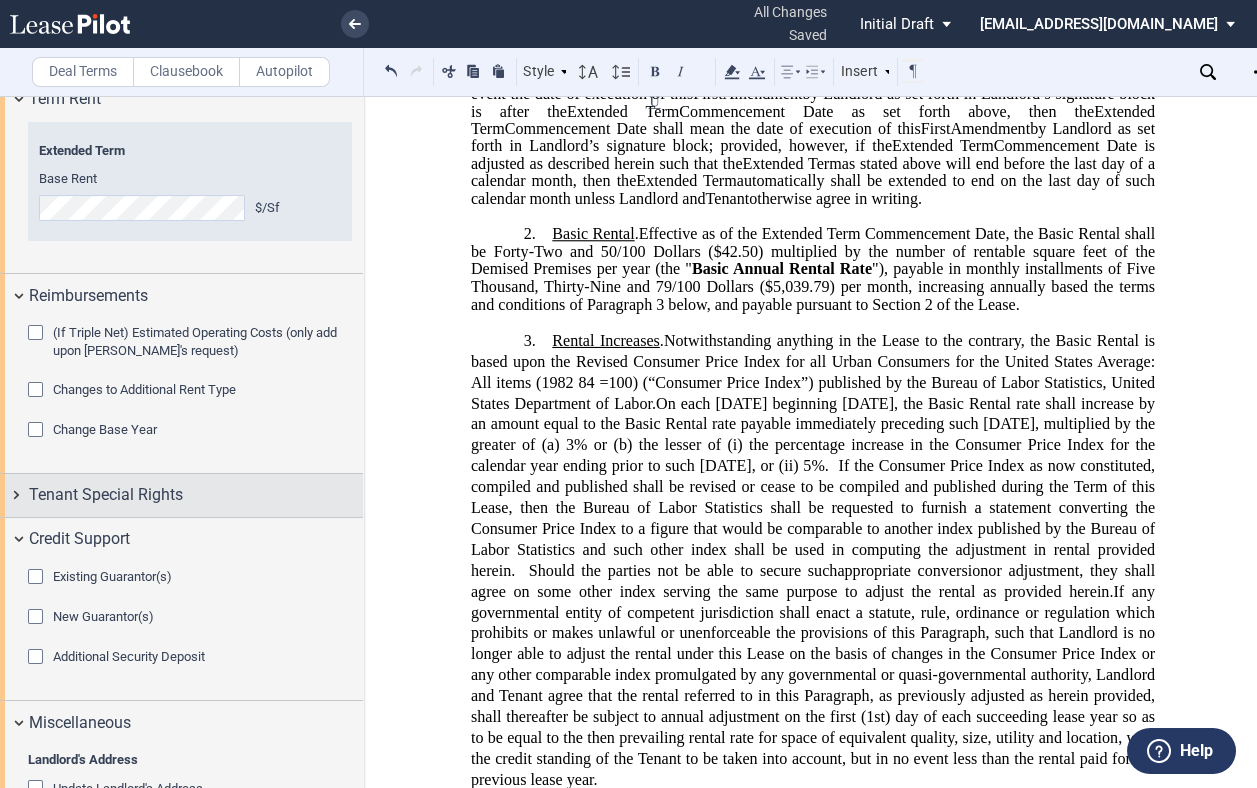 click on "Tenant Special Rights" at bounding box center [196, 495] 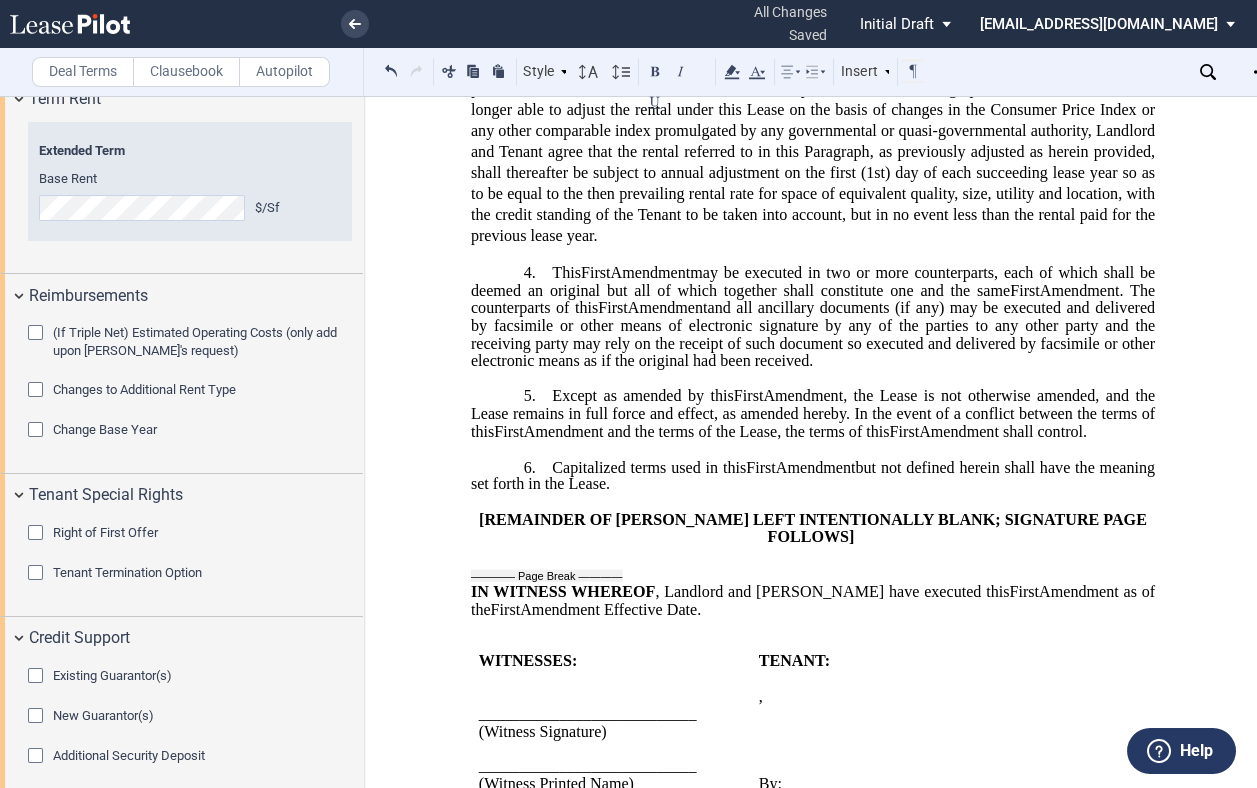 scroll, scrollTop: 1123, scrollLeft: 0, axis: vertical 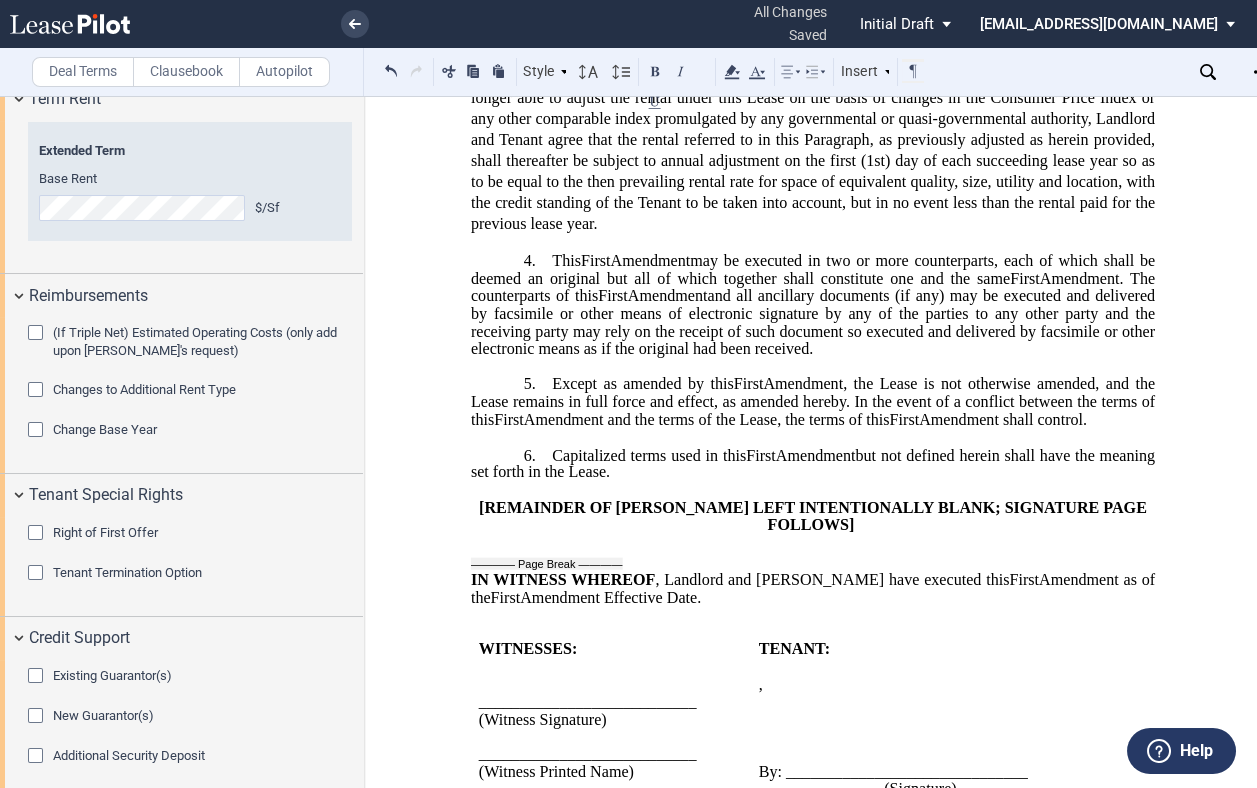 click on "and all ancillary documents (if any) may be executed and delivered by facsimile or other means of electronic signature by any of the parties to any other party and the receiving party may rely on the receipt of such document so executed and delivered by facsimile or other electronic means as if the original had been received." 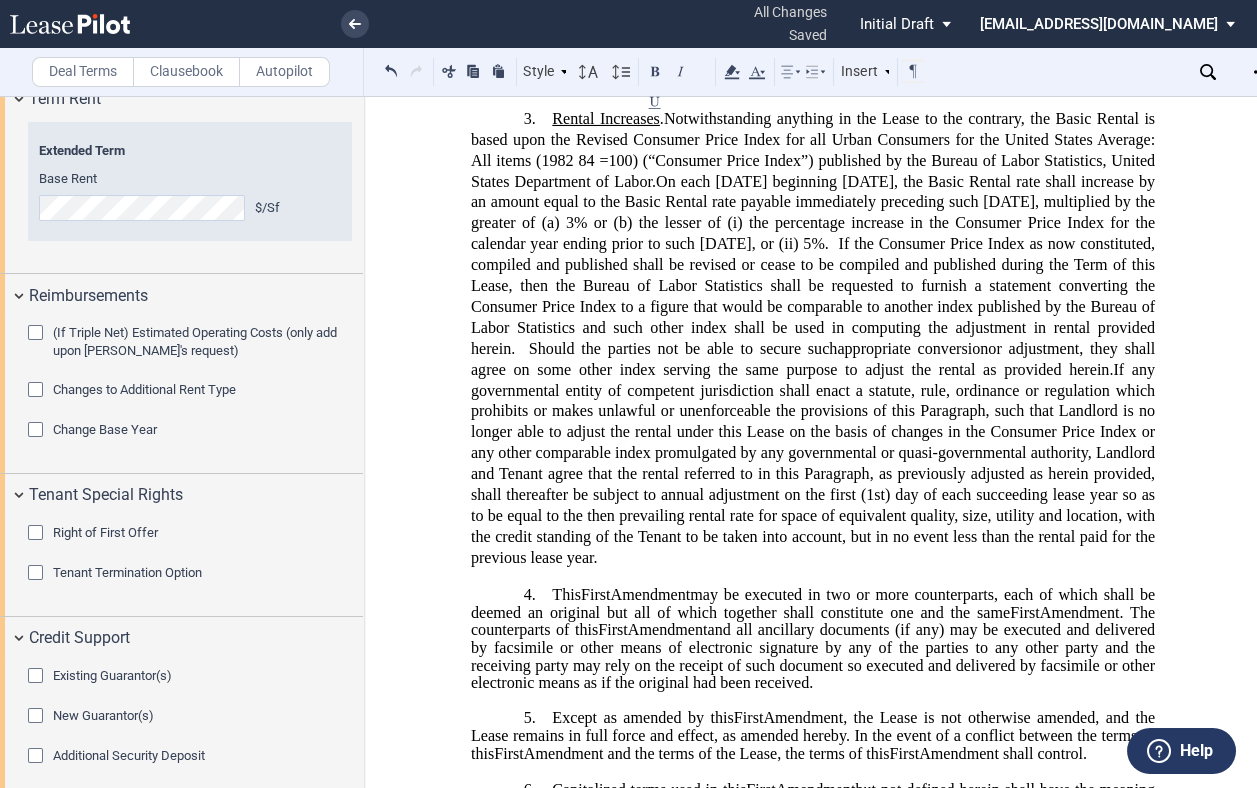 click on "3.                 ​ Rental Increases .  ﻿ Notwithstanding anything in the Lease to the contrary, the Basic Rental is based upon the Revised Consumer Price Index for all Urban Consumers for the United States Average: All items (1982 84 =100) (“Consumer Price Index”) published by the Bureau of Labor Statistics, United States Department of Labor .   appropriate conversion  or adjustment, they shall agree on some other index serving the same purpose to adjust the rental as provided herein .     ﻿" at bounding box center [813, 339] 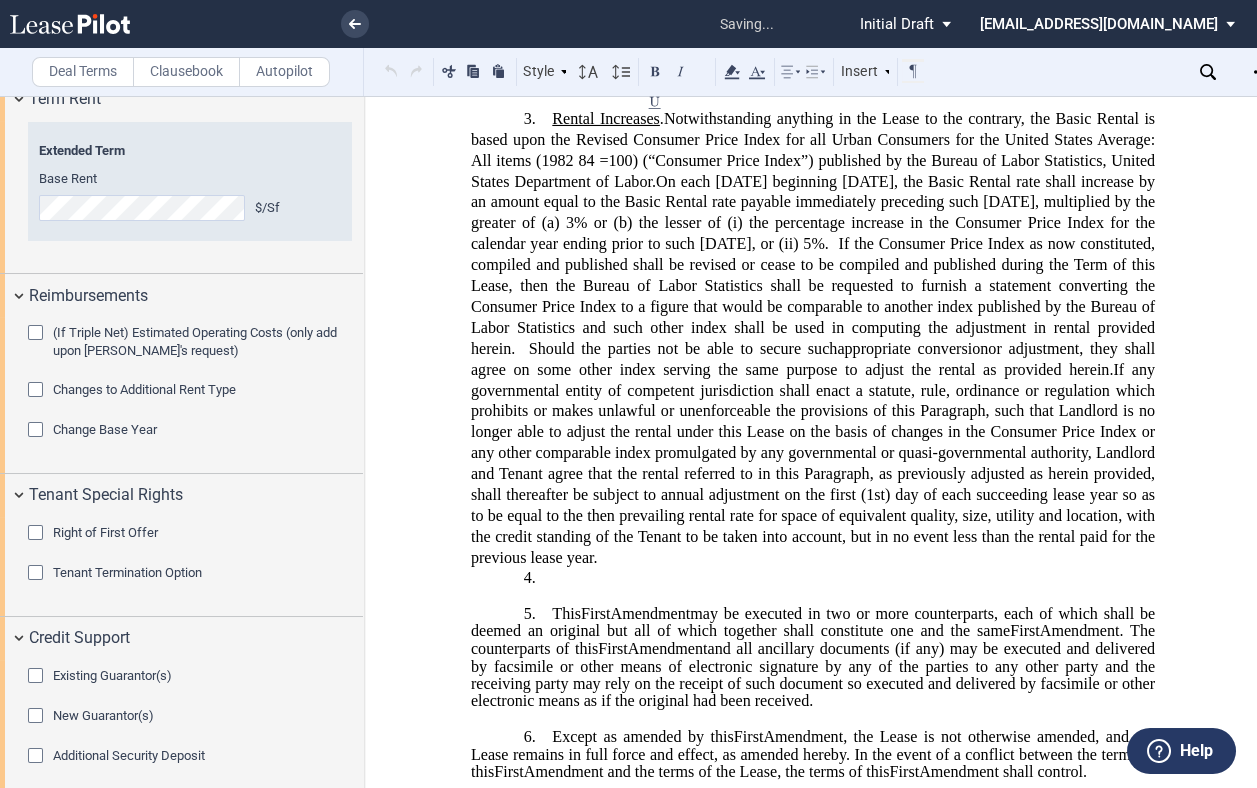 type 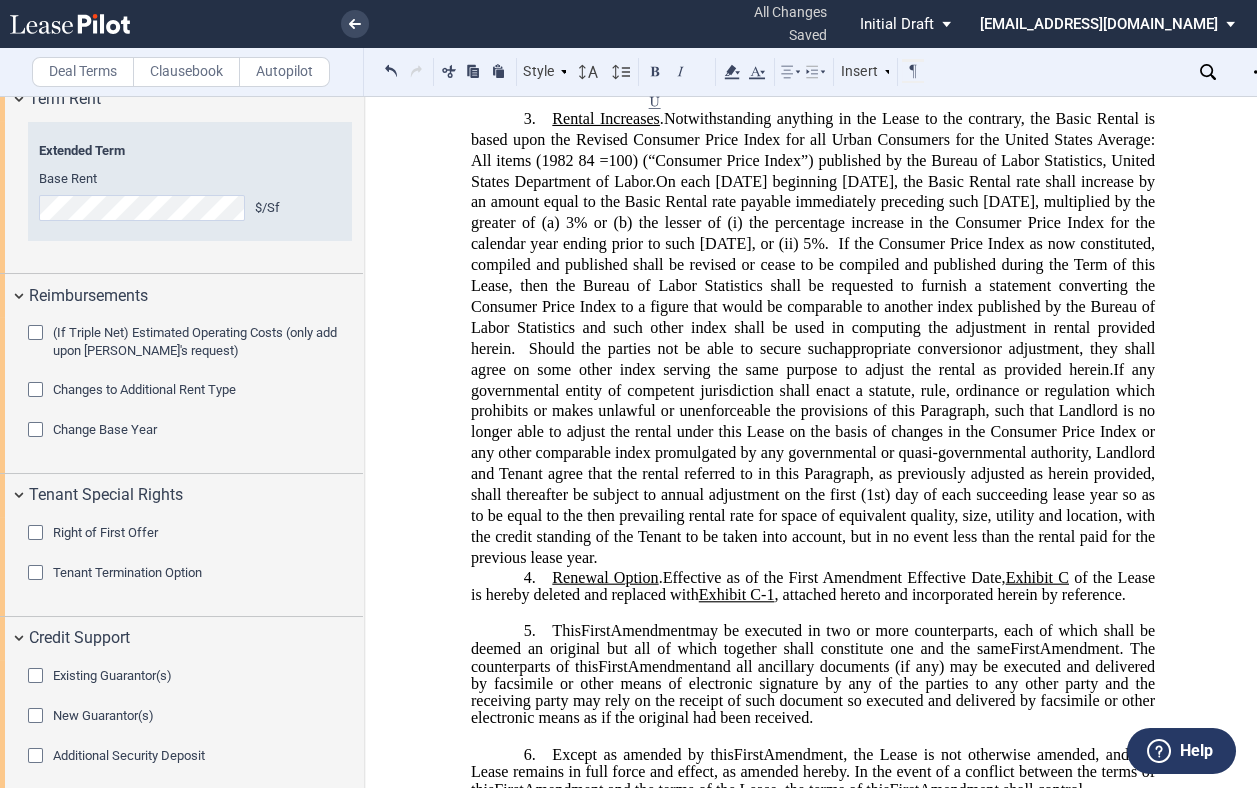 click on "Exhibit C" 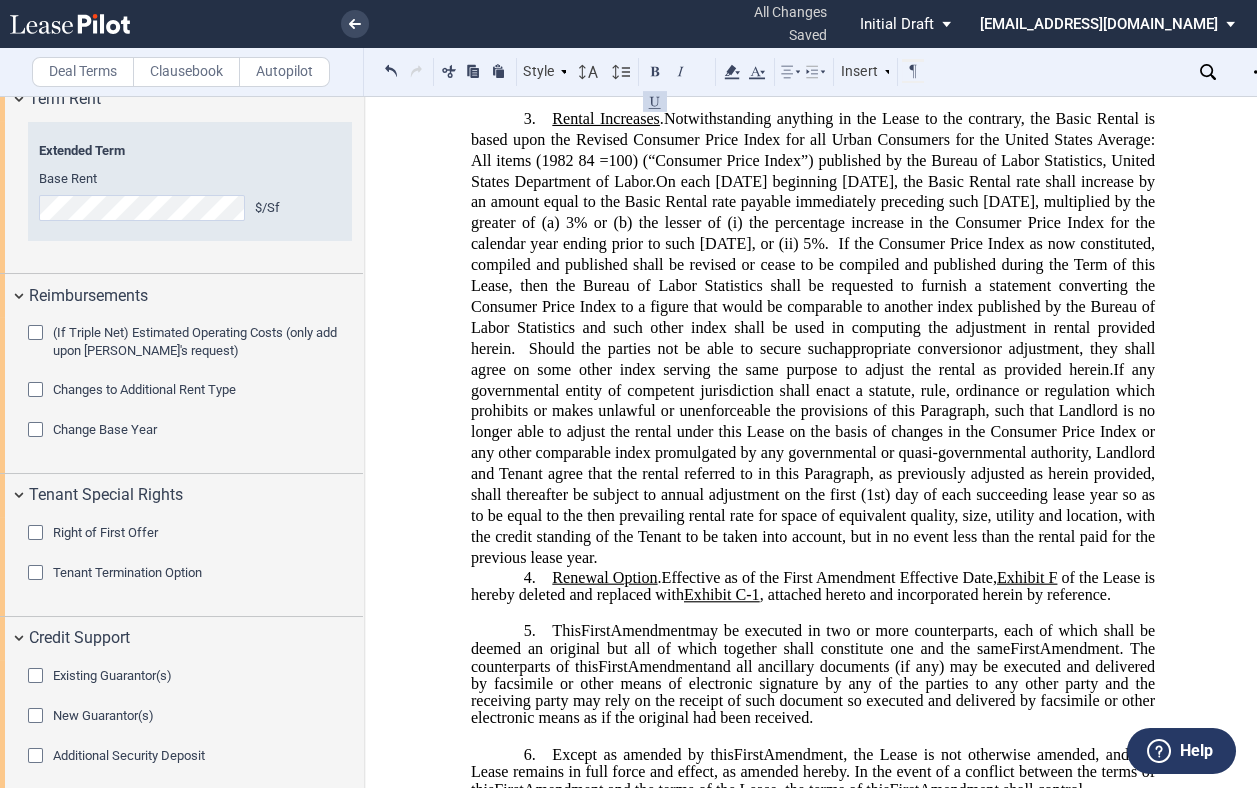click on "Exhibit C-1" 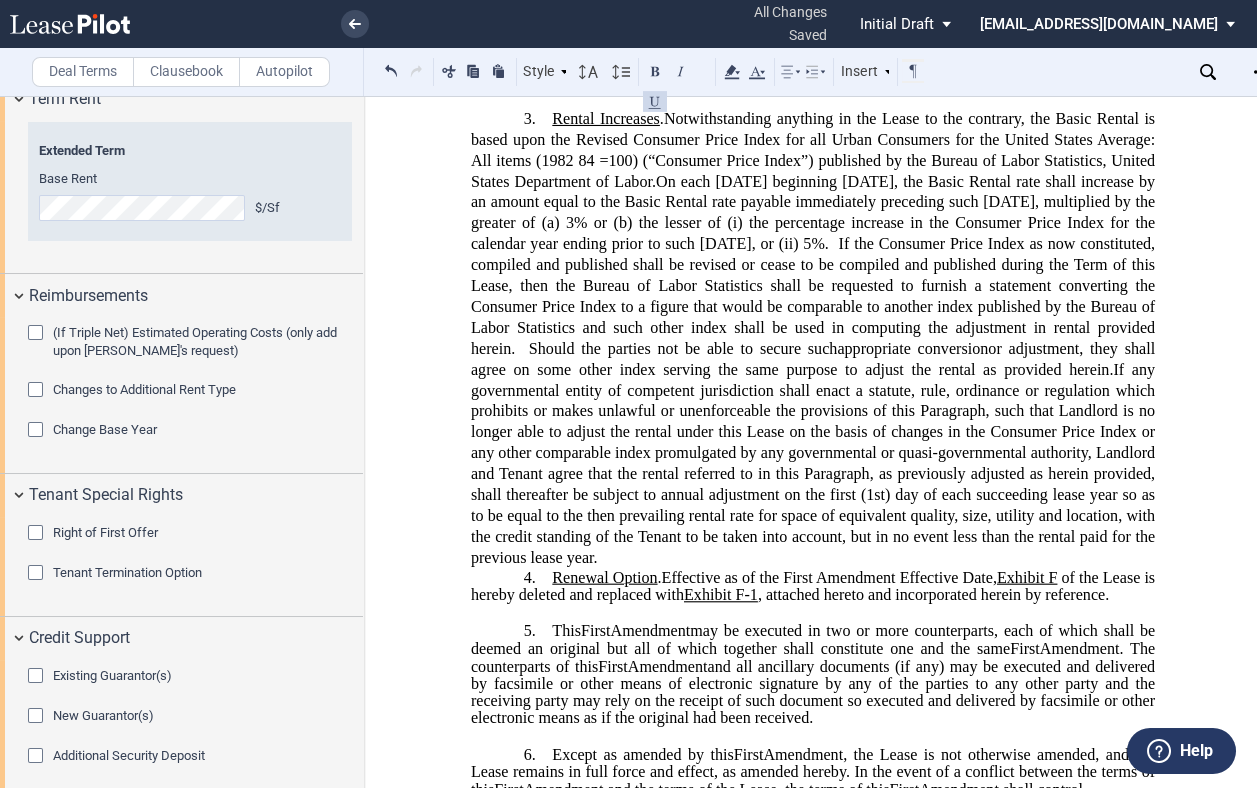 drag, startPoint x: 691, startPoint y: 639, endPoint x: 725, endPoint y: 629, distance: 35.44009 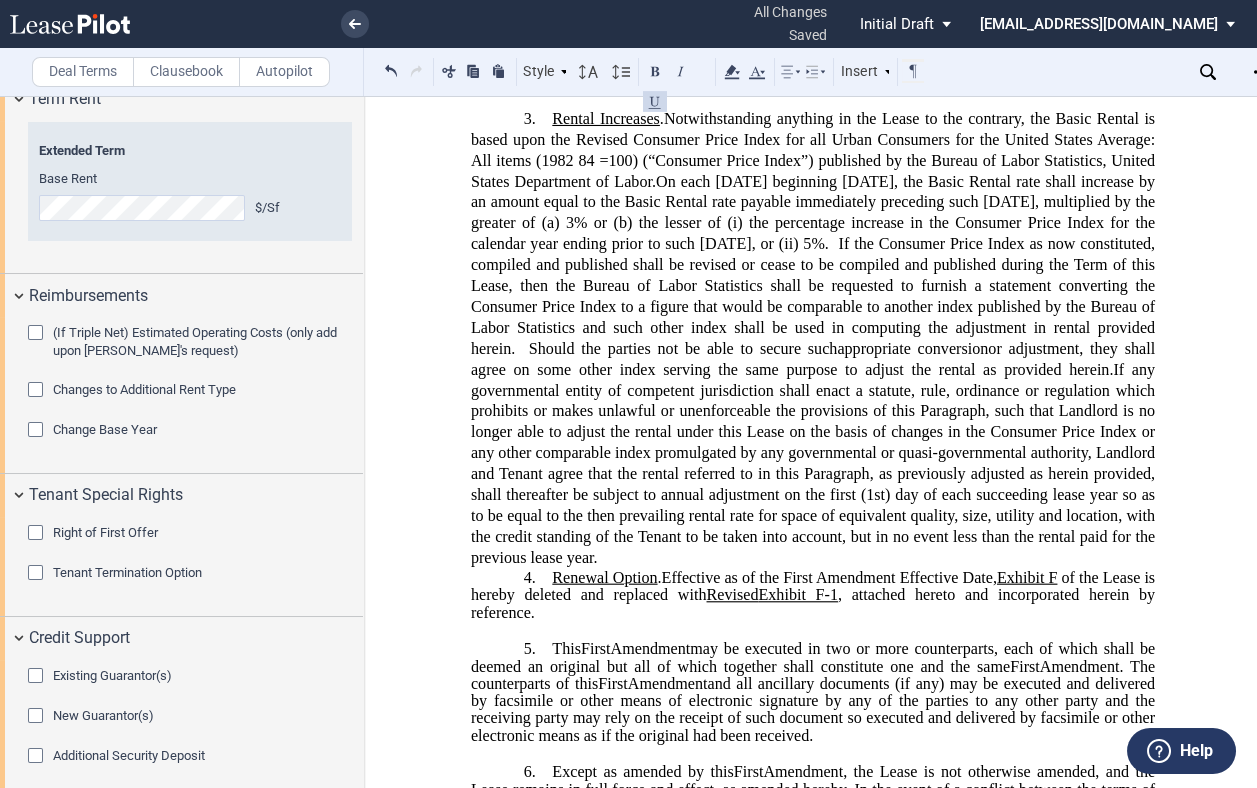 click on "Effective as of the First Amendment Effective Date,  Exhibit F   of the Lease is hereby deleted and replaced with  Revised  Exhibit F-1 , attached hereto and incorporated herein by reference." 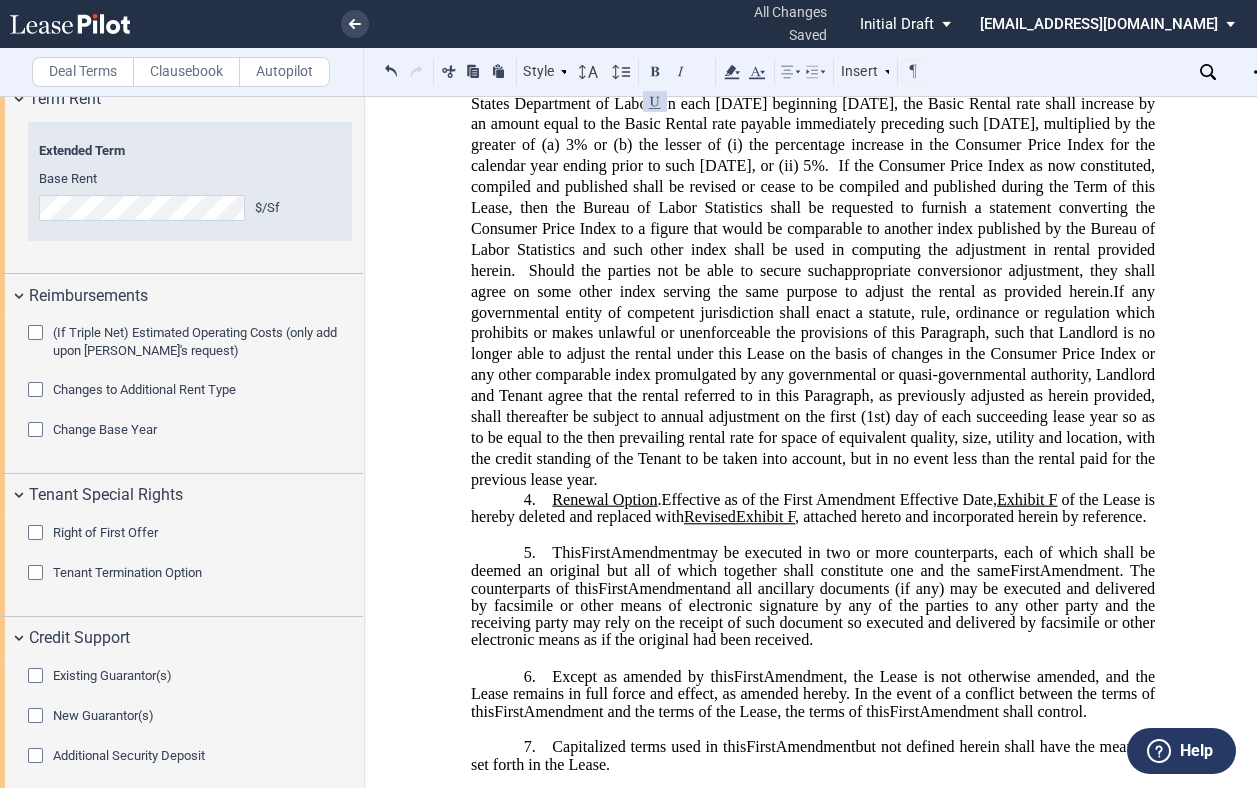 scroll, scrollTop: 1011, scrollLeft: 0, axis: vertical 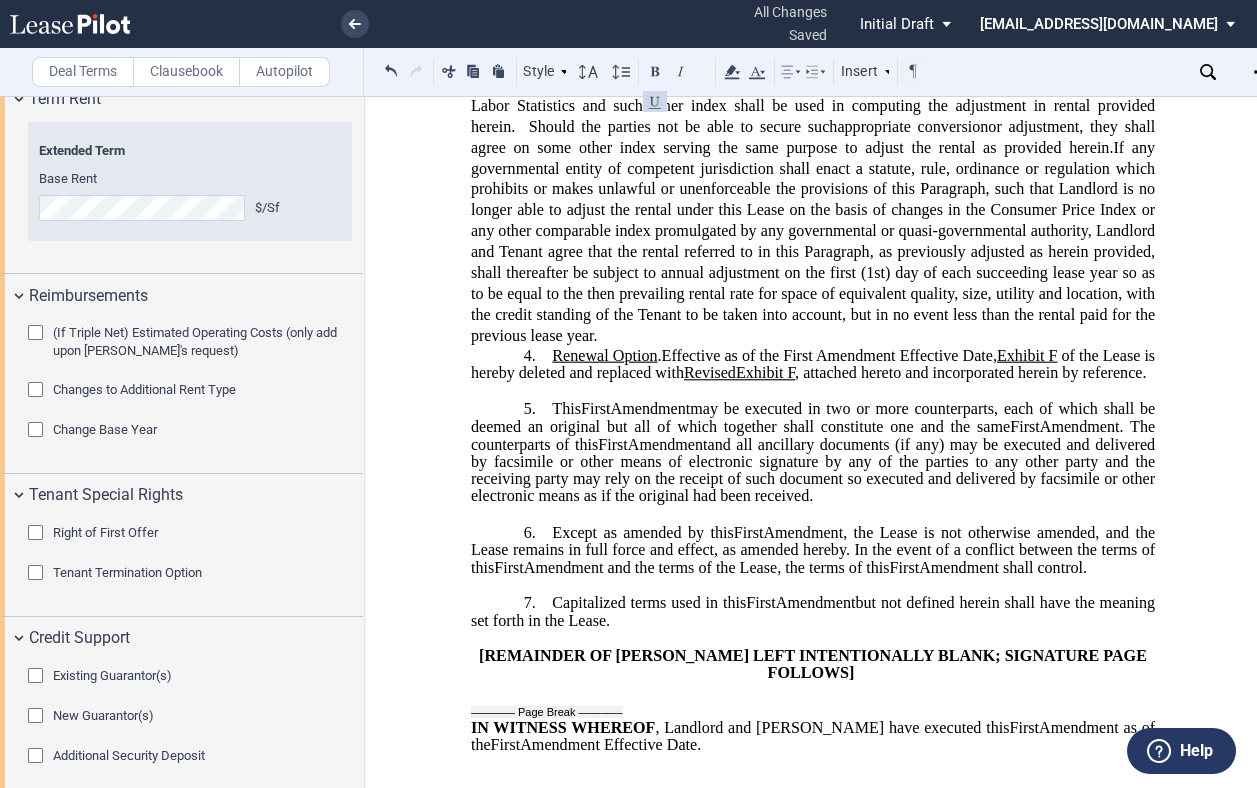 click on "Capitalized terms used in this" 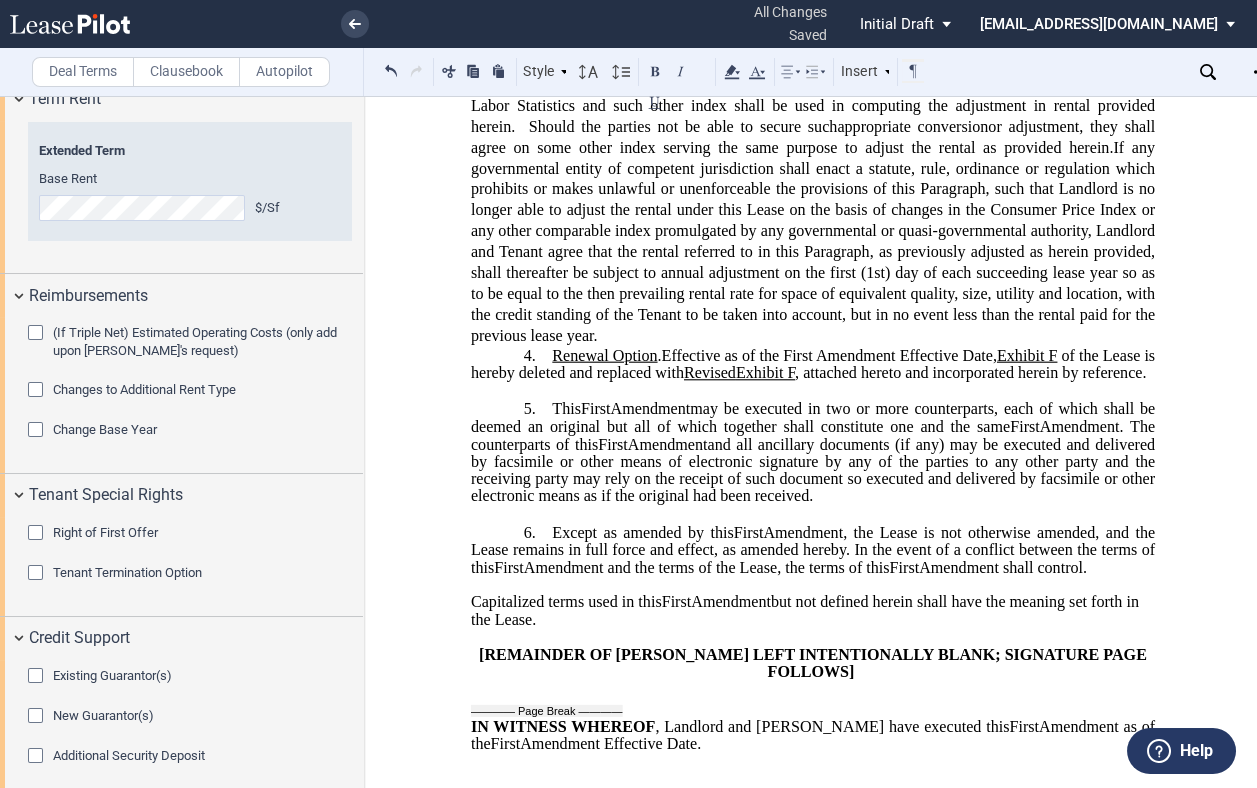 click on "﻿" at bounding box center (813, 585) 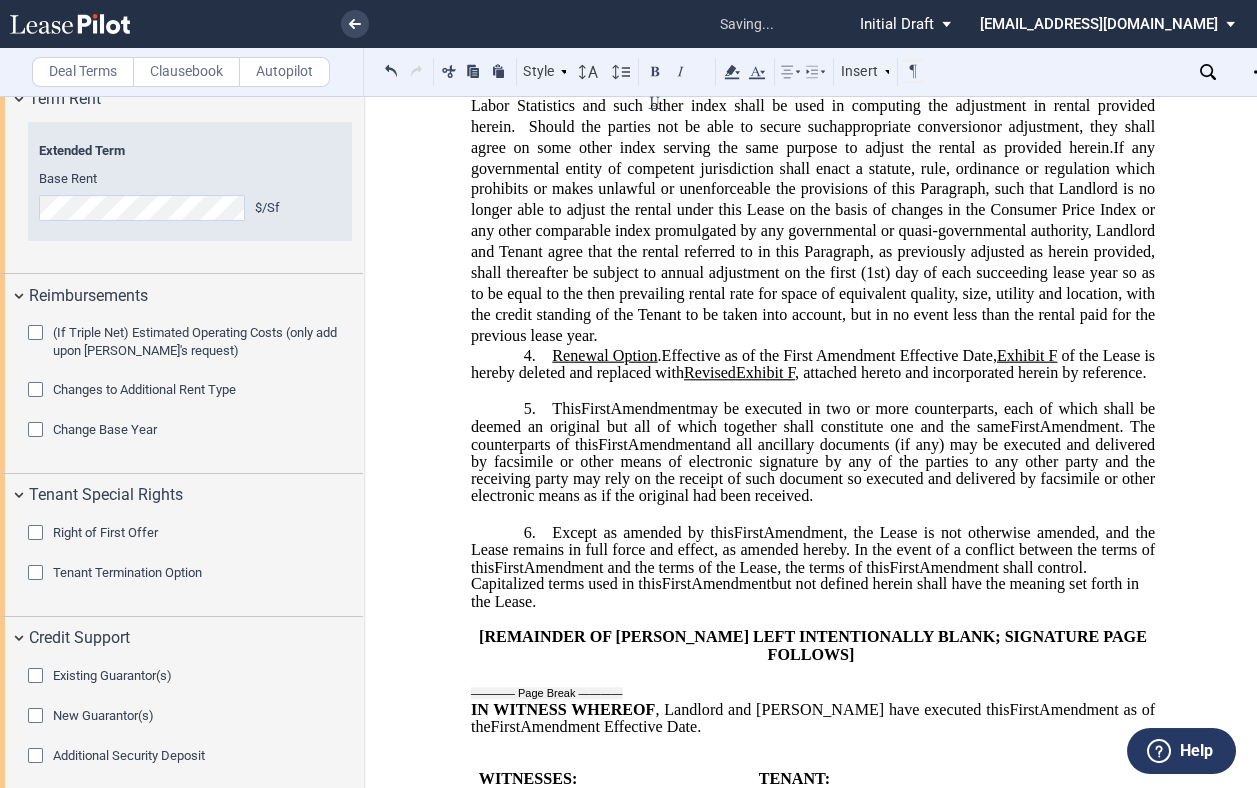 click on "﻿
﻿ ﻿ FIRST  AMENDMENT TO  ﻿ ﻿
ASSIGNMENT, ASSUMPTION AND   ﻿ ﻿  FIRST  AMENDMENT TO  ﻿ ﻿
ASSIGNMENT AND ASSUMPTION TO  ﻿ ﻿
﻿
THIS   ﻿ ﻿  FIRST  AMENDMENT TO  ﻿ ﻿  (this “ ﻿ ﻿ First  Amendment ”) is dated as of   _____________ (“ ﻿ ﻿ First  Amendment Effective Date ”), by and between  HCP DR MCD, LLC ,  a   [US_STATE]   limited liability company  (“ Landlord ”) and  ﻿ ﻿ ,   ﻿ ﻿   ﻿ ﻿   ﻿ ﻿  an individual ,  , an individual ,  ,  , and  , and  ﻿ ﻿ , an individual , as successor-in-interest to  [______]  ( jointly, severally and collectively, the  “ Tenant ”), under the following circumstances:
THIS ASSIGNMENT, ASSUMPTION AND   ﻿ ﻿  FIRST  AMENDMENT TO  ﻿ ﻿  (this “ ﻿ ﻿ First  Amendment ”) is dated as of   ____________ by and between  ﻿" at bounding box center [813, 391] 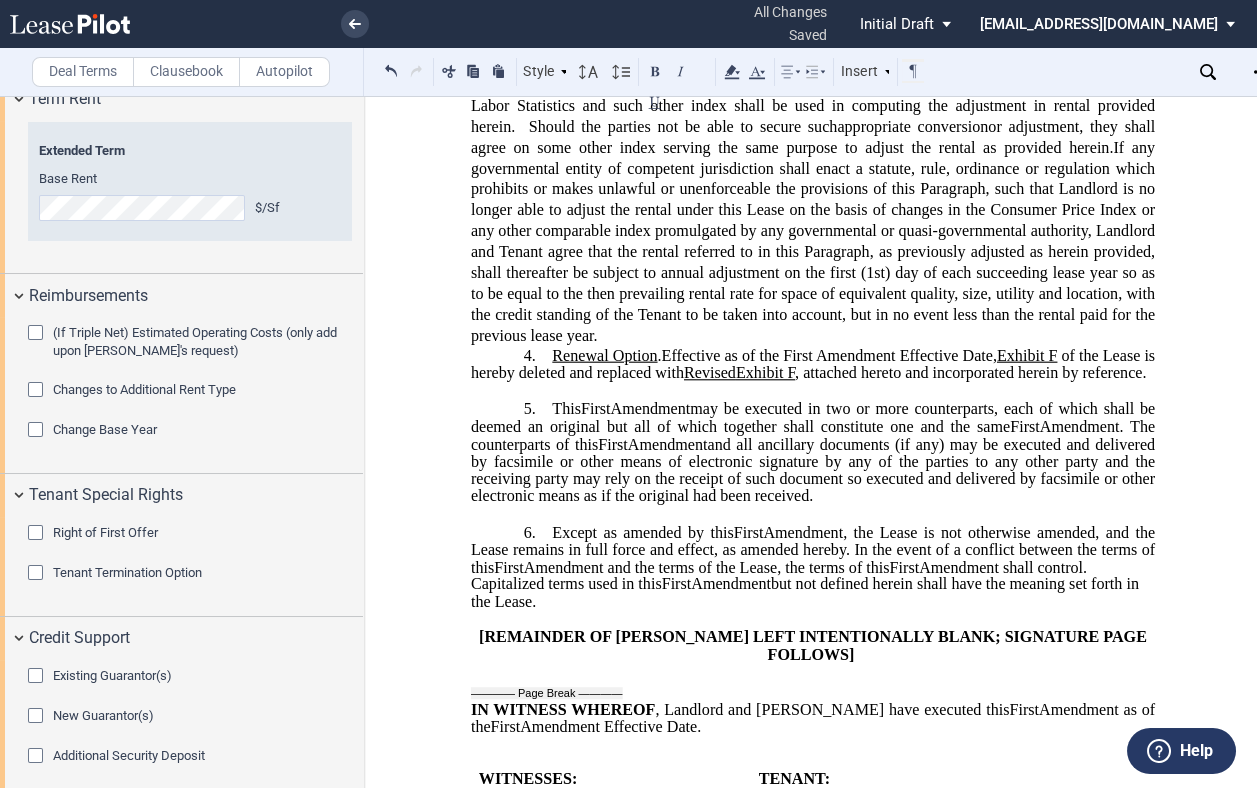 type 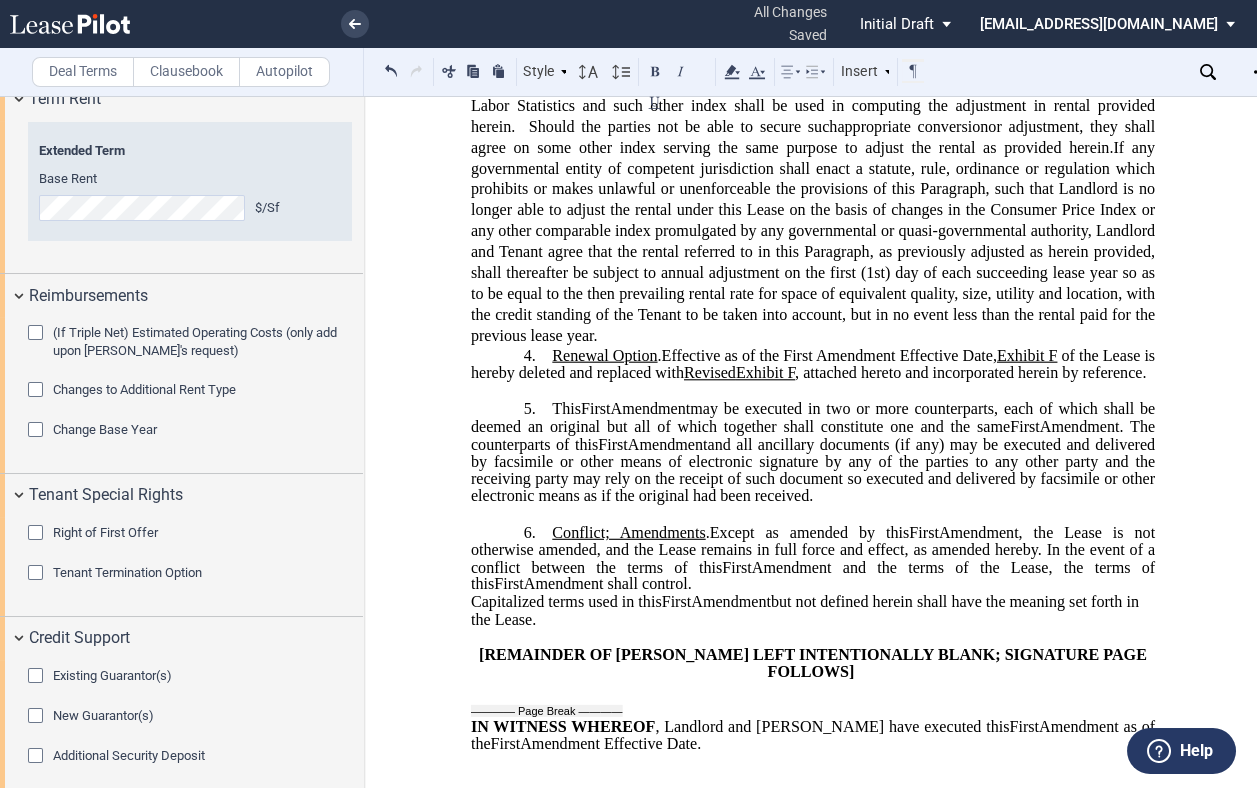 drag, startPoint x: 548, startPoint y: 466, endPoint x: 612, endPoint y: 474, distance: 64.49806 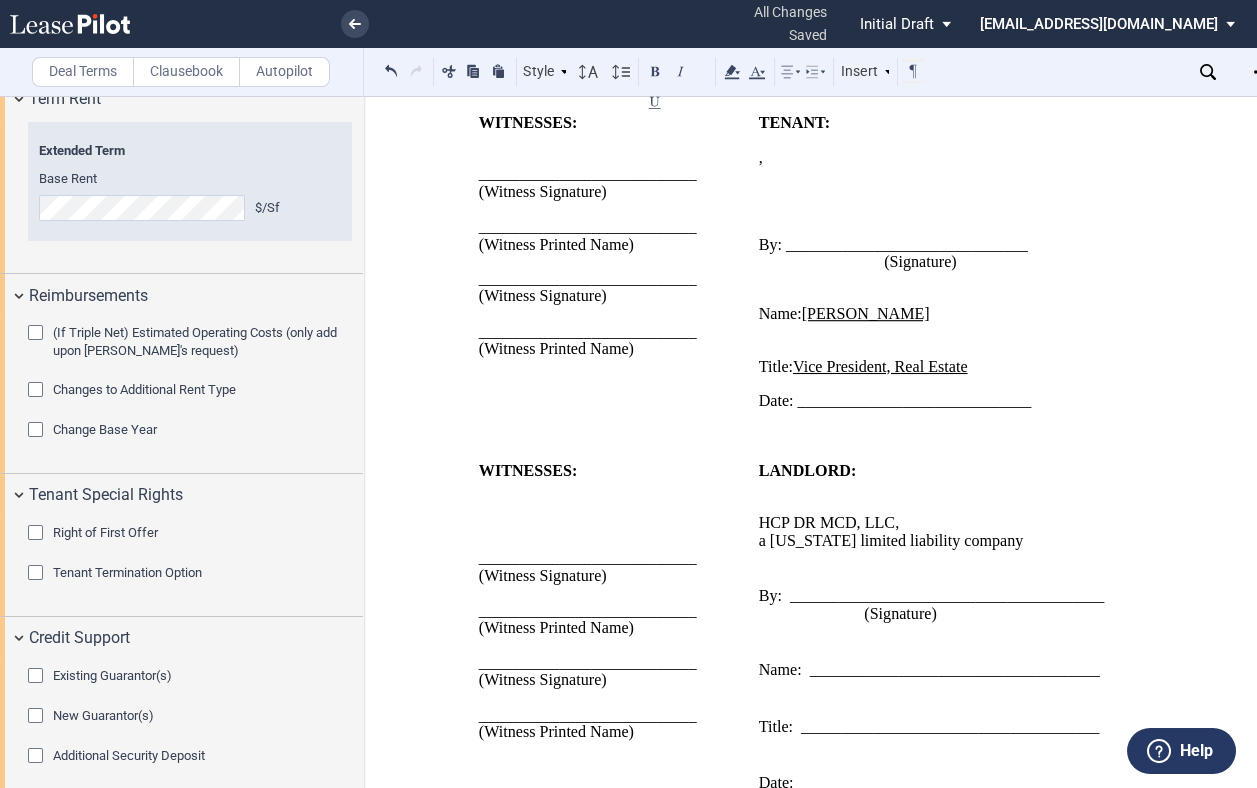 scroll, scrollTop: 1567, scrollLeft: 0, axis: vertical 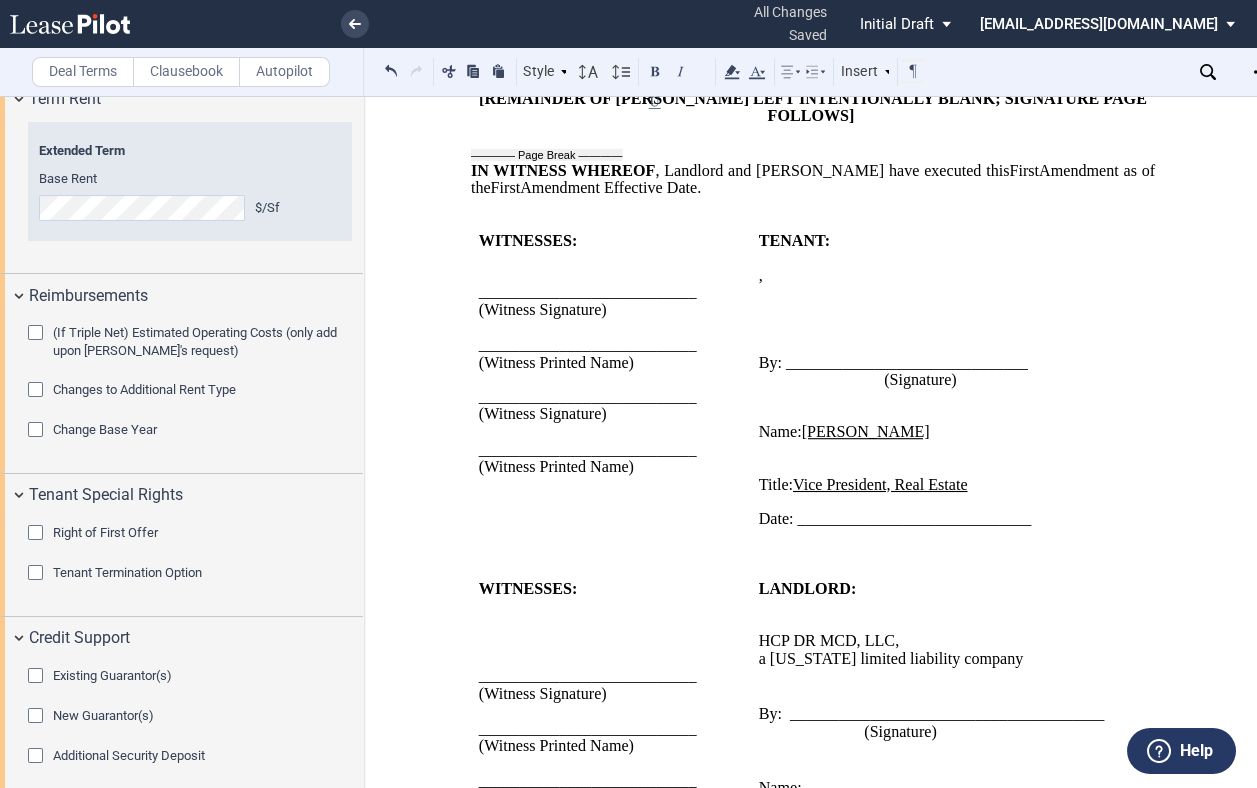click on "﻿ ﻿   ﻿ ﻿   ﻿ ﻿ an individual" at bounding box center (938, 293) 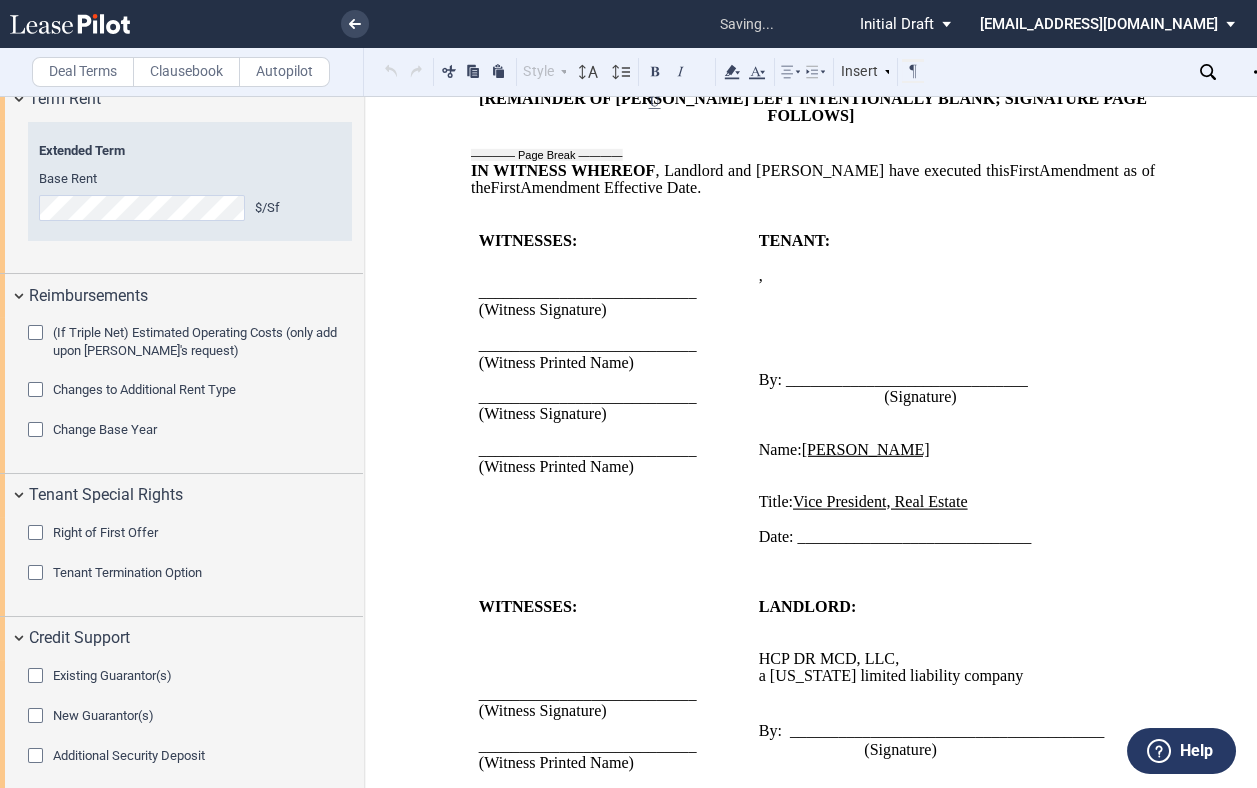 type 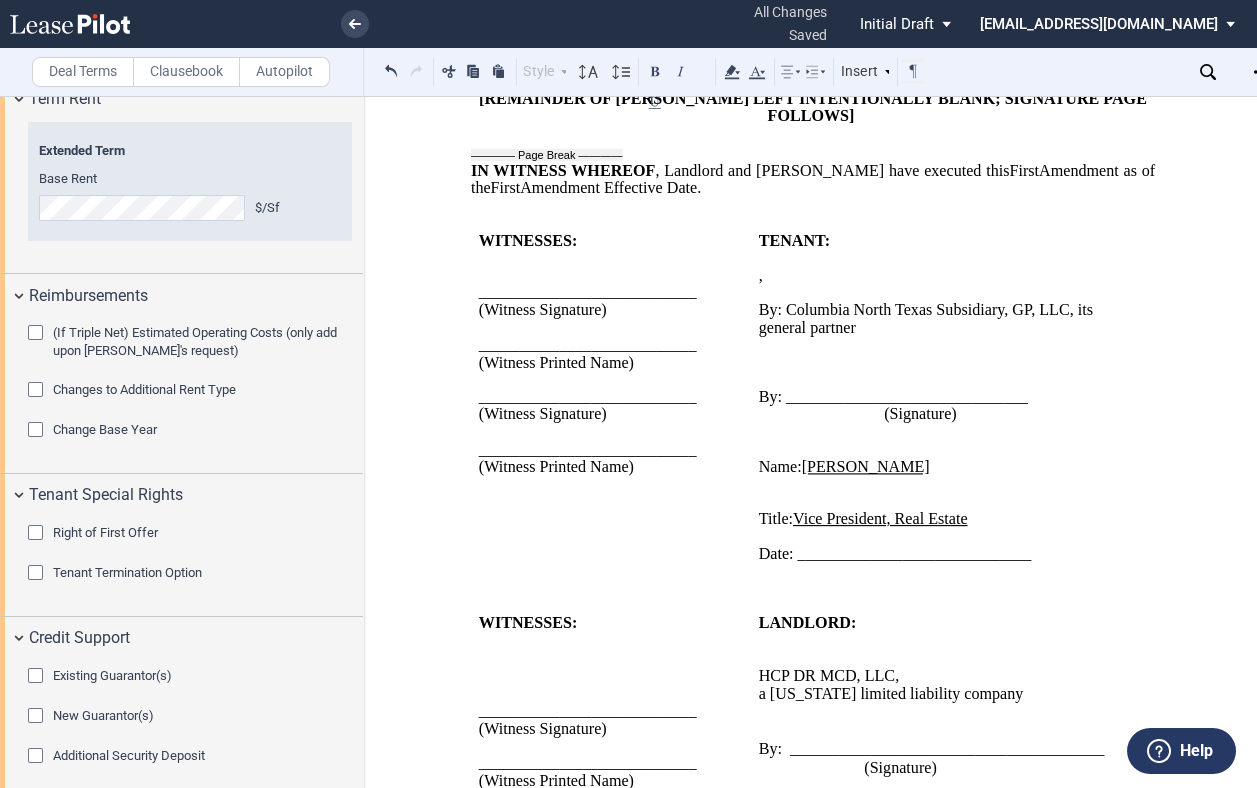 scroll, scrollTop: 1123, scrollLeft: 0, axis: vertical 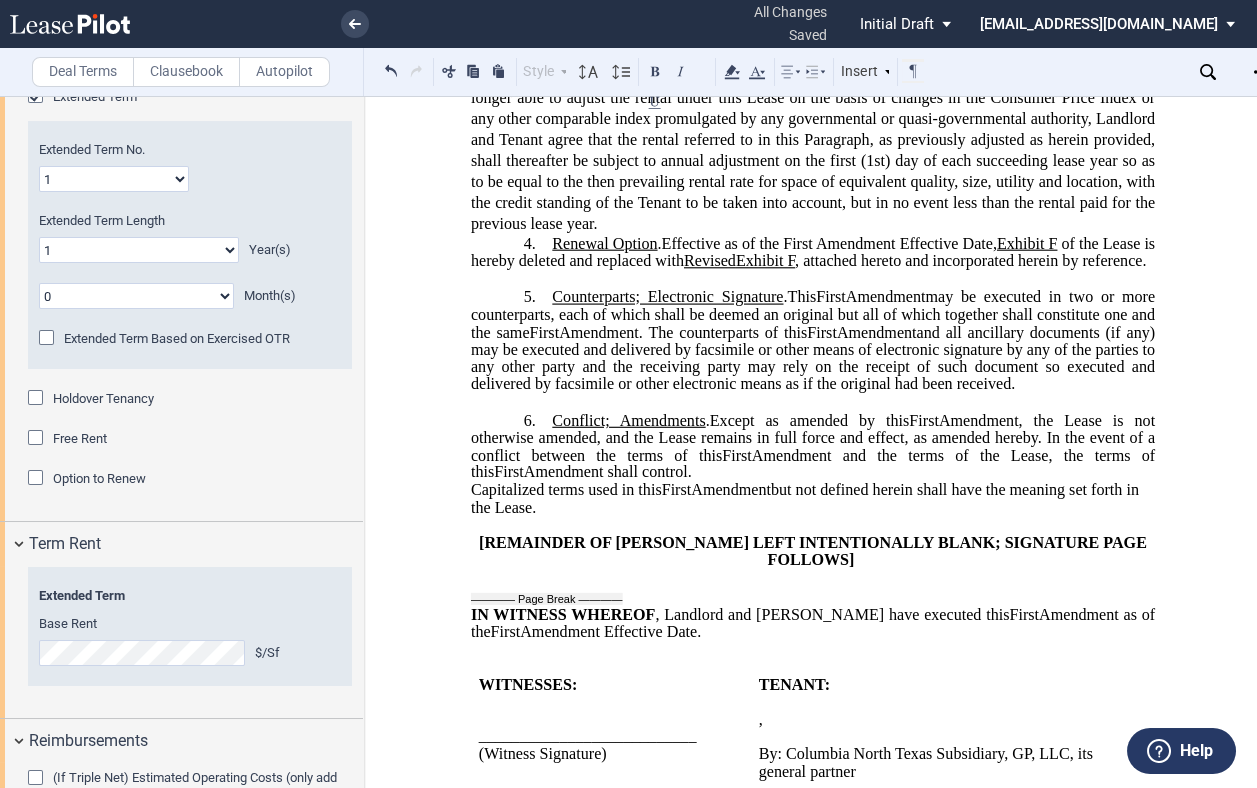drag, startPoint x: 224, startPoint y: 253, endPoint x: 197, endPoint y: 260, distance: 27.89265 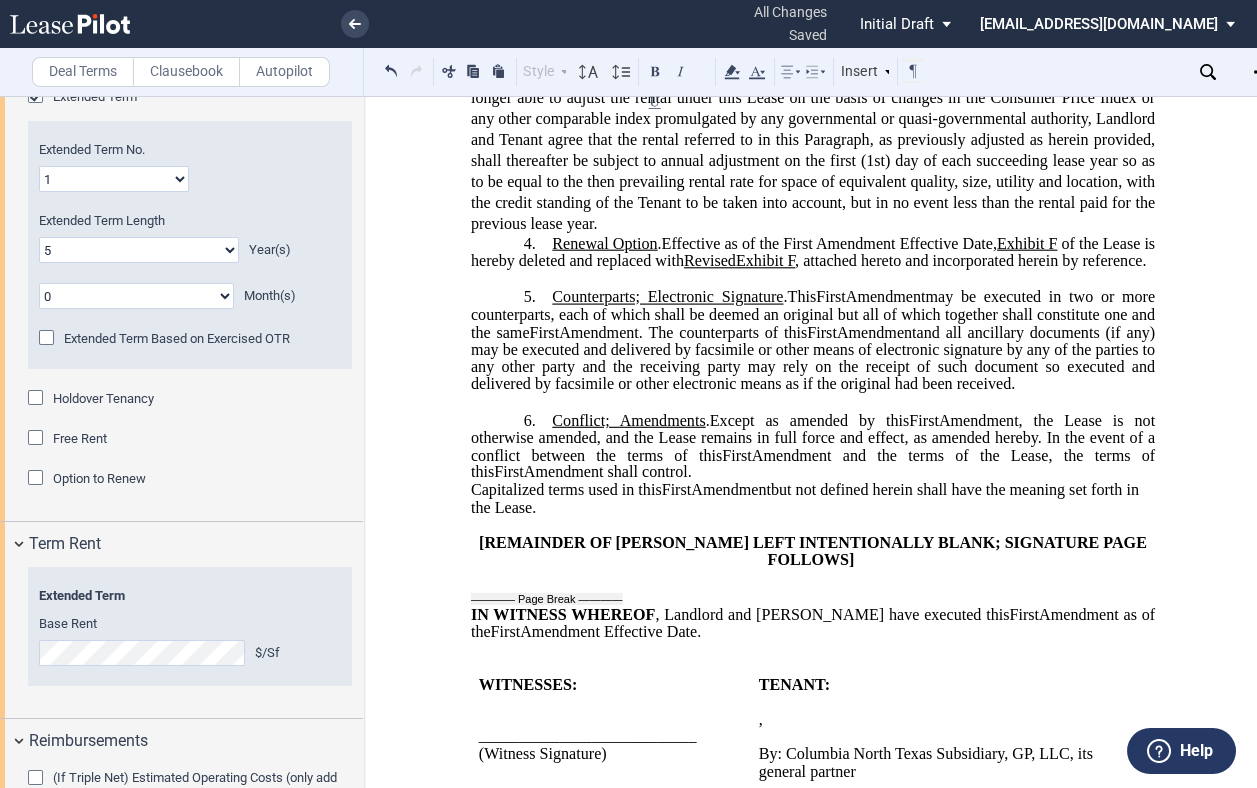 click on "0 1 2 3 4 5 6 7 8 9 10 11 12 13 14 15 16 17 18 19 20" 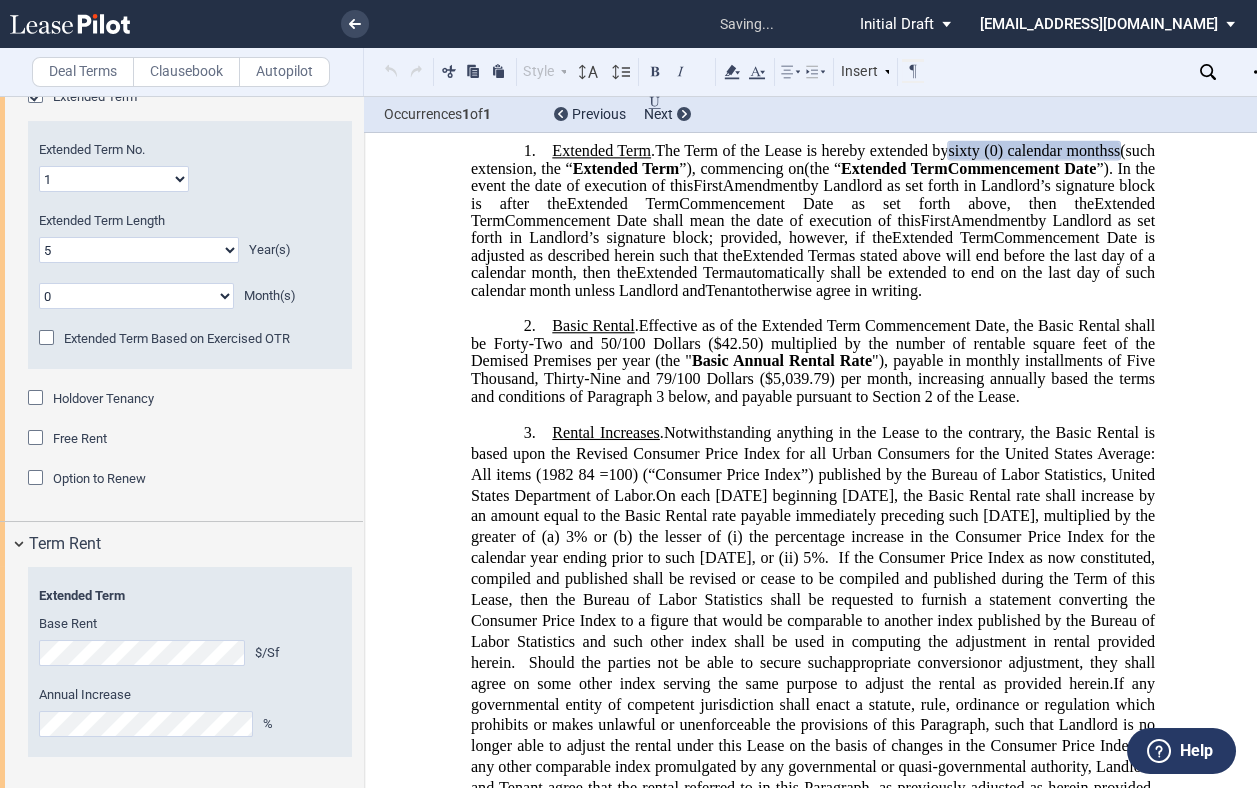 scroll, scrollTop: 286, scrollLeft: 0, axis: vertical 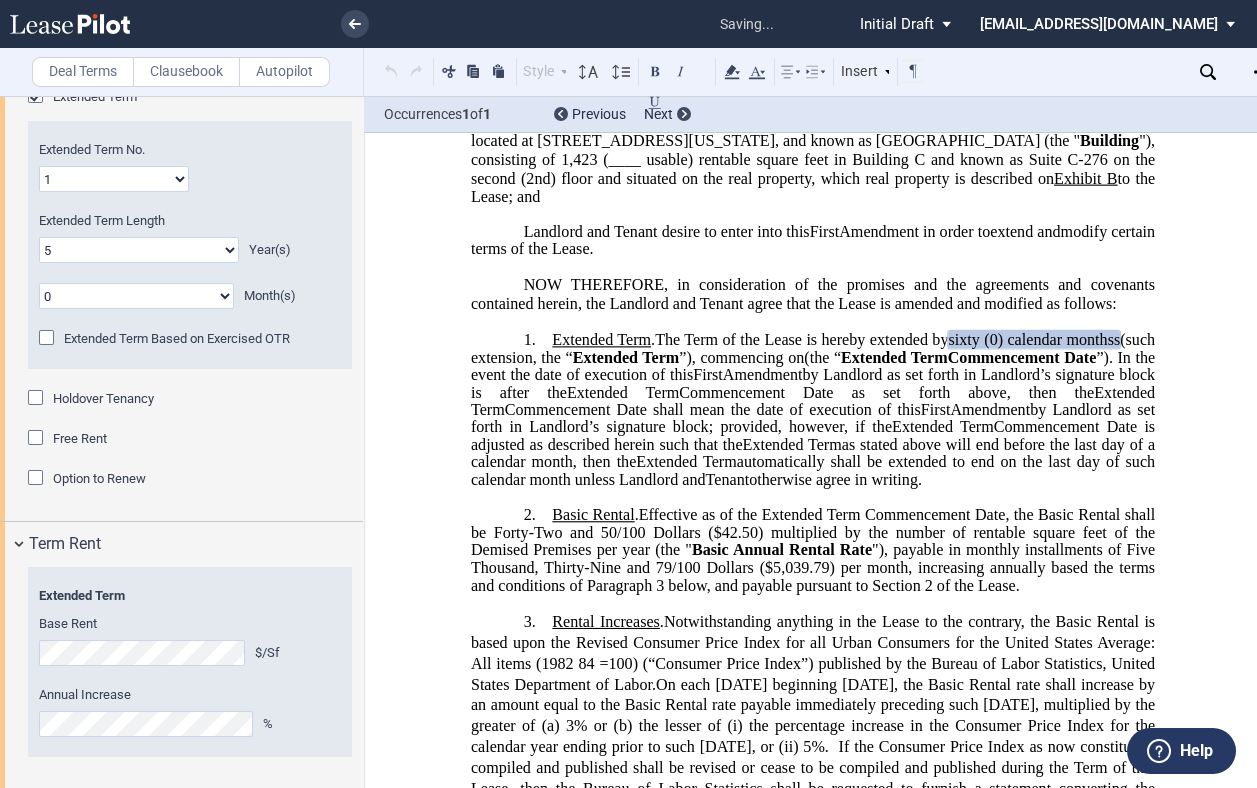 click on "﻿0" 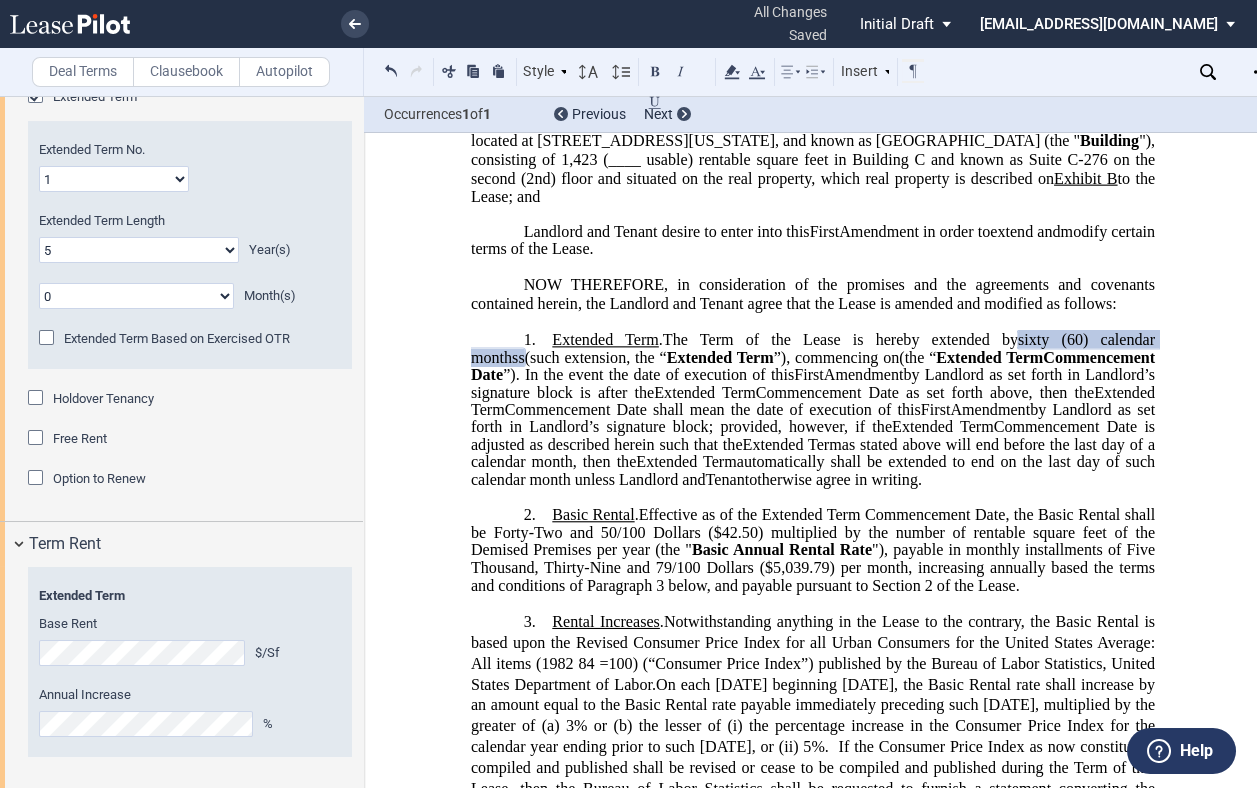 click on "Effective as of the Extended Term Commencement Date, the Basic Rental shall be Forty-Two and 50/100 Dollars ($42.50) multiplied by the number of rentable square feet of the Demised Premises per year (the "" 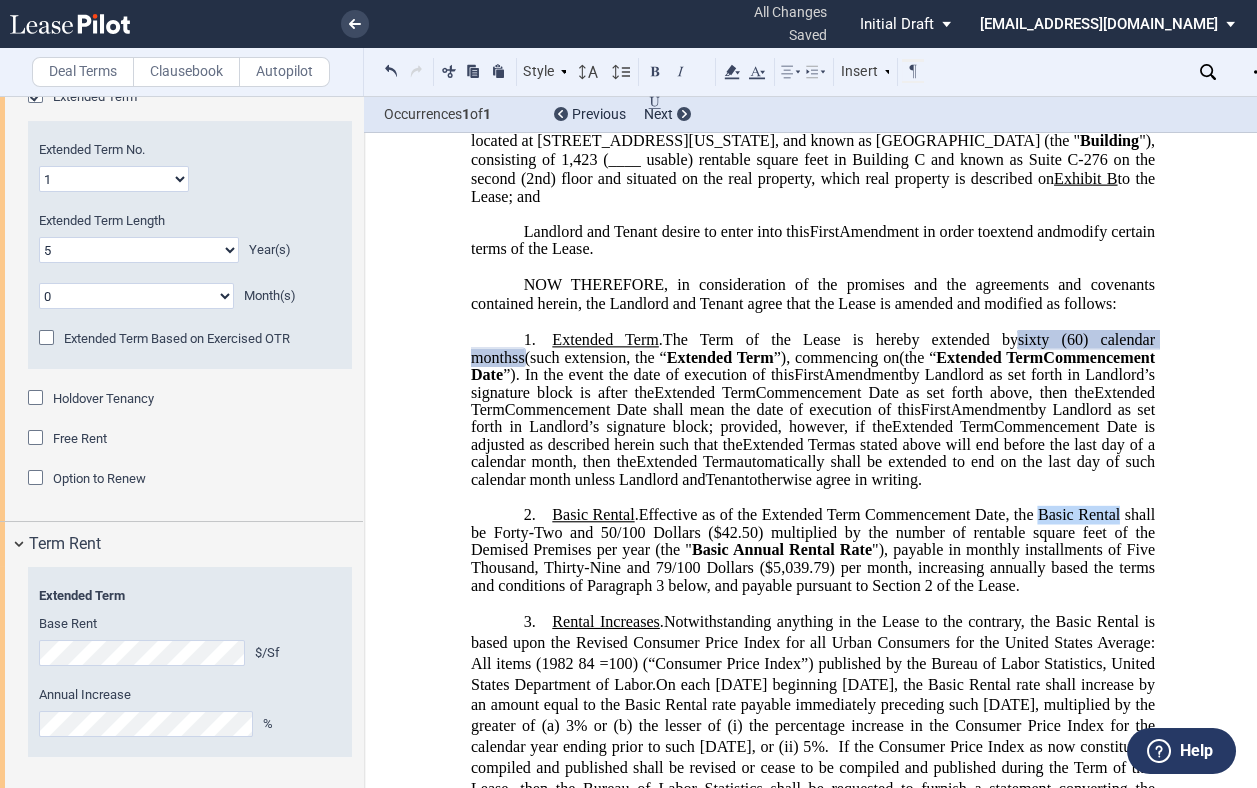 drag, startPoint x: 1035, startPoint y: 559, endPoint x: 1115, endPoint y: 557, distance: 80.024994 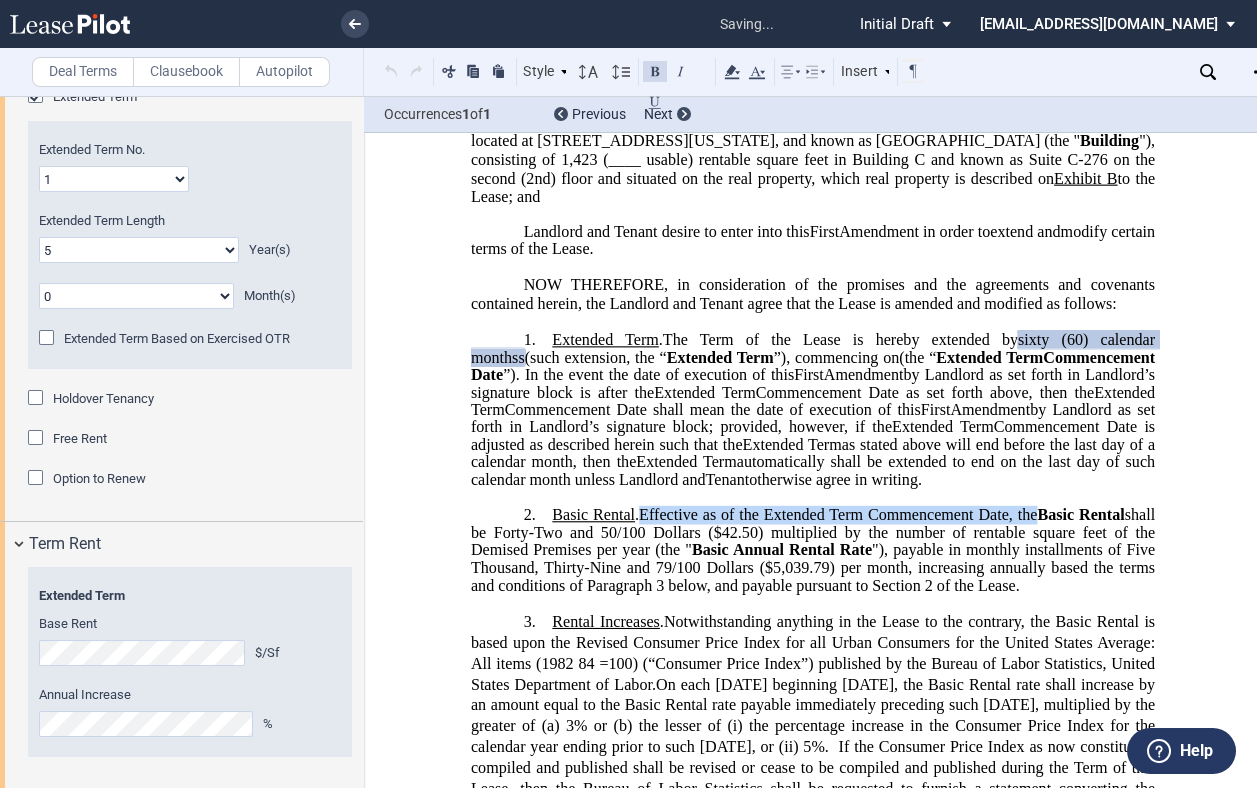 click on "Basic Rental" 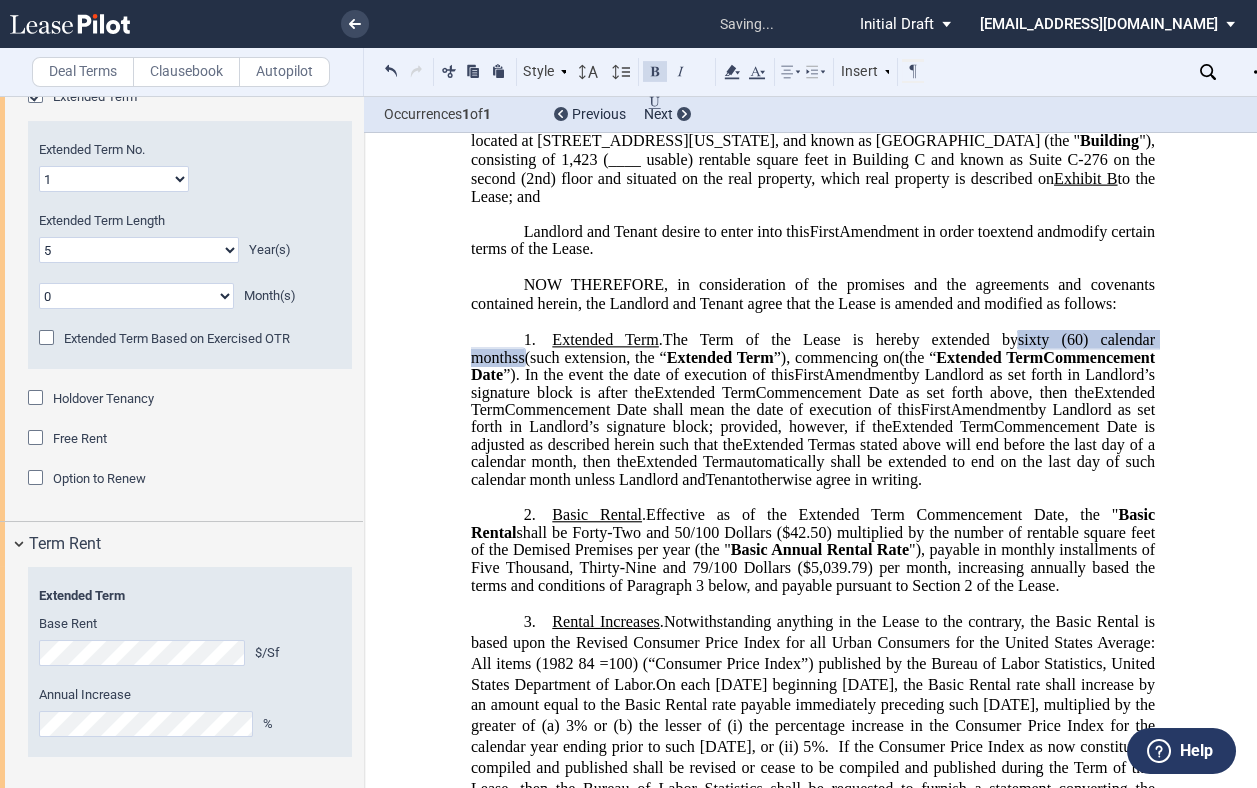 click on "Effective as of the Extended Term Commencement Date, the " Basic Rental  shall be Forty-Two and 50/100 Dollars ($42.50) multiplied by the number of rentable square feet of the Demised Premises per year (the "" 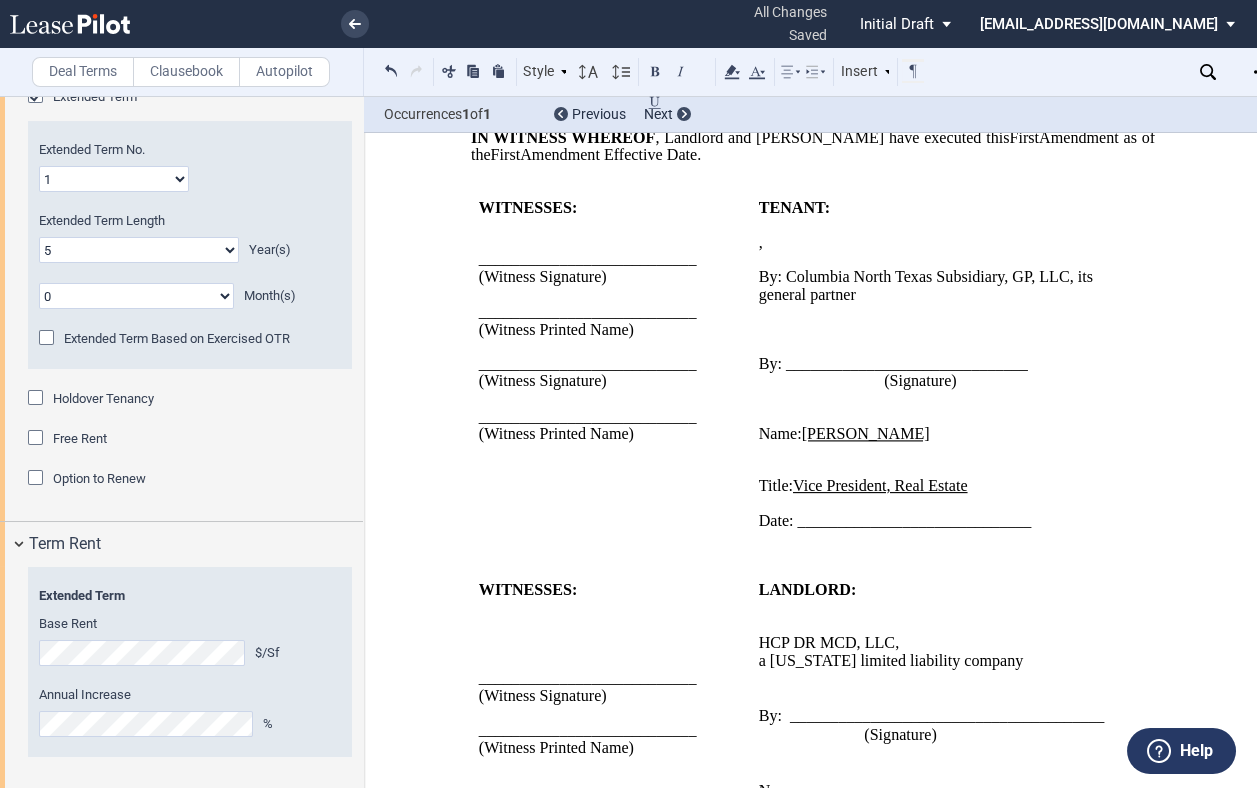 scroll, scrollTop: 1619, scrollLeft: 0, axis: vertical 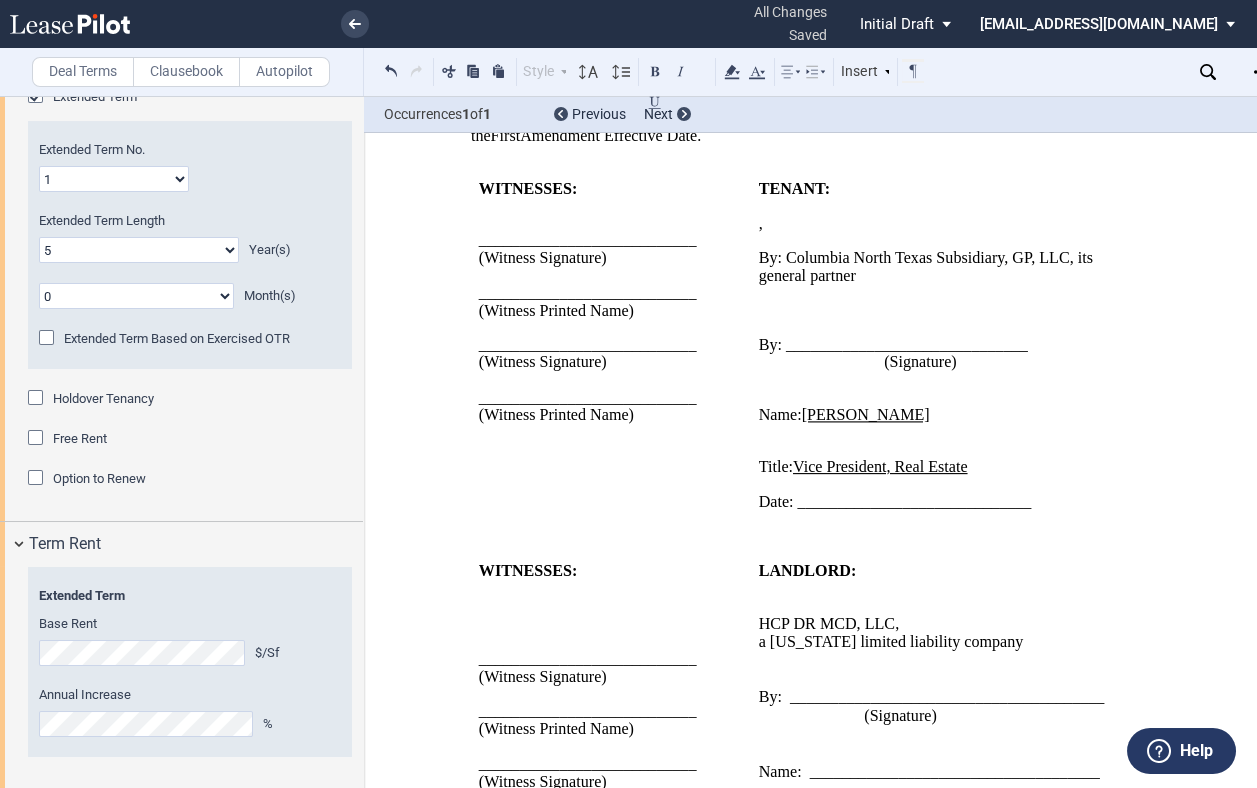 click on "TENANT:
﻿
﻿ ﻿ ,
﻿ ﻿   ﻿ ﻿   ﻿ ﻿ ﻿By: Columbia North [US_STATE] Subsidiary, GP, LLC, its general partner an individual
﻿
﻿
﻿
By: ______________________________
(Signature)
﻿
﻿
Name:  [PERSON_NAME]
﻿
﻿
Title:  Vice President, Real Estate
﻿
Date: _____________________________
﻿ ﻿ ," at bounding box center [938, 354] 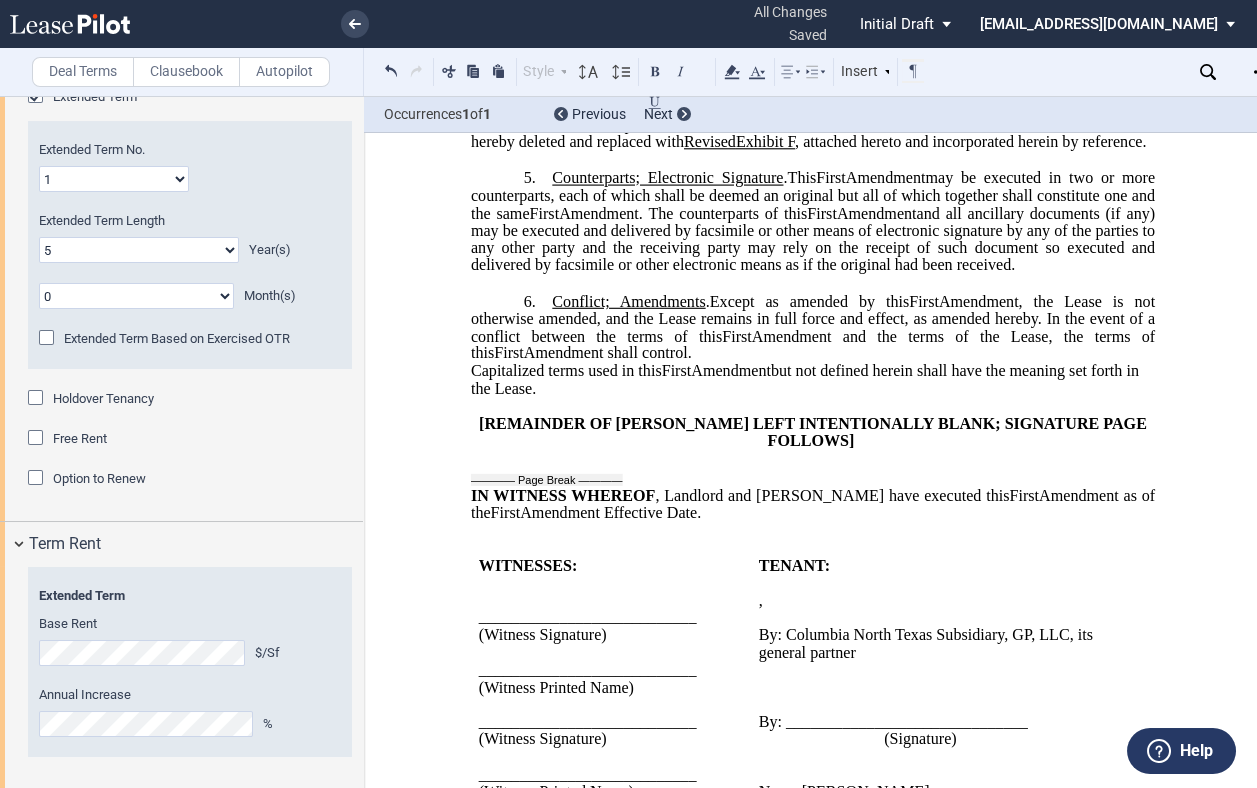 scroll, scrollTop: 1004, scrollLeft: 0, axis: vertical 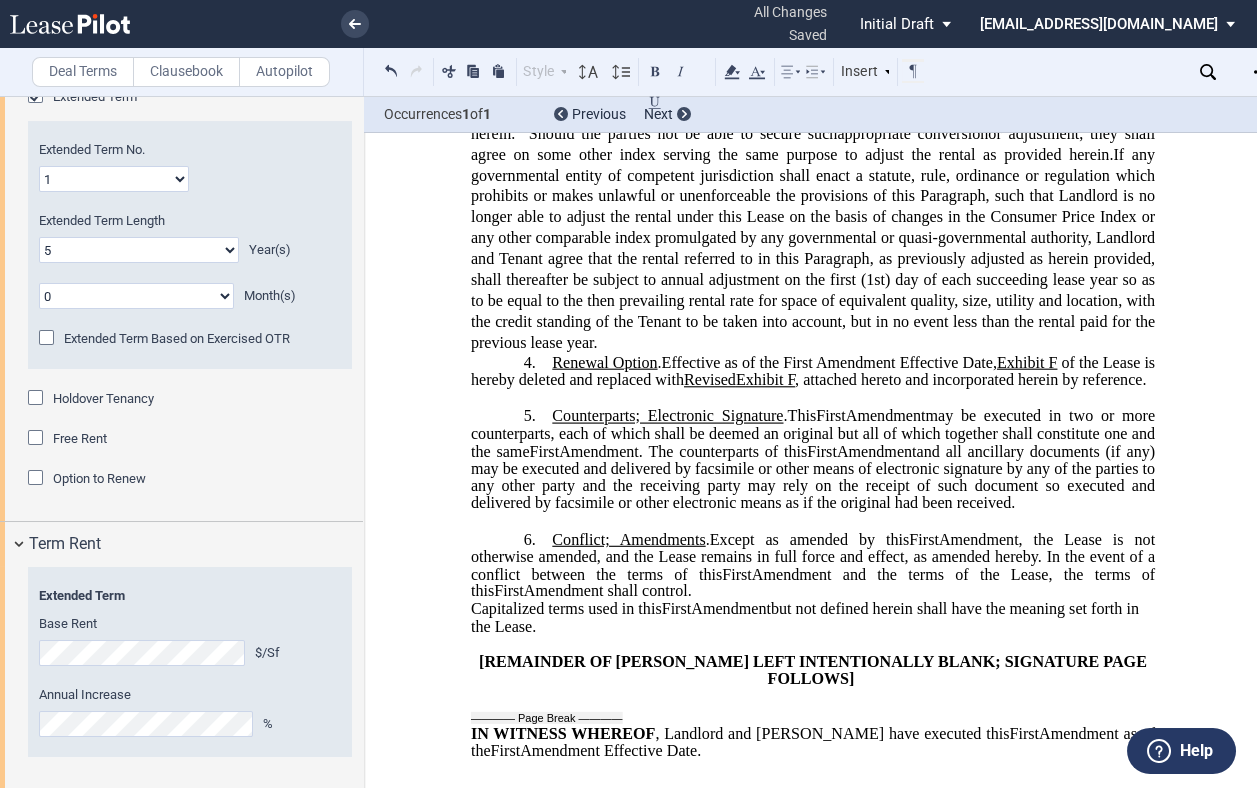 click on "3.                 ​ Rental Increases .  ﻿ Notwithstanding anything in the Lease to the contrary, the Basic Rental is based upon the Revised Consumer Price Index for all Urban Consumers for the United States Average: All items (1982 84 =100) (“Consumer Price Index”) published by the Bureau of Labor Statistics, United States Department of Labor .   appropriate conversion  or adjustment, they shall agree on some other index serving the same purpose to adjust the rental as provided herein .     ﻿" at bounding box center (813, 124) 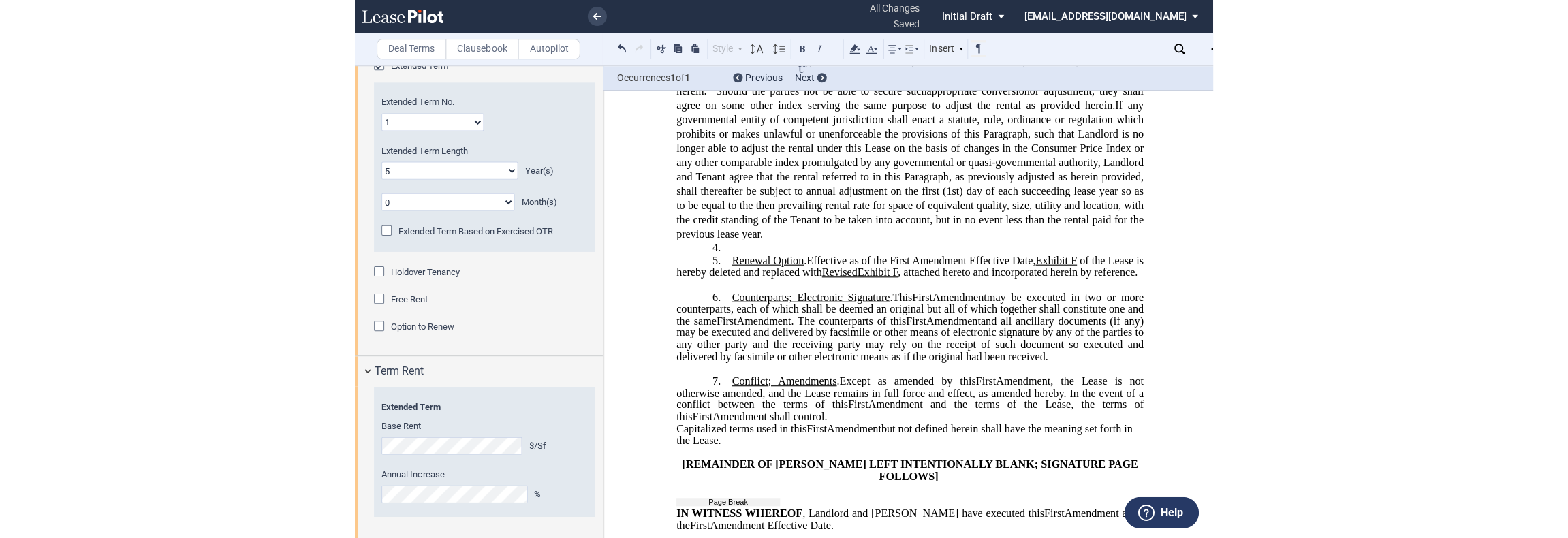 scroll, scrollTop: 575, scrollLeft: 0, axis: vertical 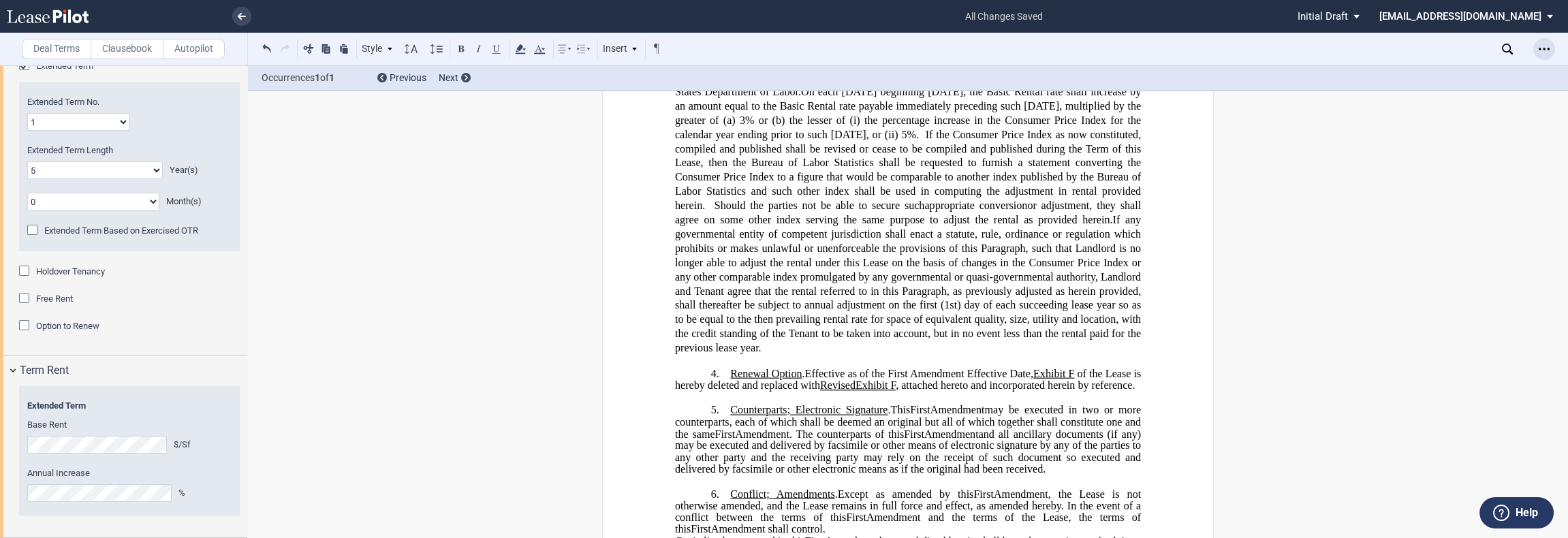 click at bounding box center [1544, 49] 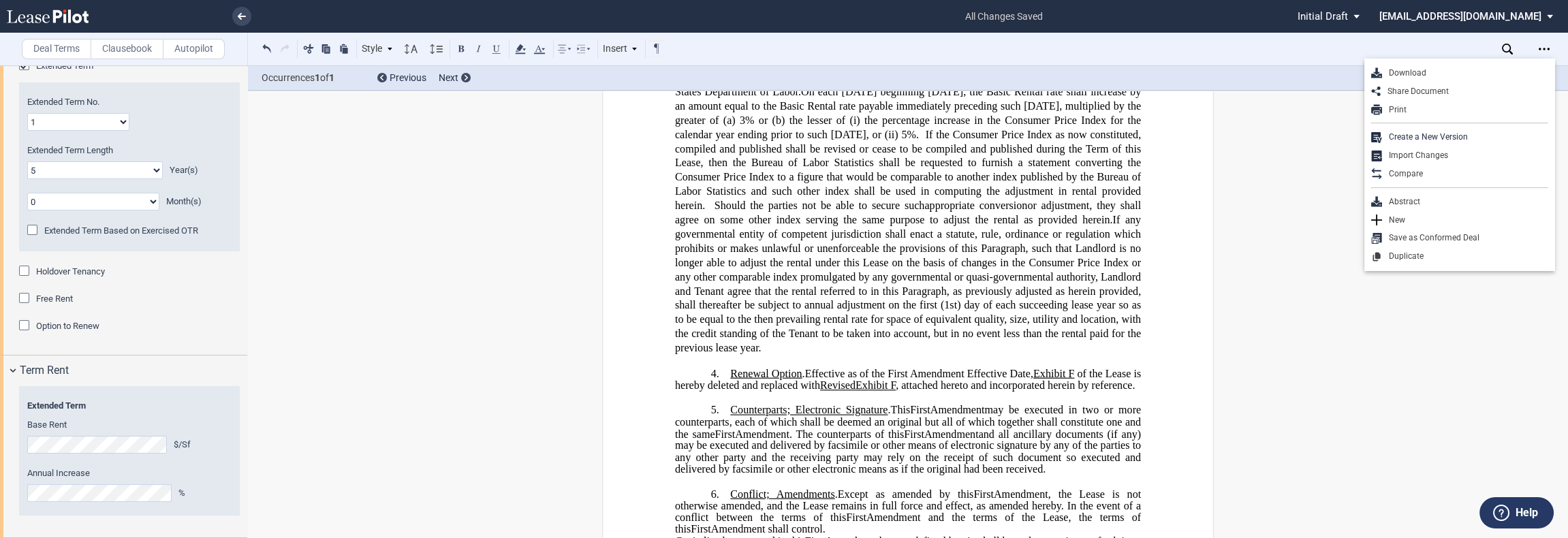 click on "Download" at bounding box center [1465, 73] 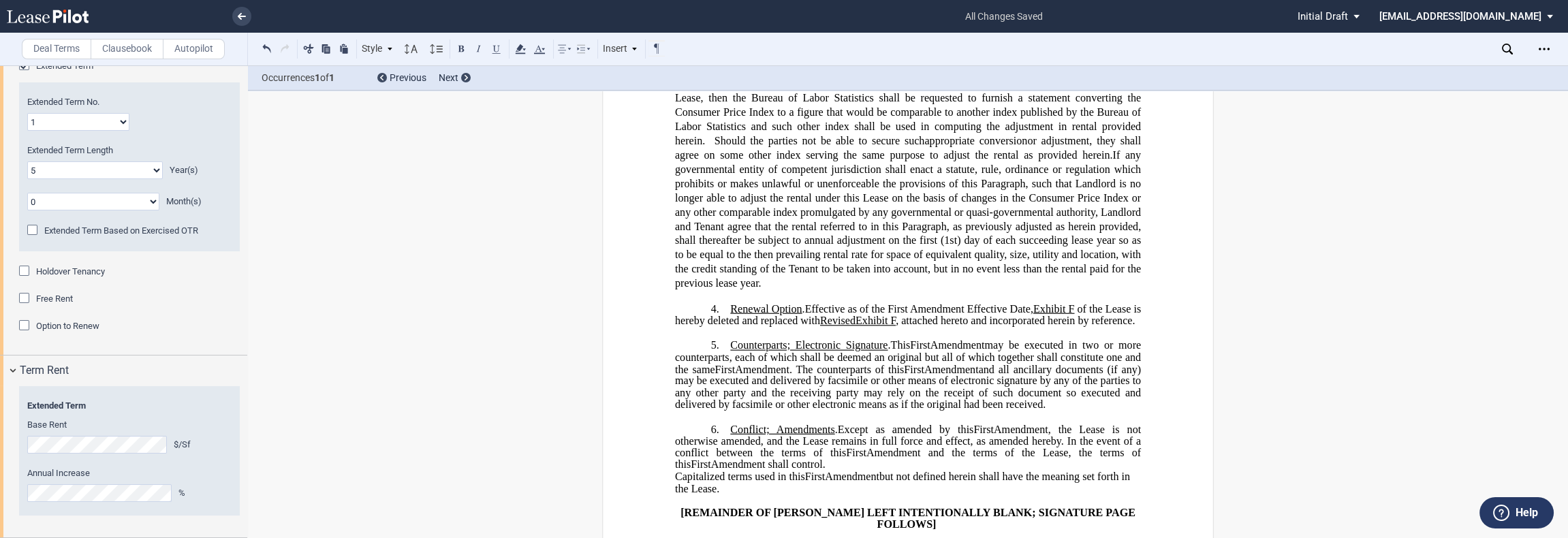 scroll, scrollTop: 650, scrollLeft: 0, axis: vertical 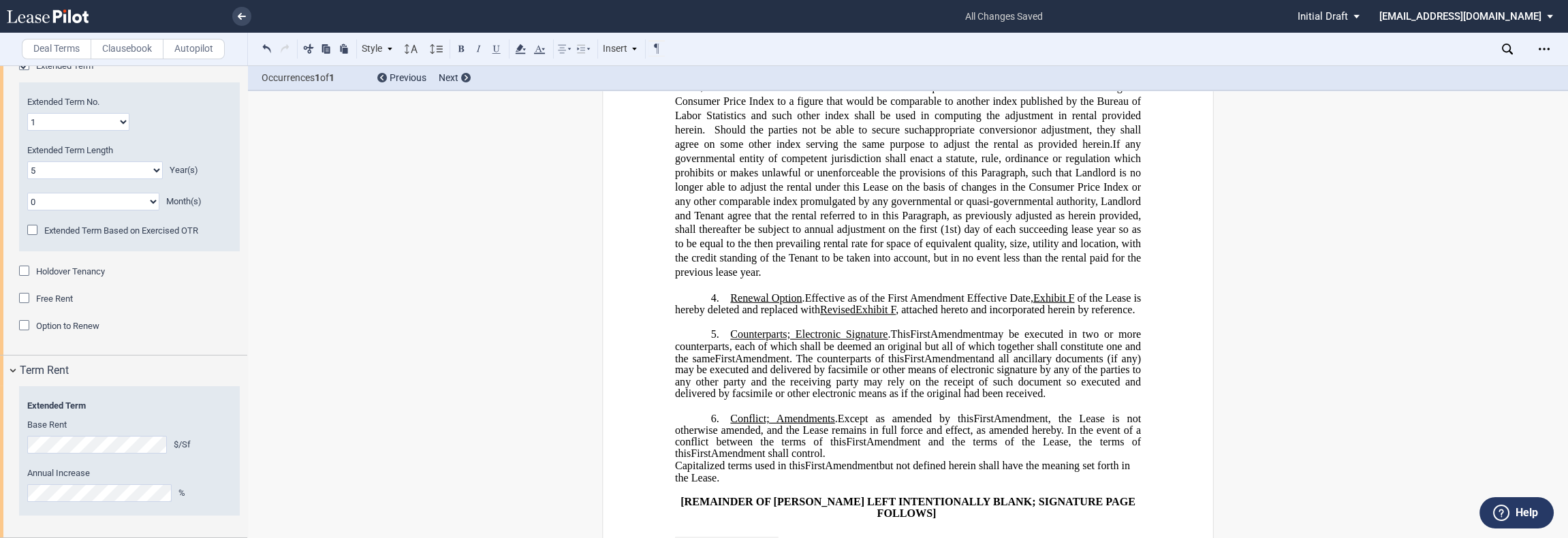 click on "Clausebook" at bounding box center (127, 49) 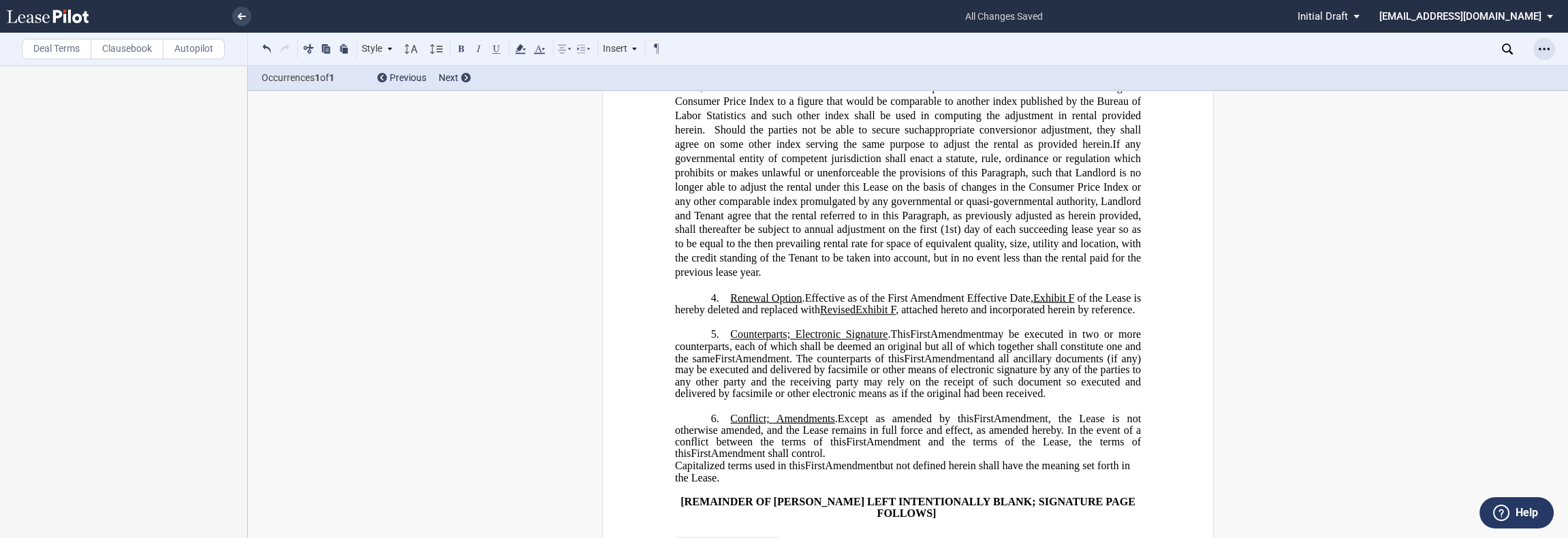 click 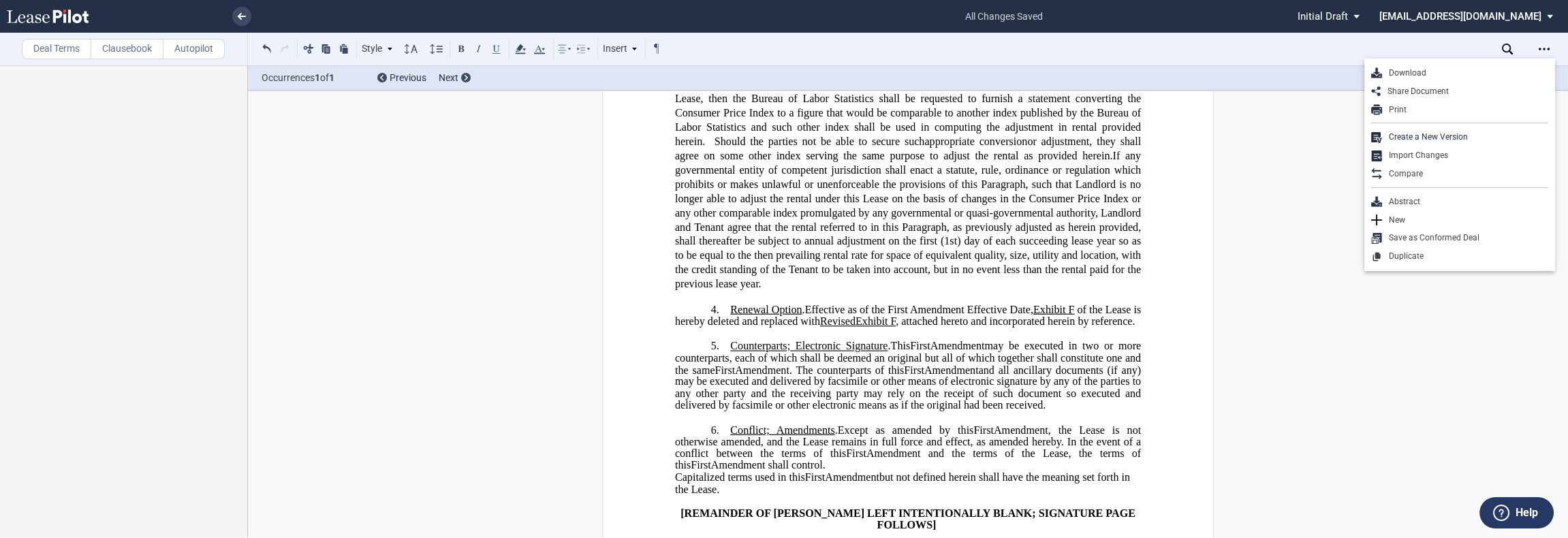 scroll, scrollTop: 704, scrollLeft: 0, axis: vertical 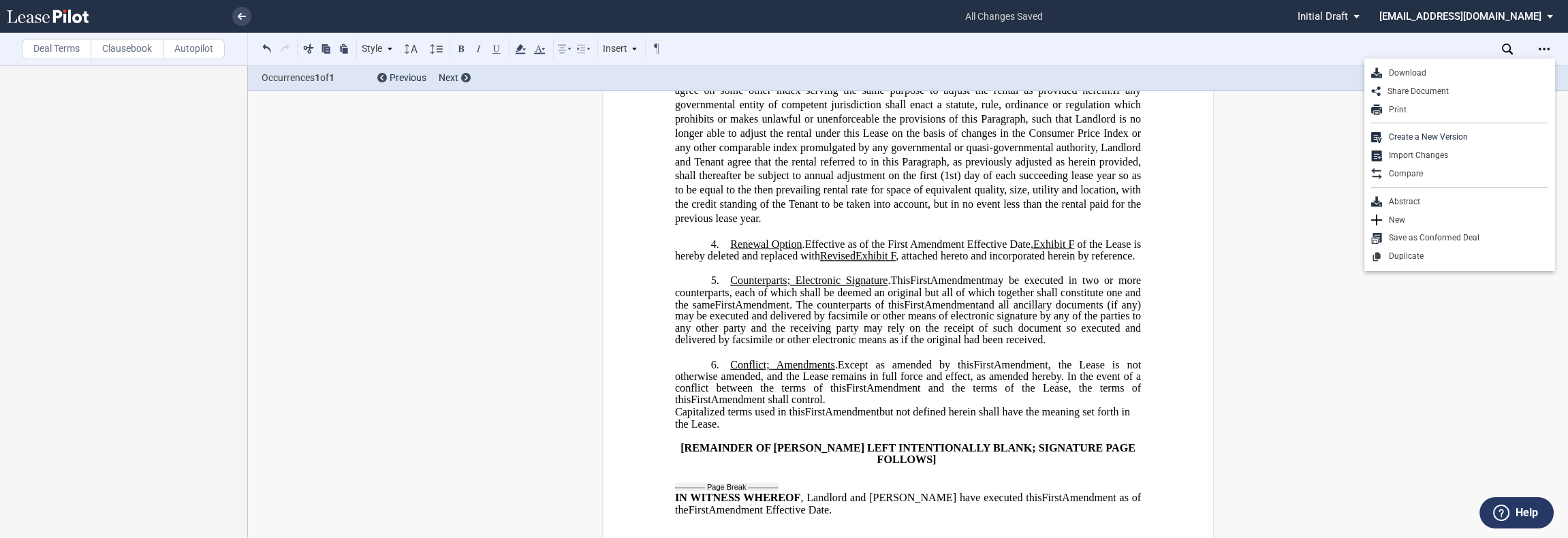 drag, startPoint x: 735, startPoint y: 297, endPoint x: 804, endPoint y: 271, distance: 73.73602 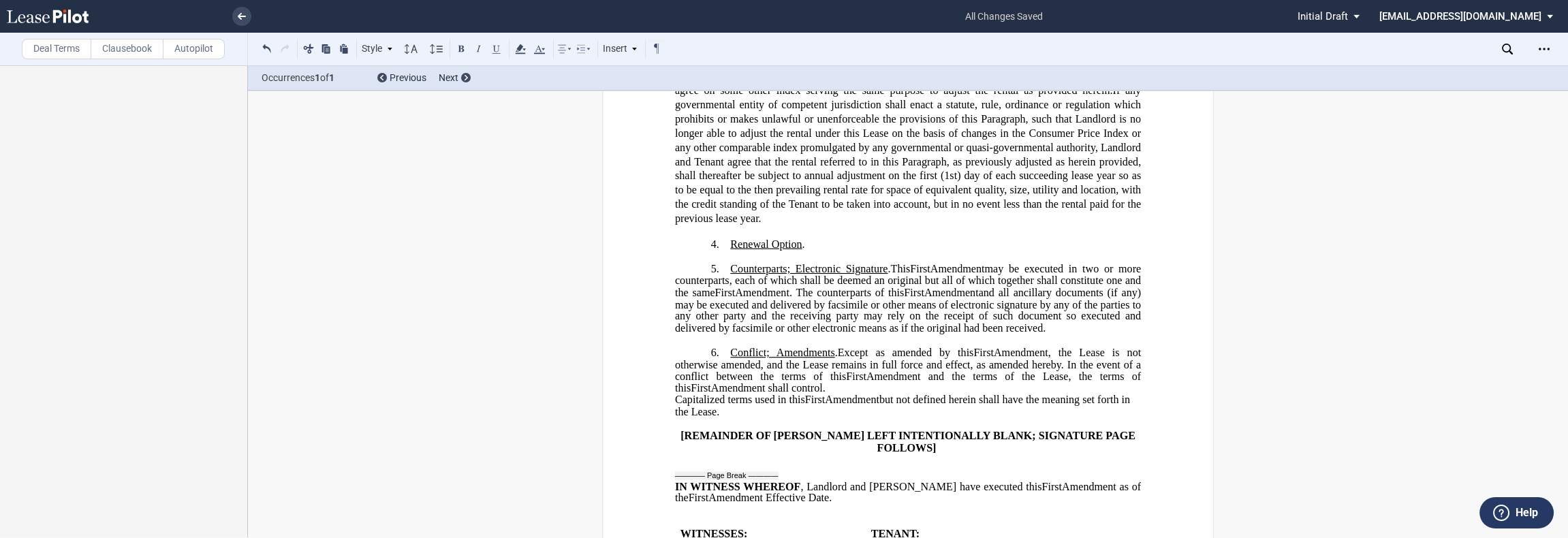 click on "4.                 ​ Renewal Option ." at bounding box center [908, 244] 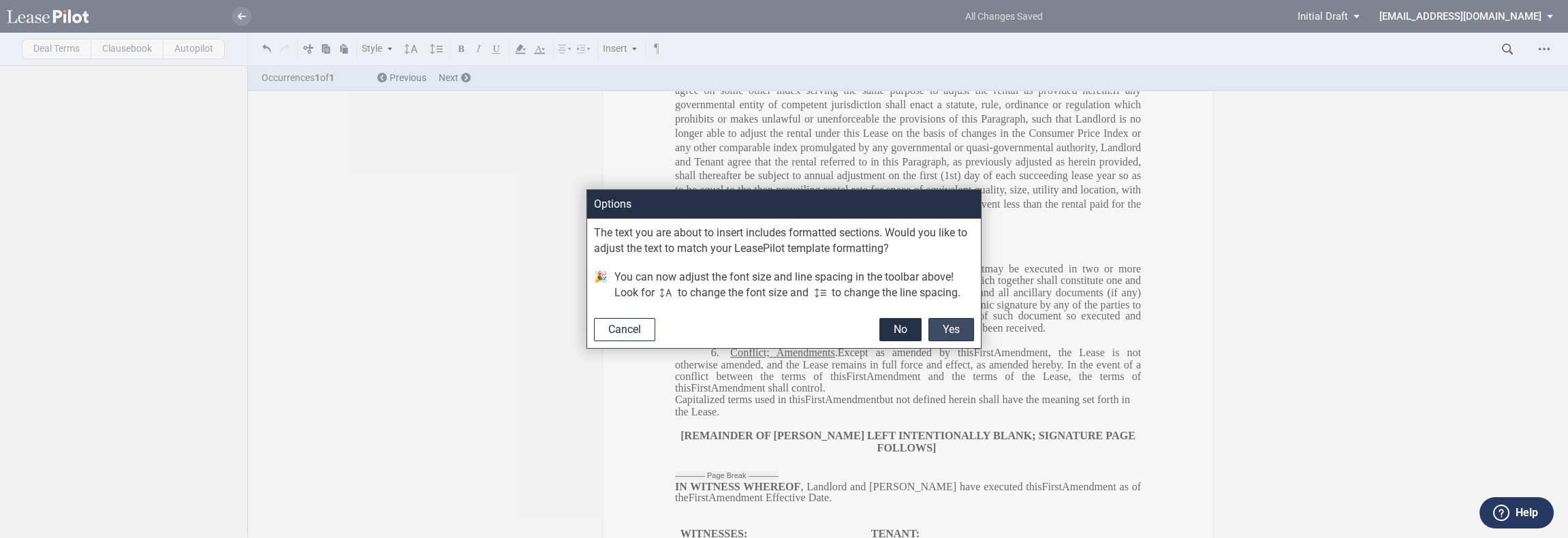 click on "Yes" at bounding box center [951, 330] 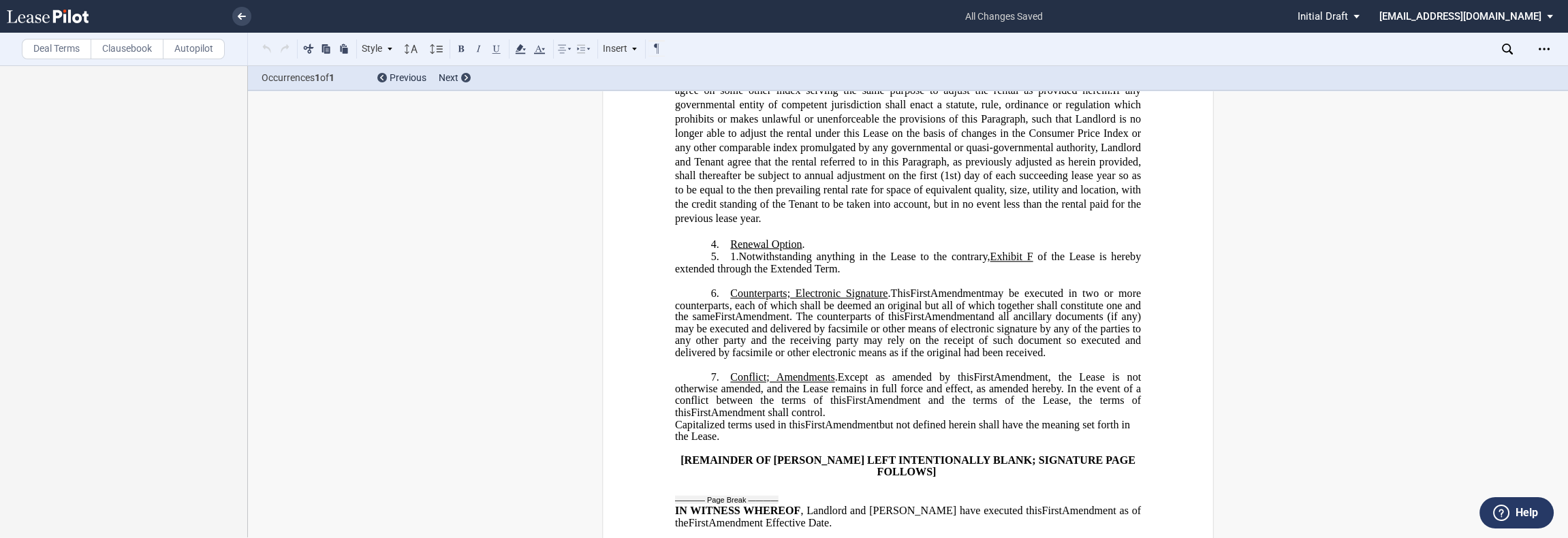 click on "Notwithstanding anything in the Lease to the contrary," at bounding box center (864, 257) 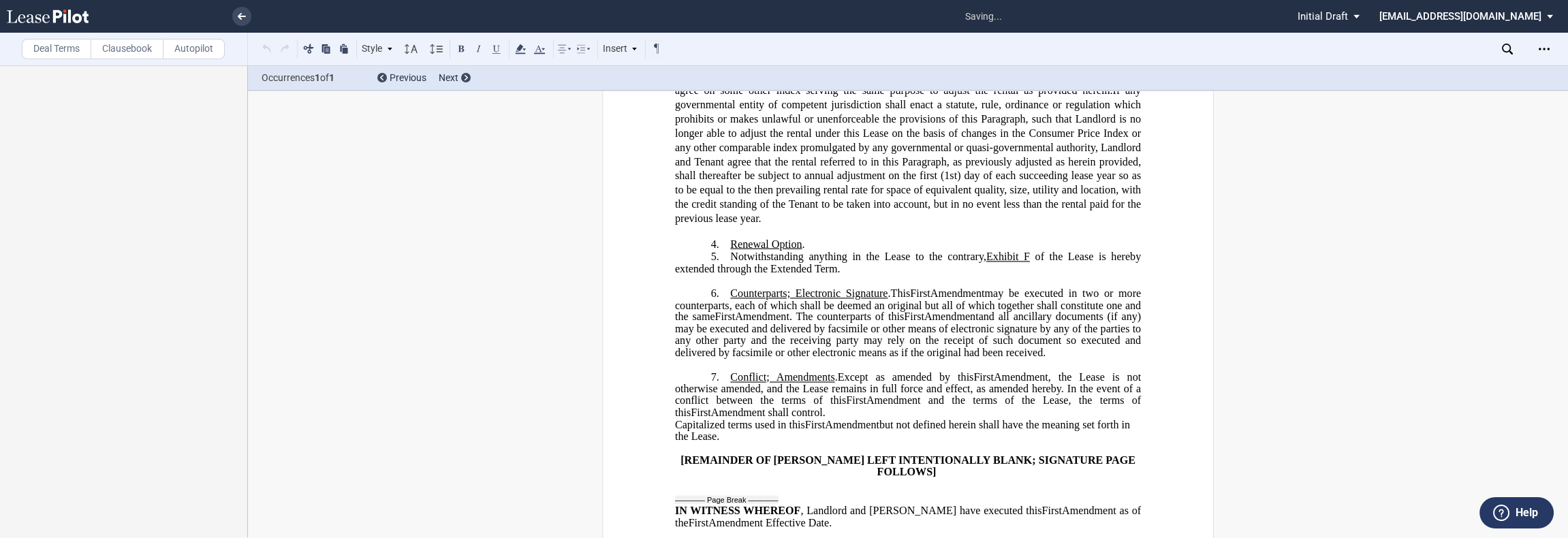 click on "." 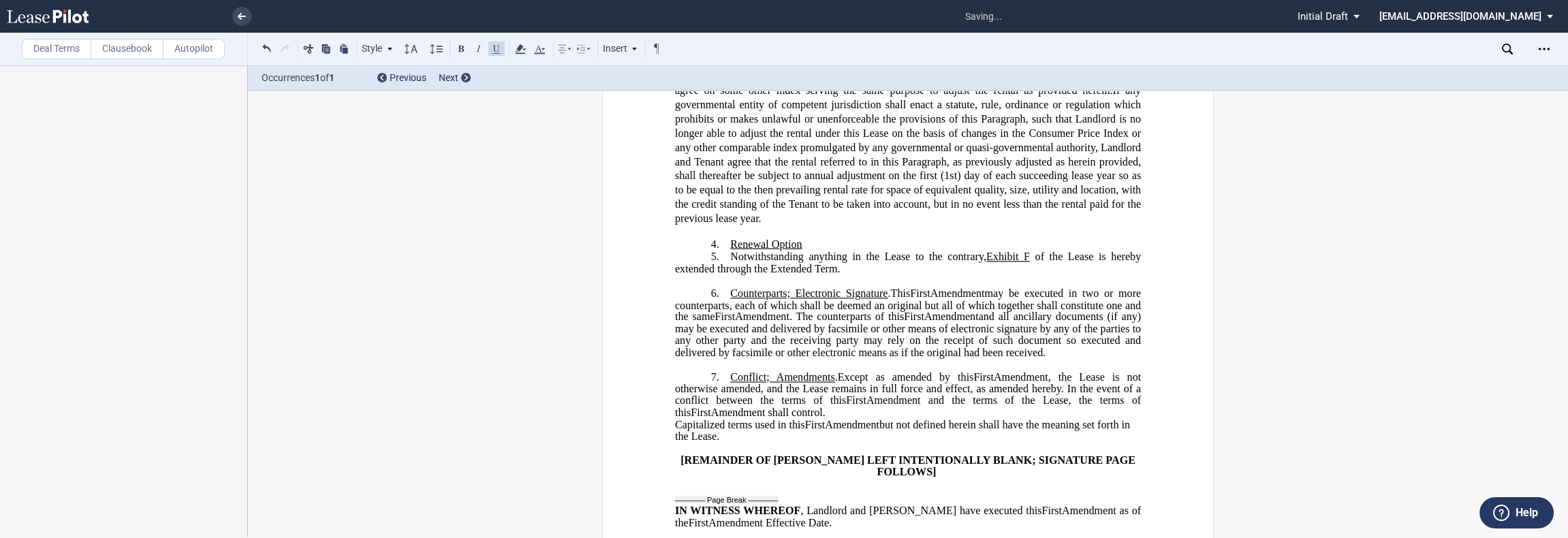 click on "Notwithstanding anything in the Lease to the contrary," at bounding box center [858, 257] 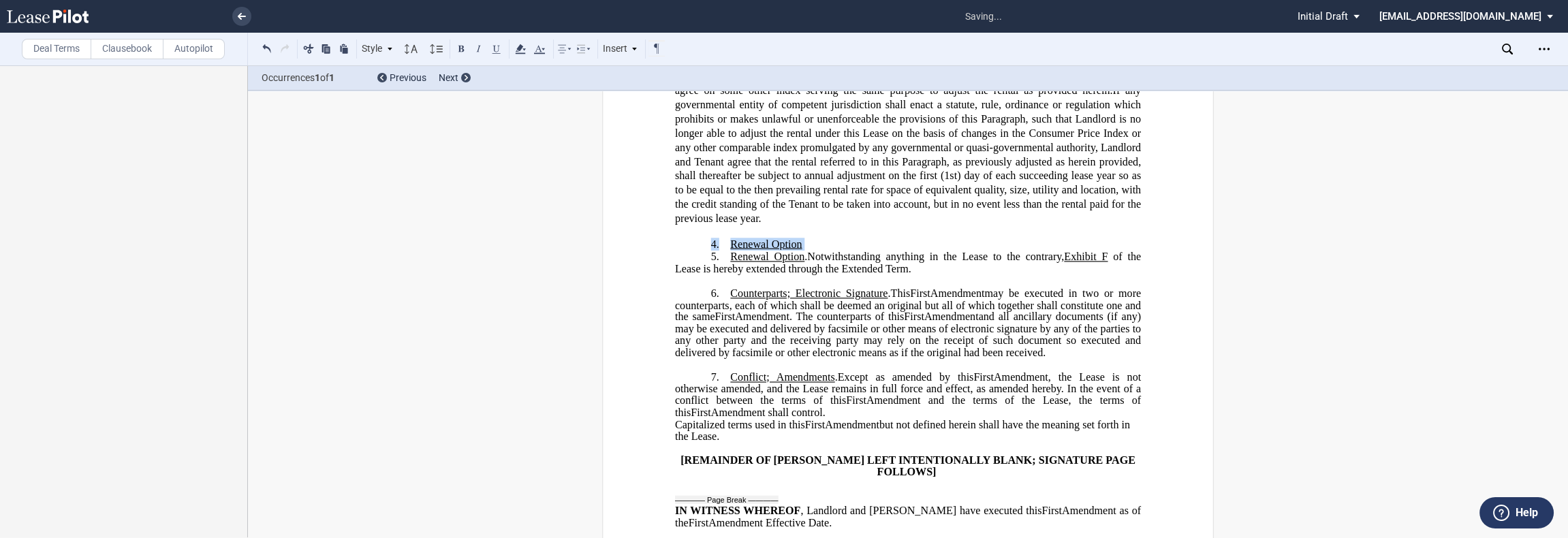 drag, startPoint x: 824, startPoint y: 274, endPoint x: 702, endPoint y: 276, distance: 122.01639 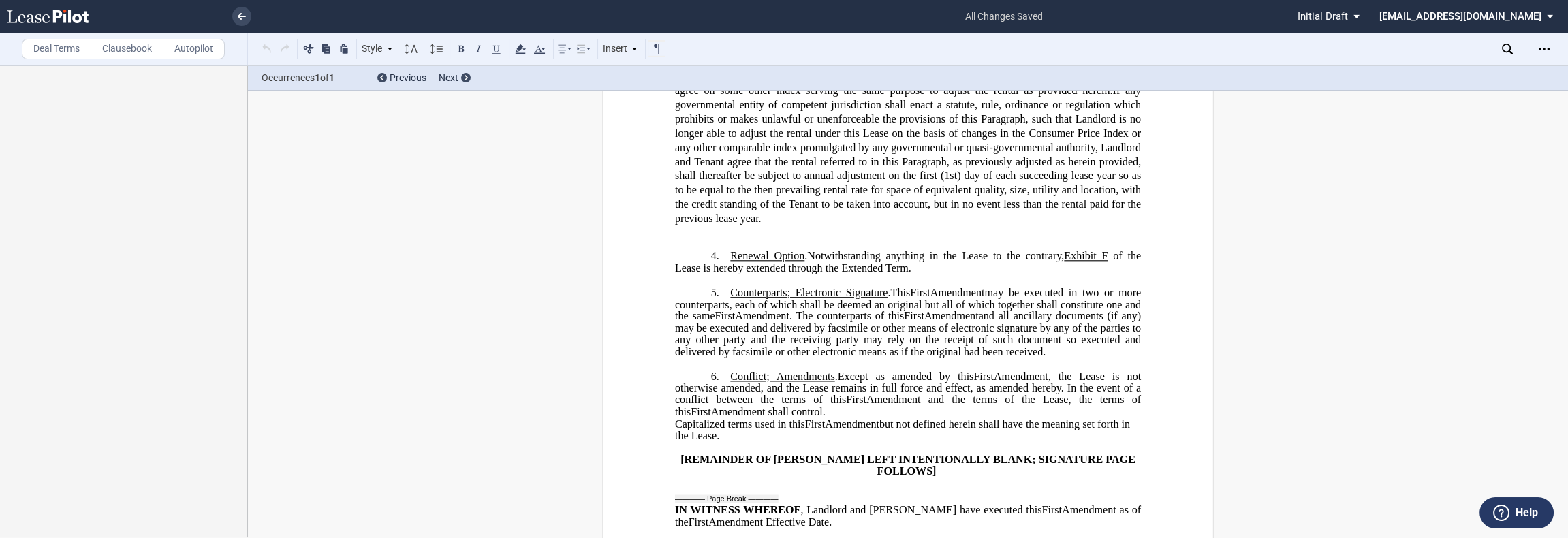 click on "​" at bounding box center [908, 232] 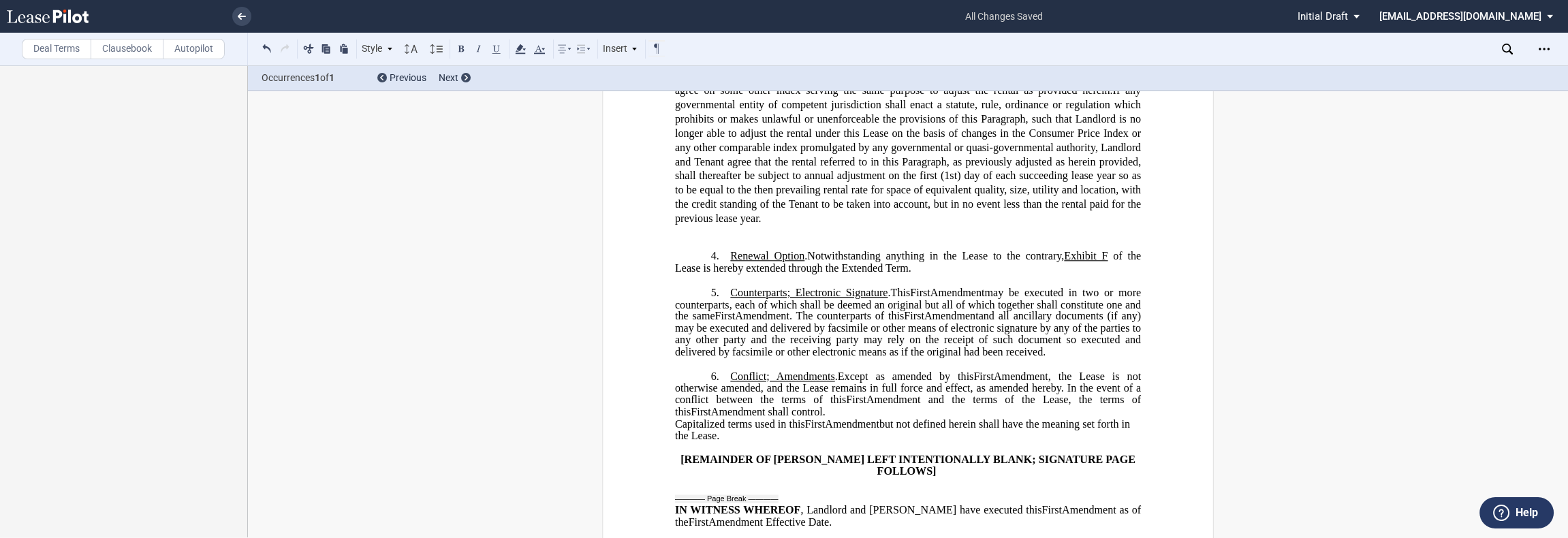 click on "​" at bounding box center [908, 244] 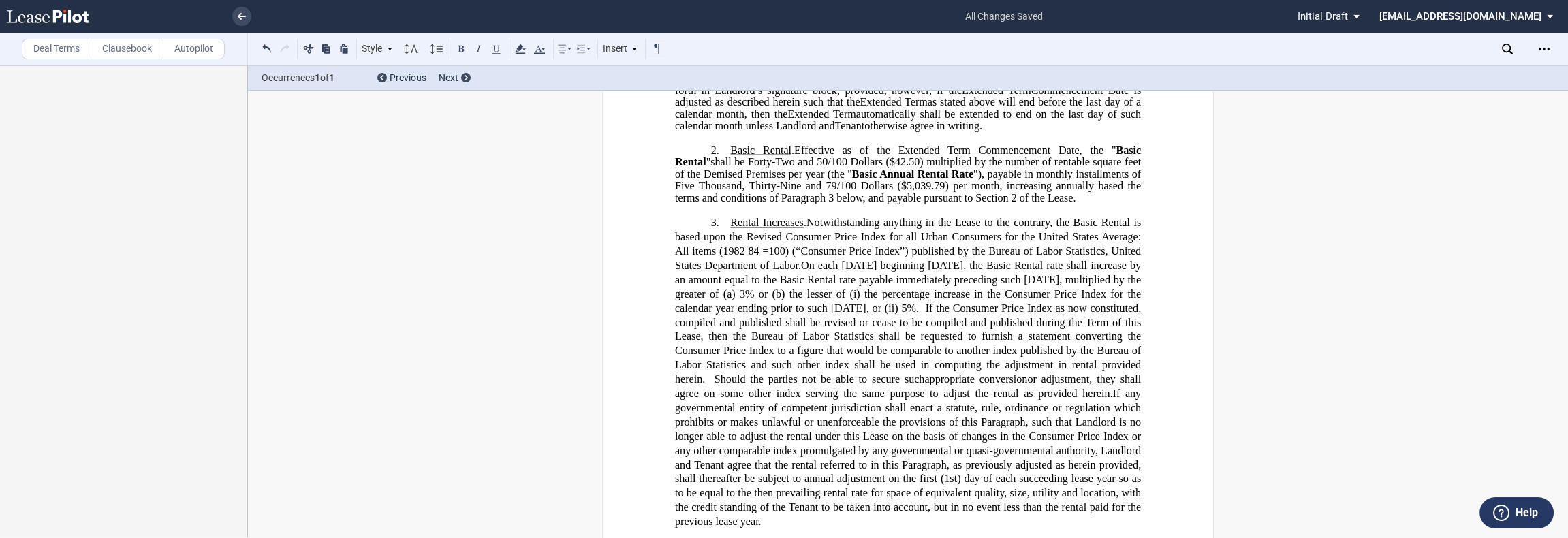 scroll, scrollTop: 780, scrollLeft: 0, axis: vertical 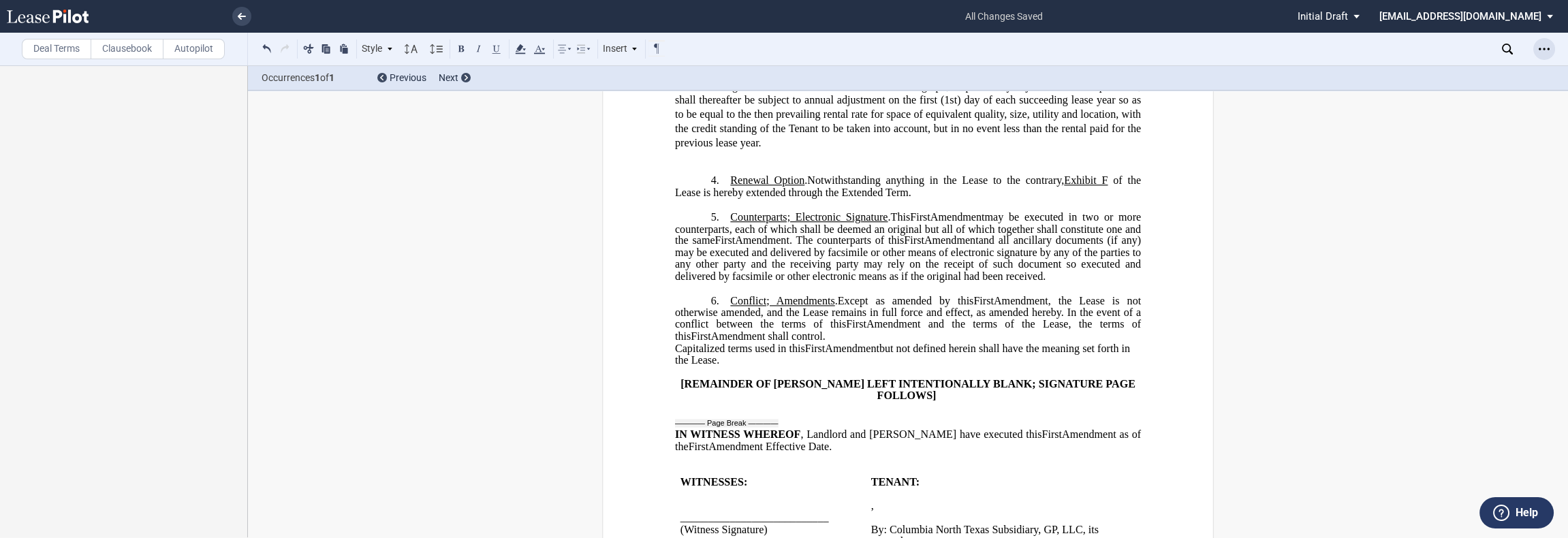 click 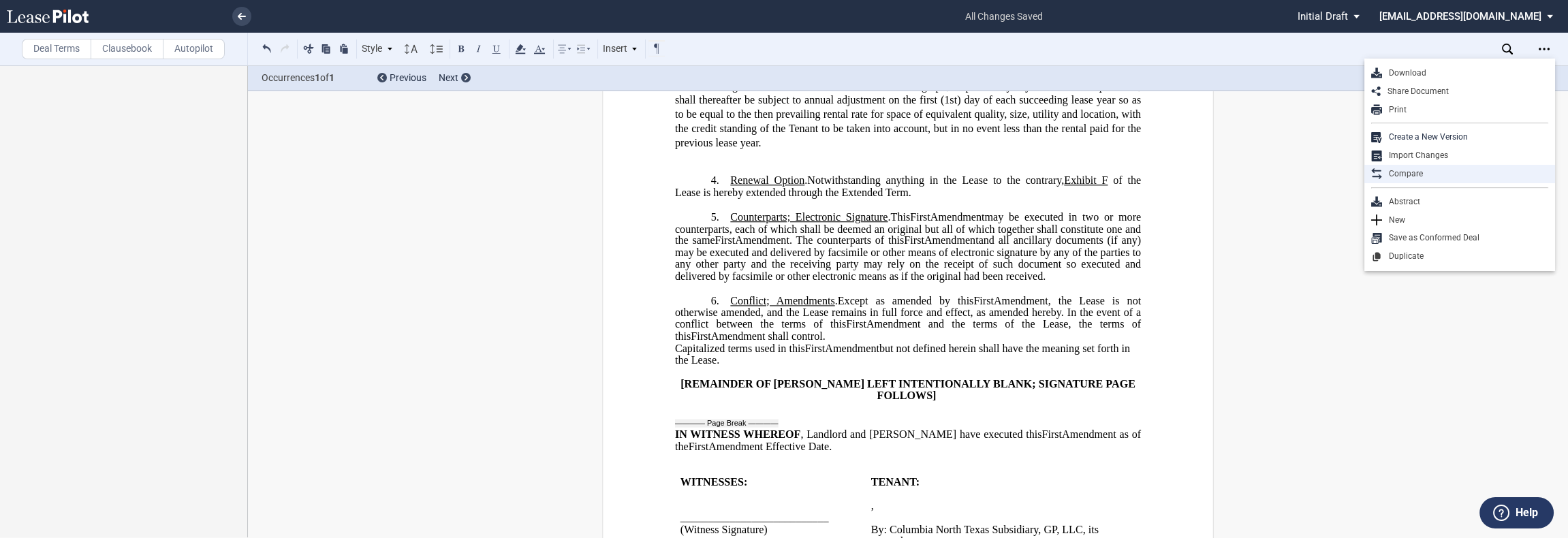 click on "Compare" at bounding box center [1465, 174] 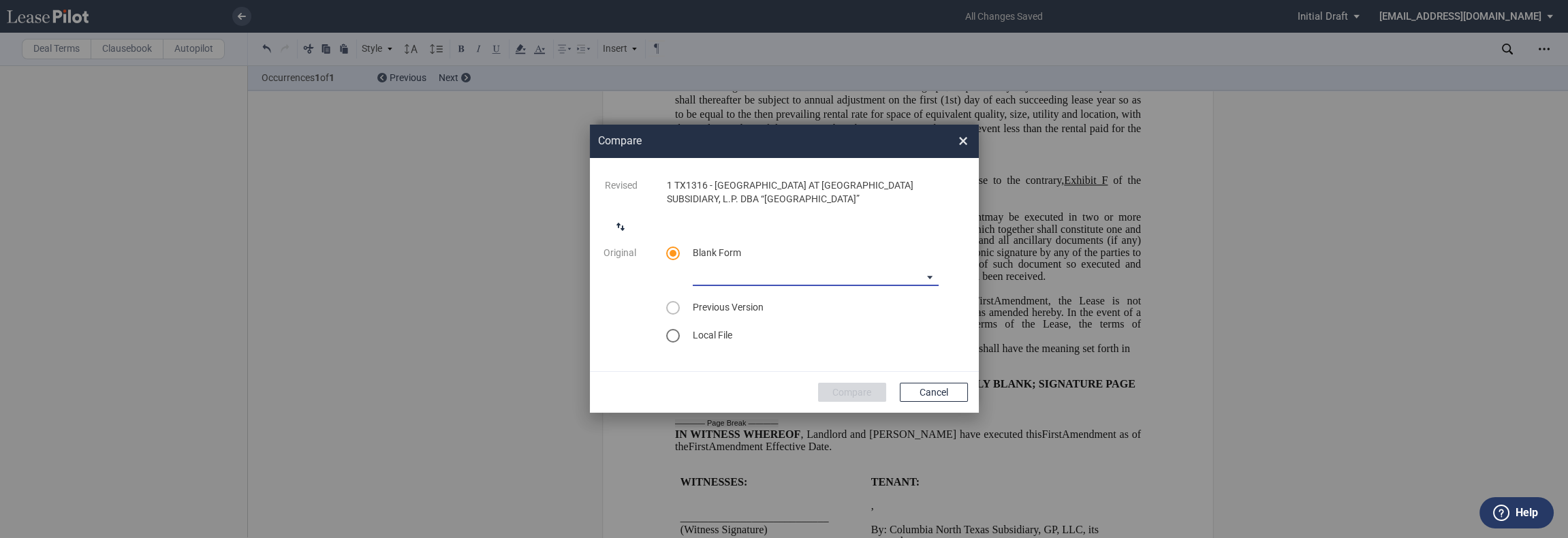 click on "Medical Office Amendment Blank Form
Medical Office Assignment Blank Form" at bounding box center [815, 276] 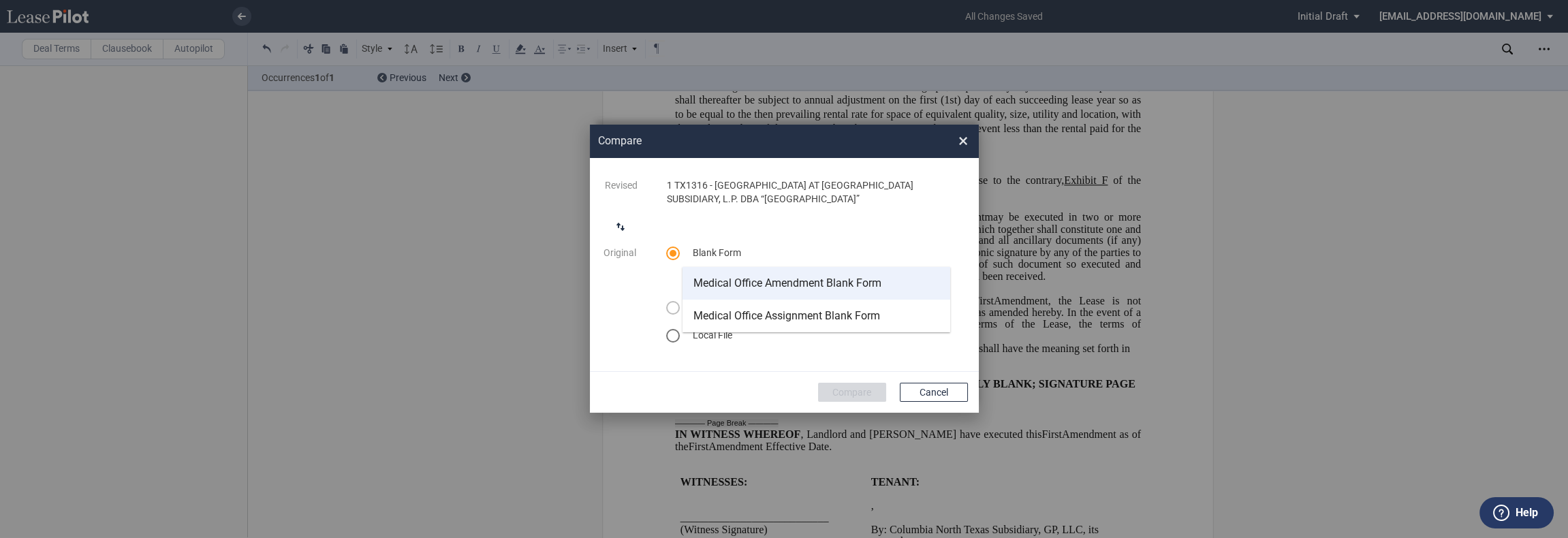 click on "Medical Office Amendment Blank Form" at bounding box center [787, 283] 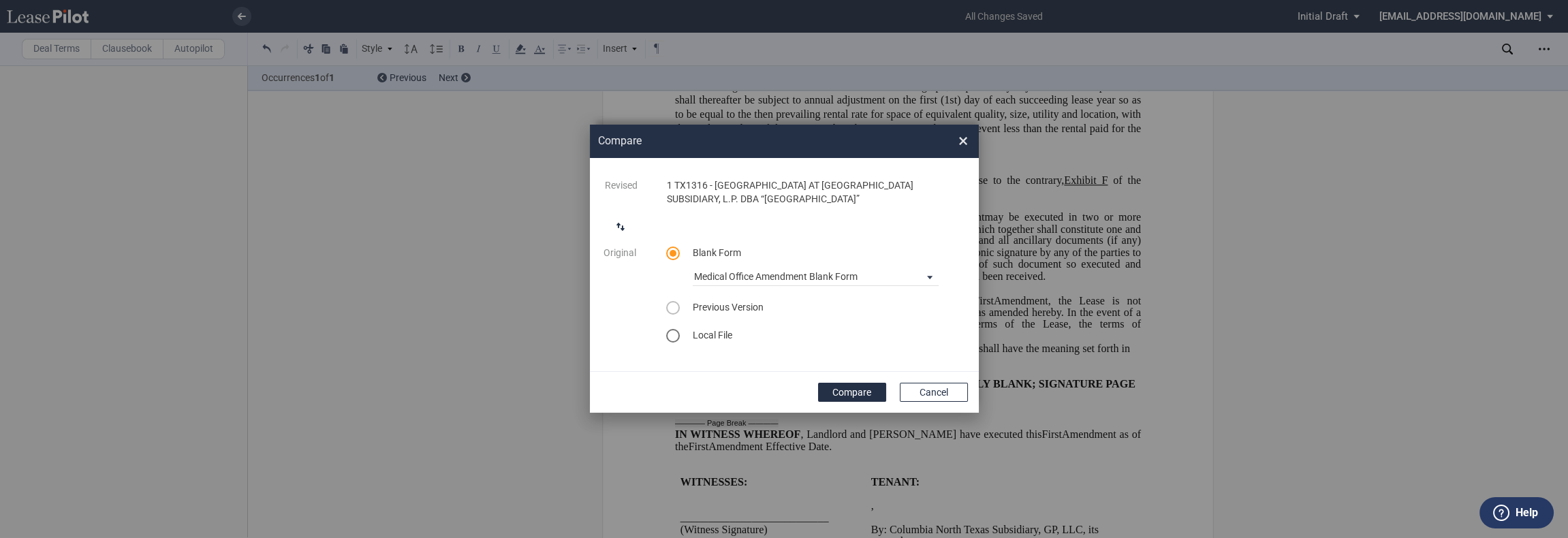 click on "Compare" 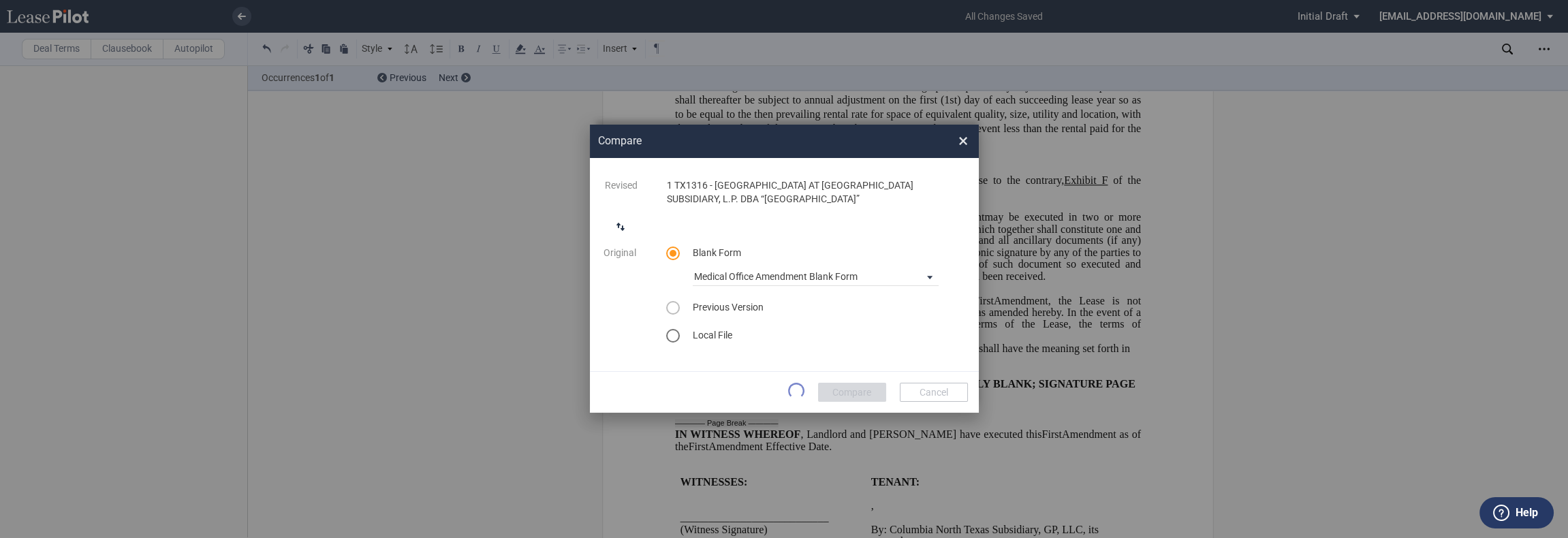 scroll, scrollTop: 0, scrollLeft: 0, axis: both 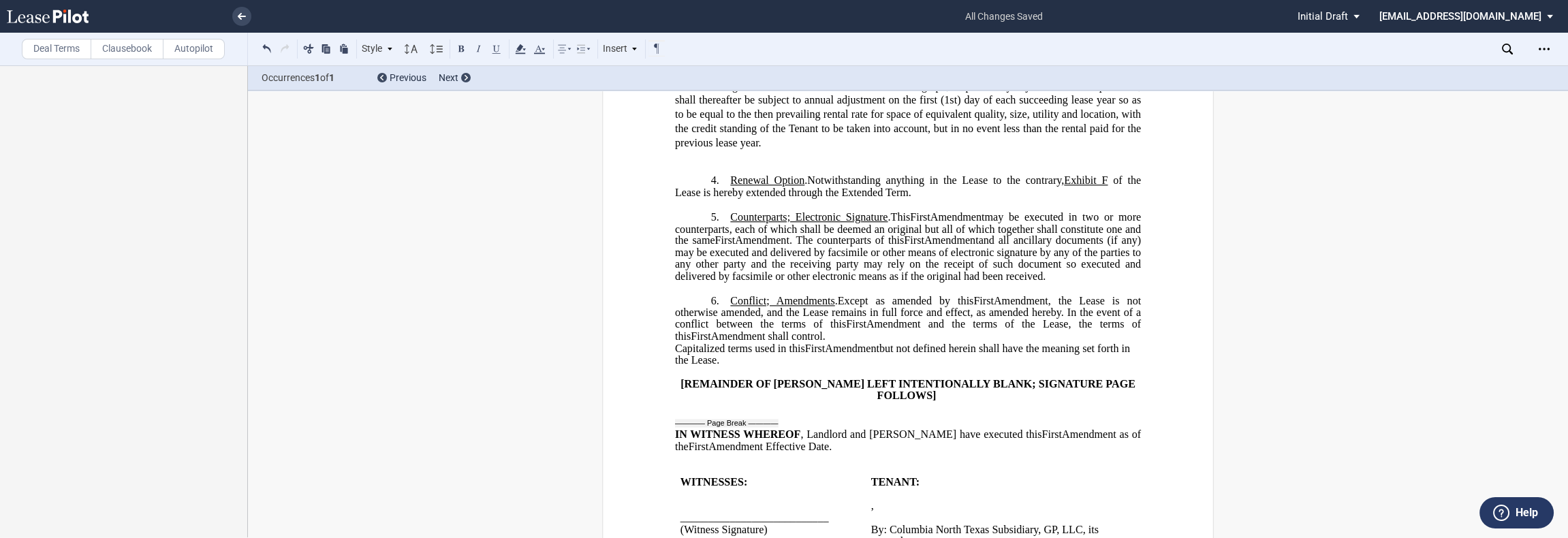 click on "TENANT:" at bounding box center (993, 482) 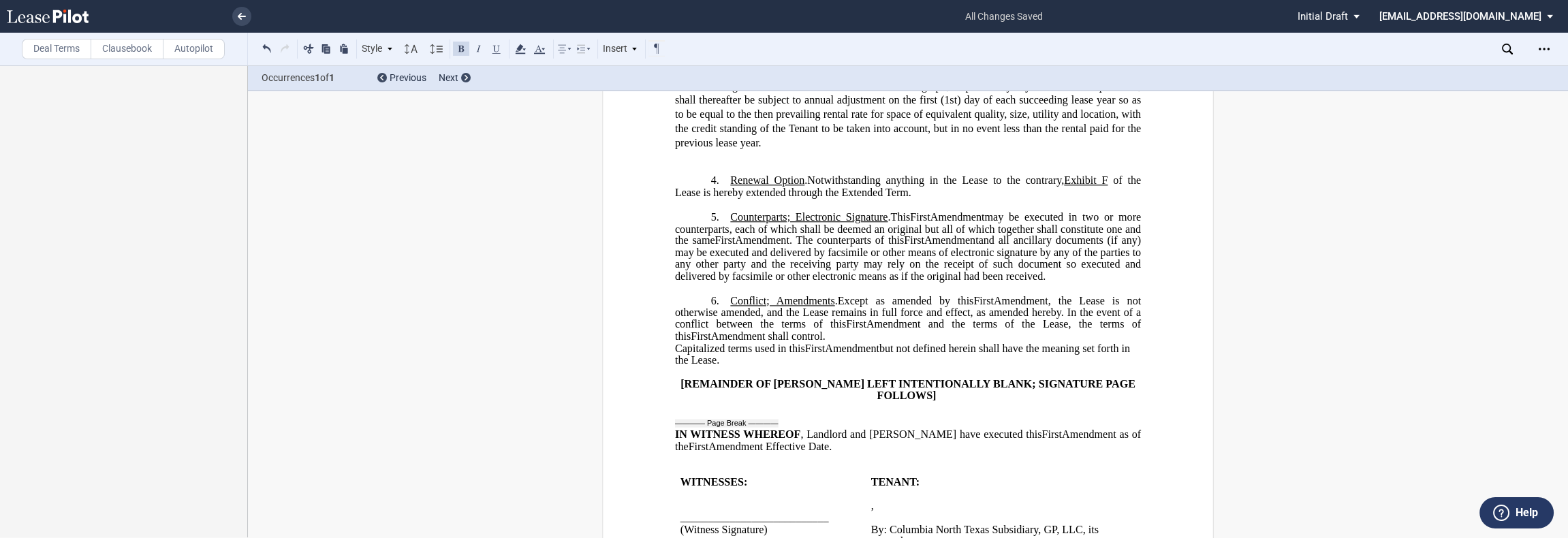 scroll, scrollTop: 1234, scrollLeft: 0, axis: vertical 